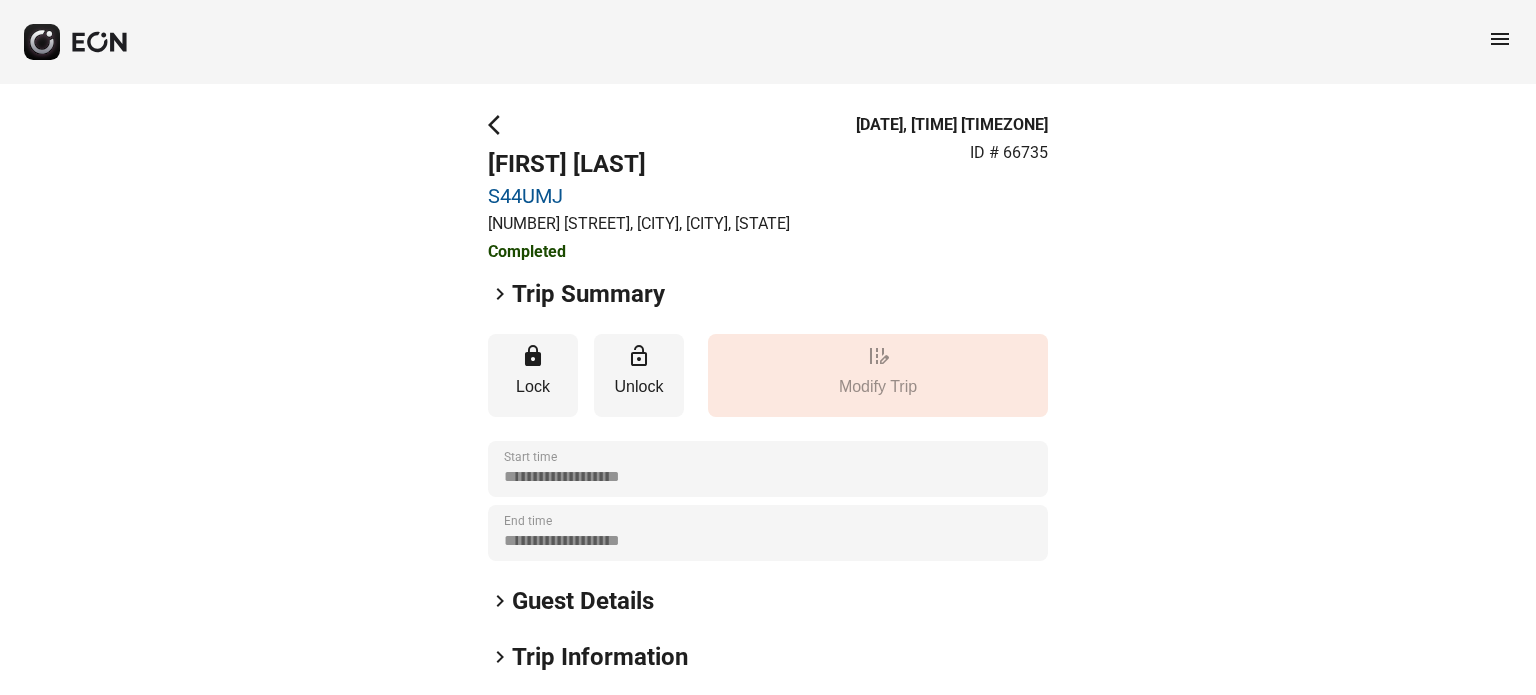 scroll, scrollTop: 0, scrollLeft: 0, axis: both 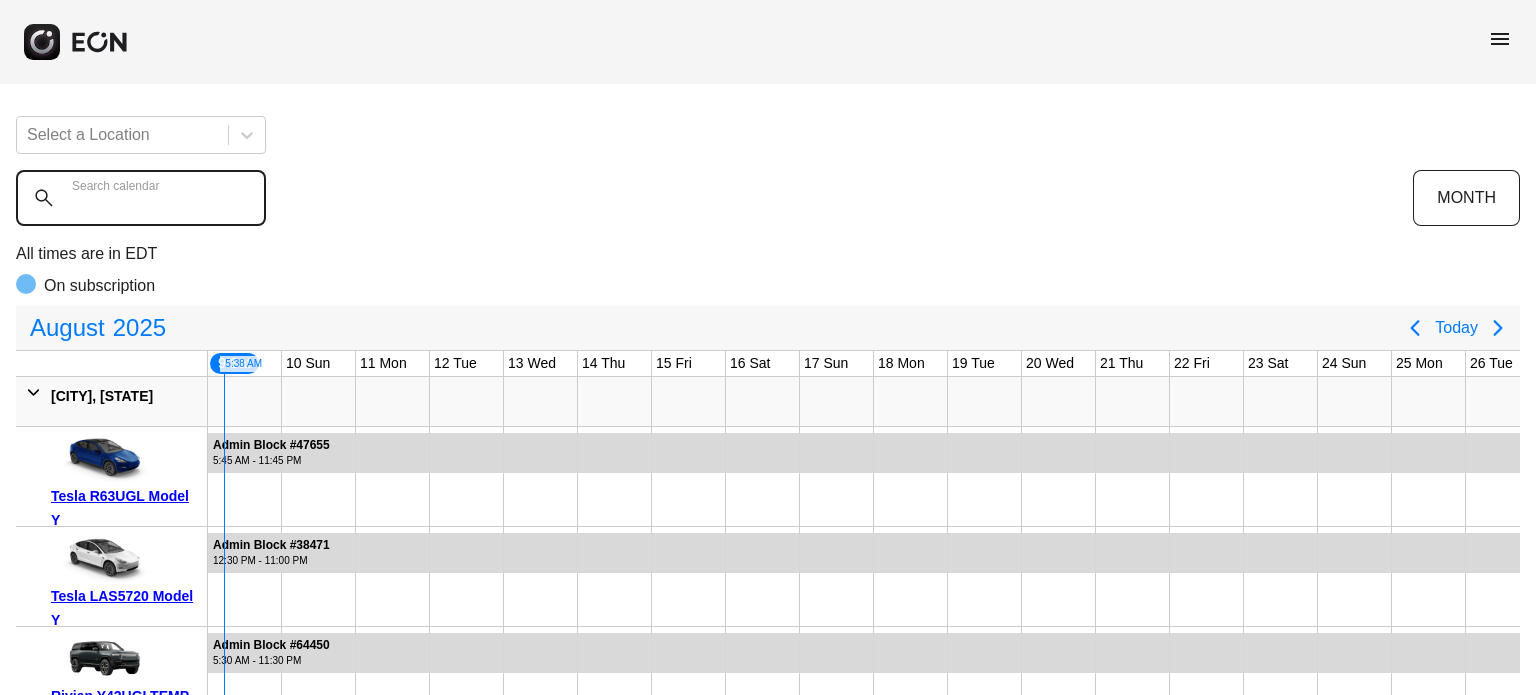 click on "Search calendar" at bounding box center (141, 198) 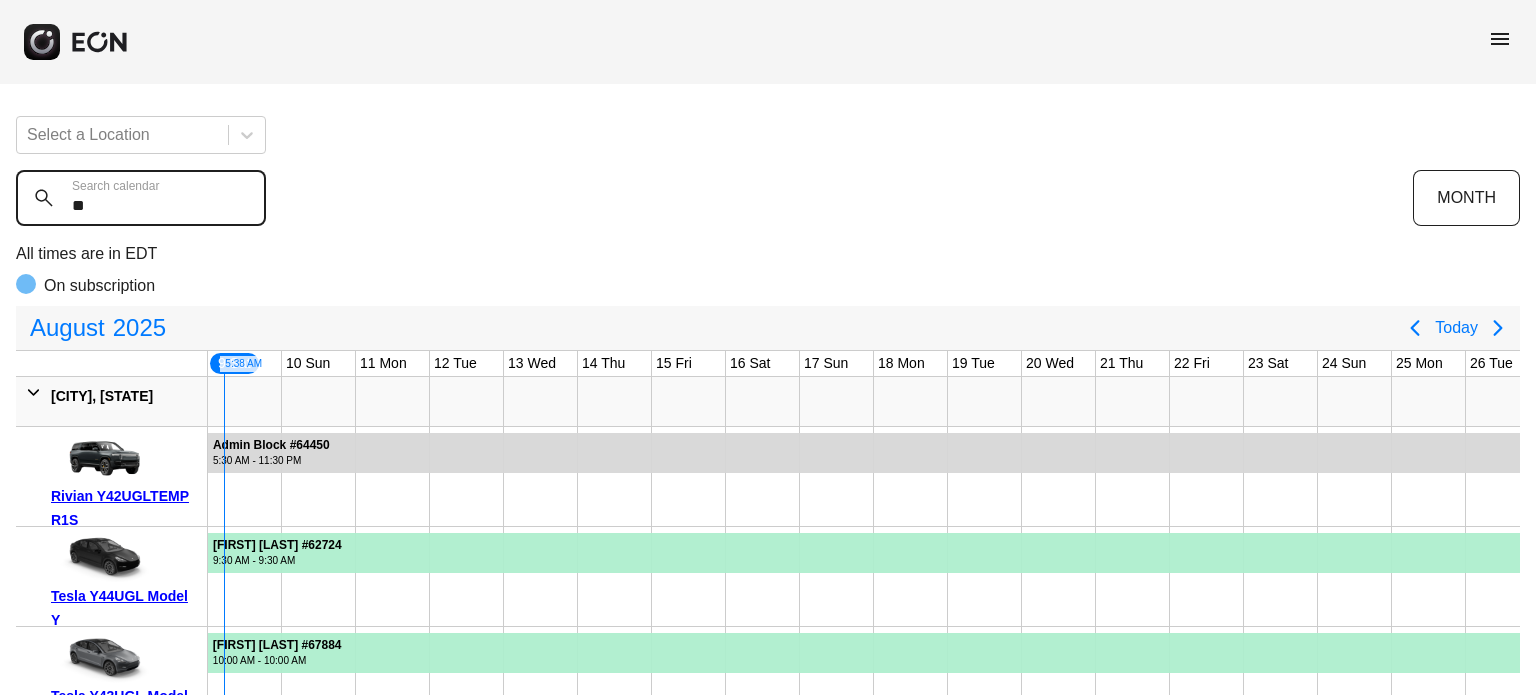 type on "***" 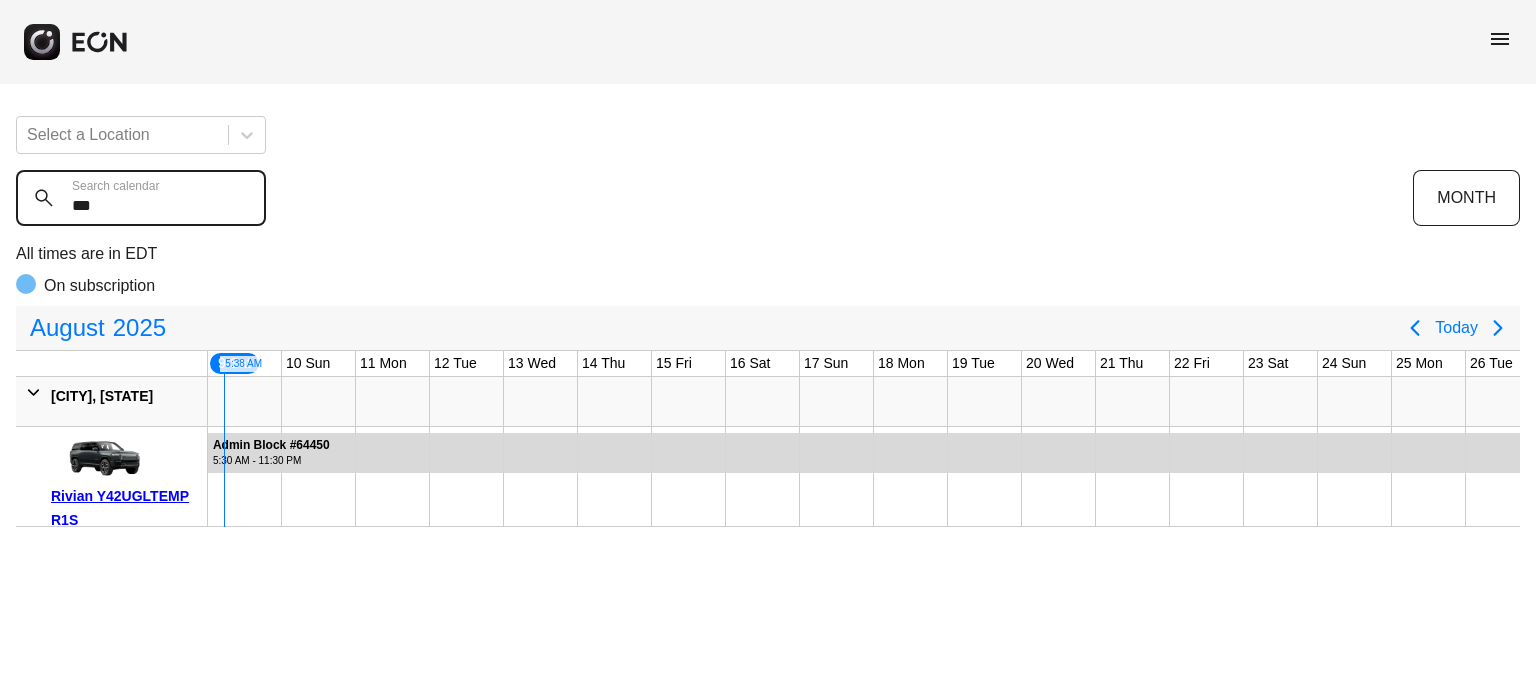 click on "***" at bounding box center (141, 198) 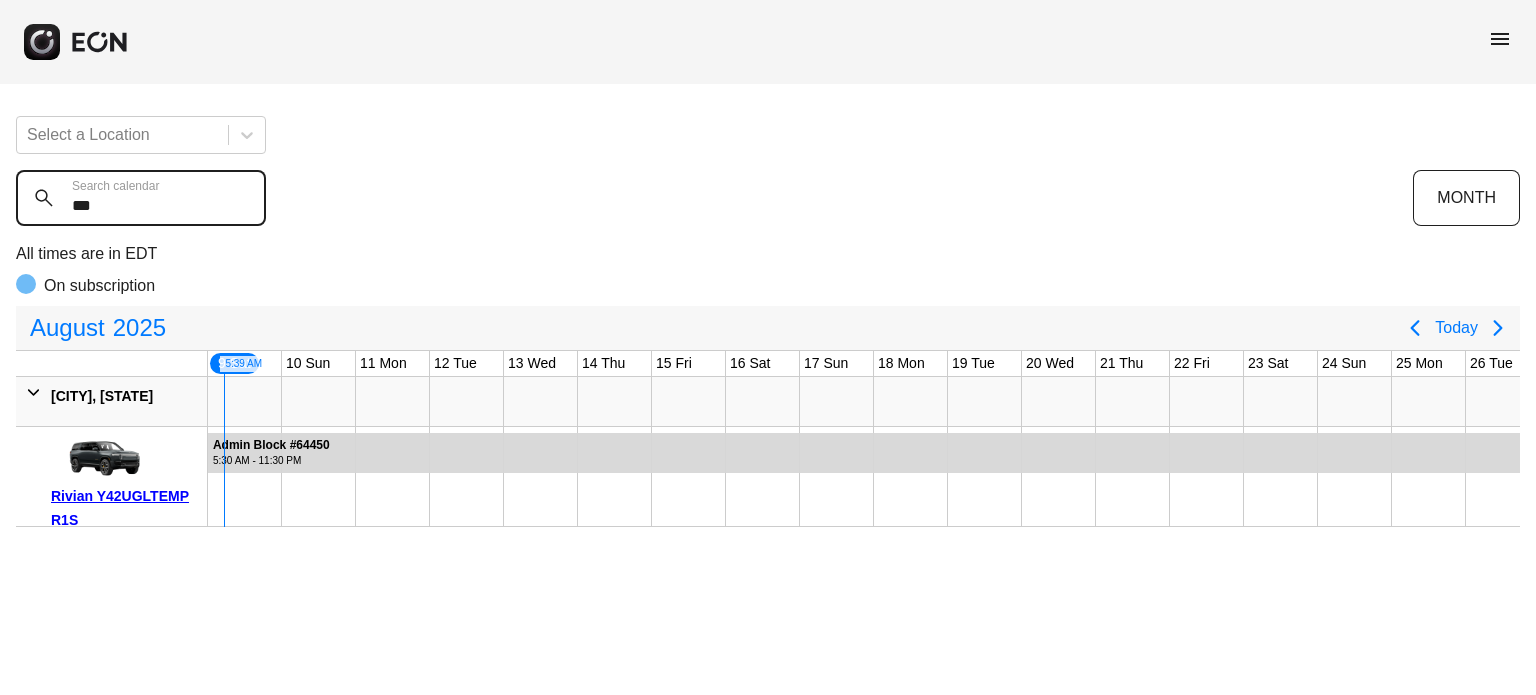 click on "***" at bounding box center (141, 198) 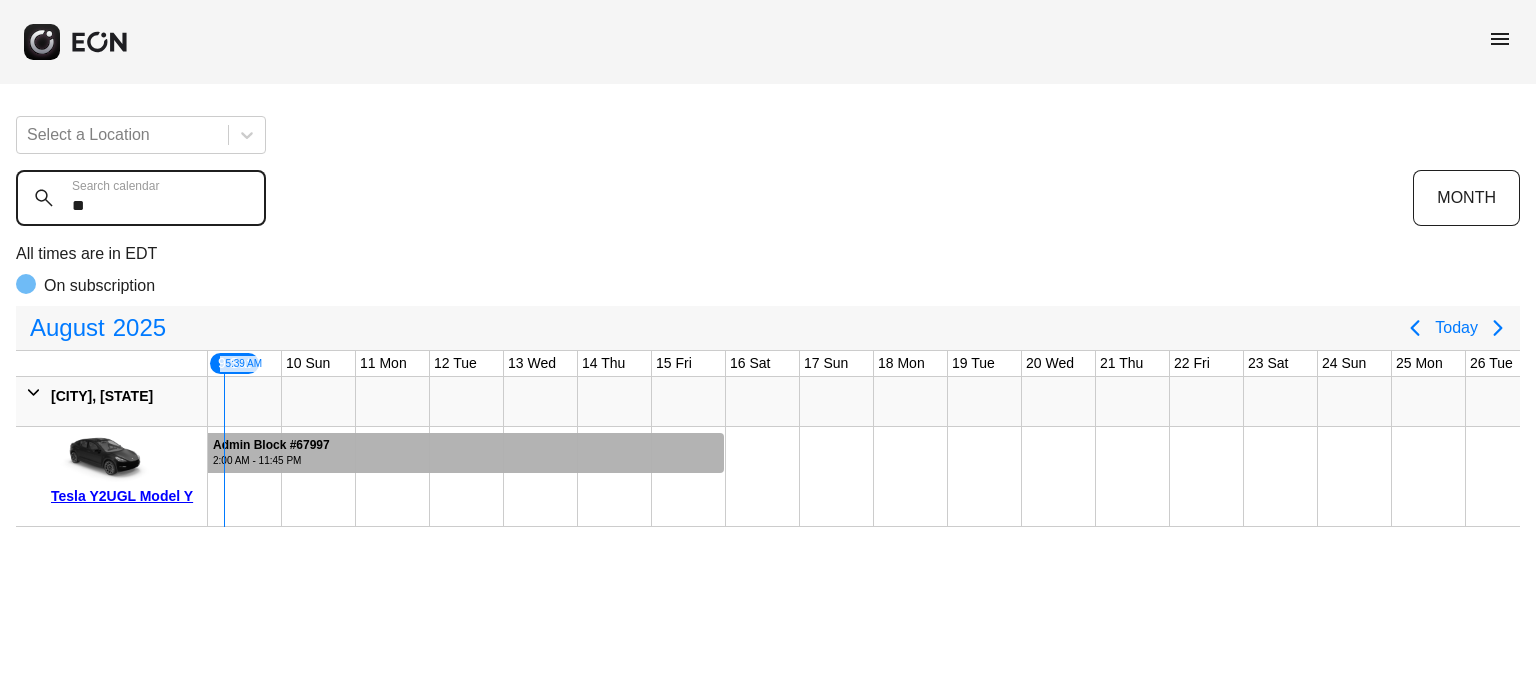 type on "**" 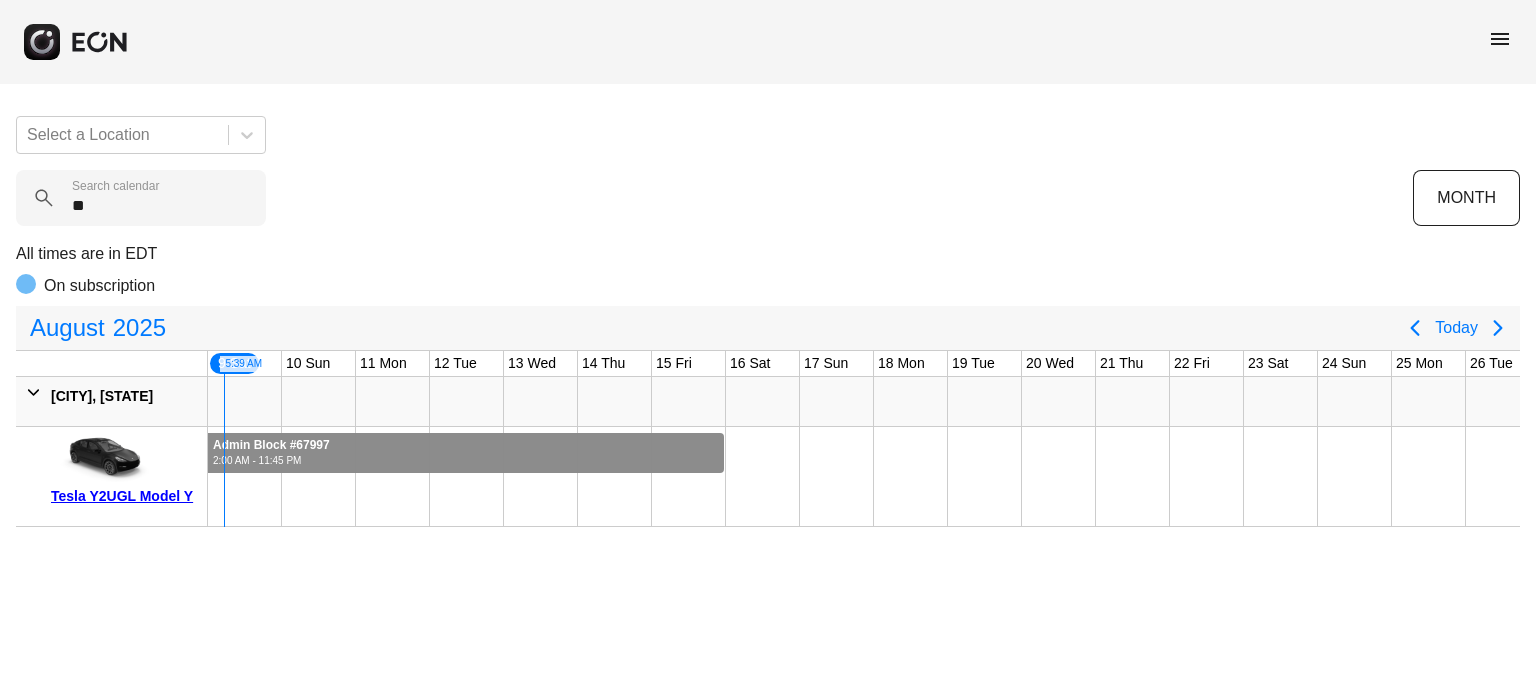 click at bounding box center (170, 453) 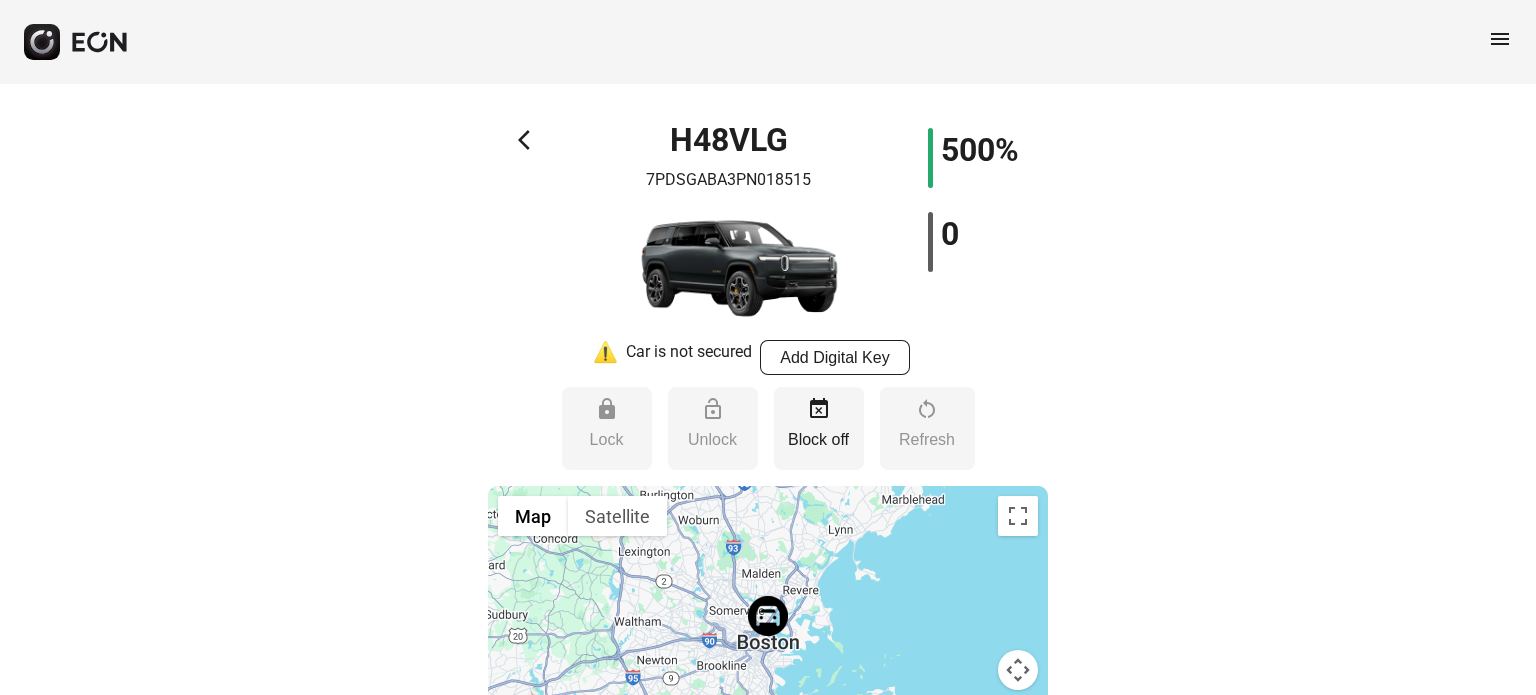 select on "**" 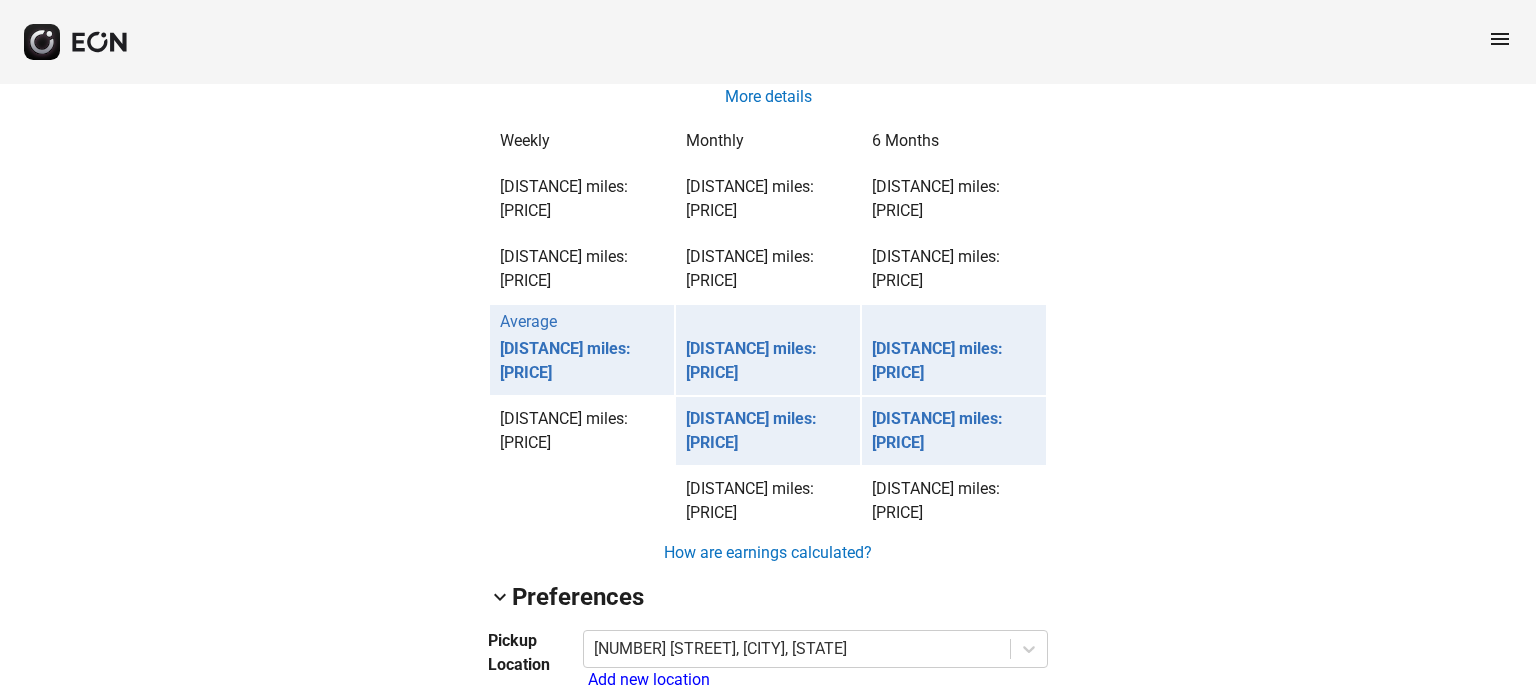scroll, scrollTop: 0, scrollLeft: 0, axis: both 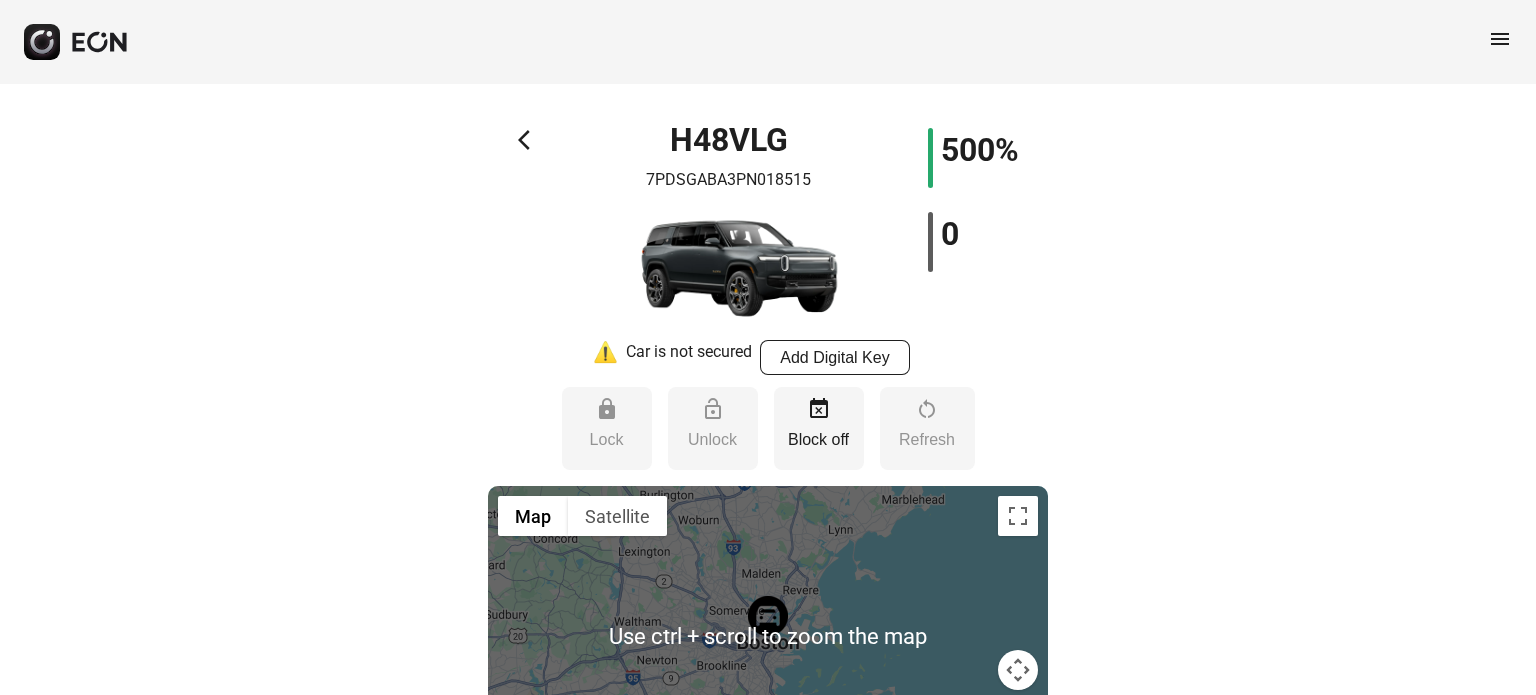 click on "arrow_back_ios H48VLG 7PDSGABA3PN018515 500% 0 ⚠️ Car is not secured Add Digital Key lock Lock lock_open Unlock event_busy Block off restart_alt Refresh ← Move left → Move right ↑ Move up ↓ Move down + Zoom in - Zoom out Home Jump left by 75% End Jump right by 75% Page Up Jump up by 75% Page Down Jump down by 75% Use ctrl + scroll to zoom the map Map Terrain Satellite Labels Keyboard shortcuts Map Data Map data ©2025 Google Map data ©2025 Google 5 km  Click to toggle between metric and imperial units Terms Report a map error Keyless Setup - Set a Glovebox PIN For seamless rentals that also make sure the guest doesn’t get stuck in a pinch, you’ll need to put the physical keycard in the glovebox and set a glovebox pin. Enter your globebox pin here so we can securely provide the guest the physical key when necessary. inventory_2 Glovebox Pin info keyboard_arrow_down Pricing attach_money *** Daily Rate info currency_exchange Automated Pricing info ** Min Rate *** Max Rate info ** info info * **" at bounding box center (768, 2140) 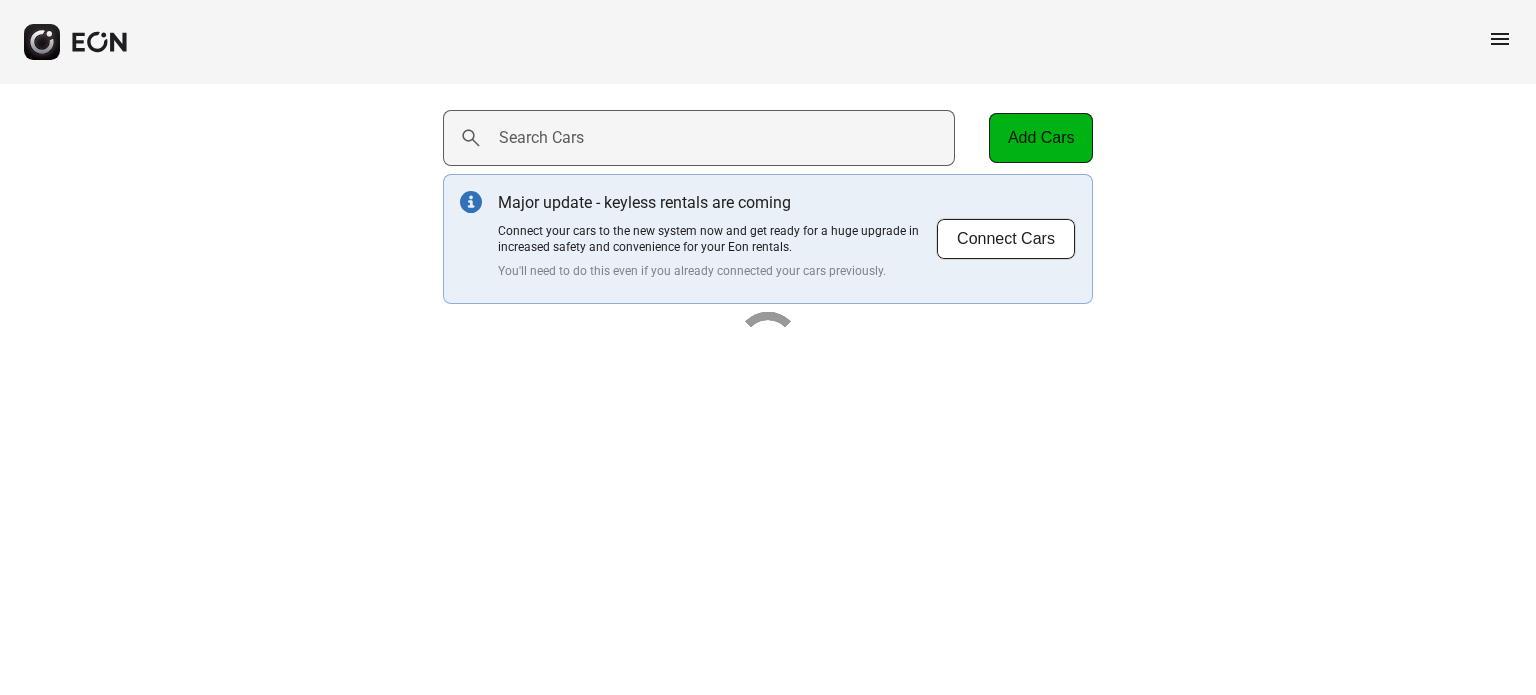 click on "Search Cars" at bounding box center [541, 138] 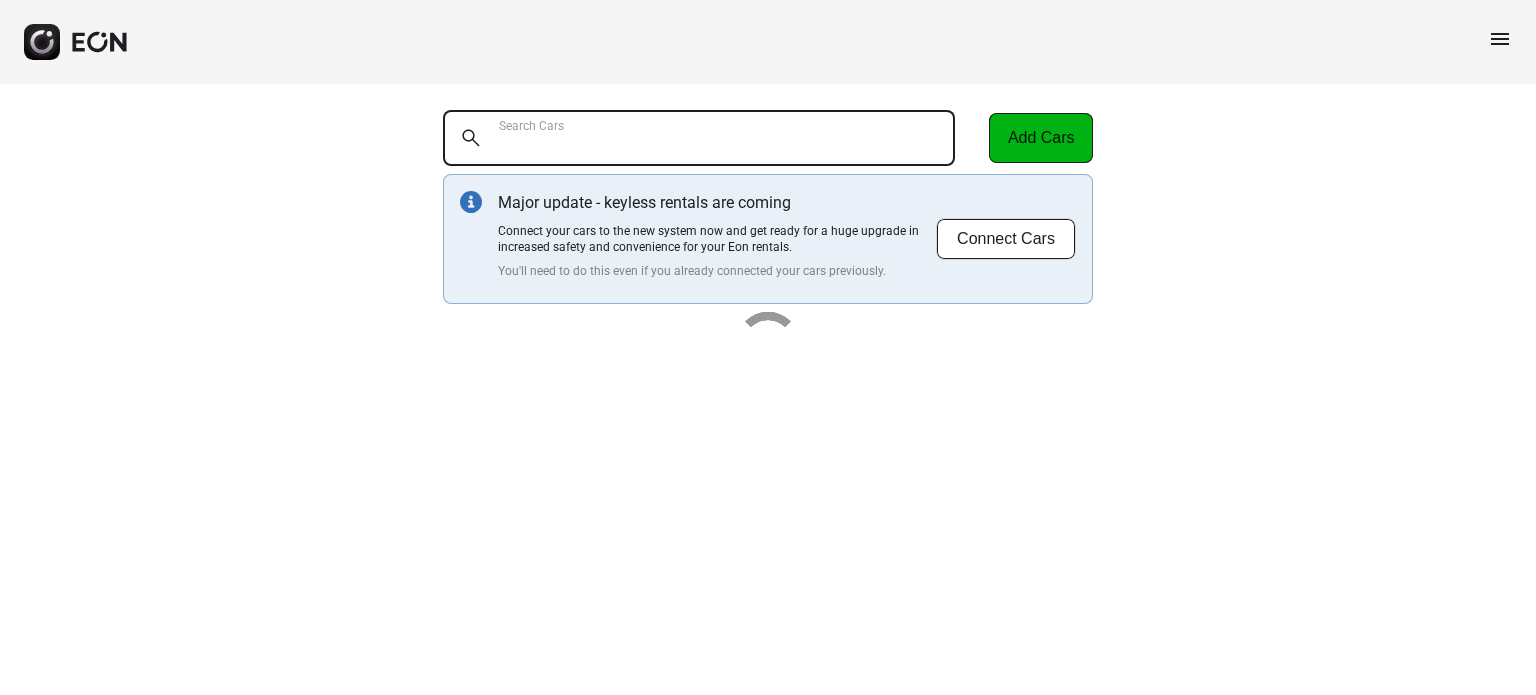 click on "Search Cars" at bounding box center [699, 138] 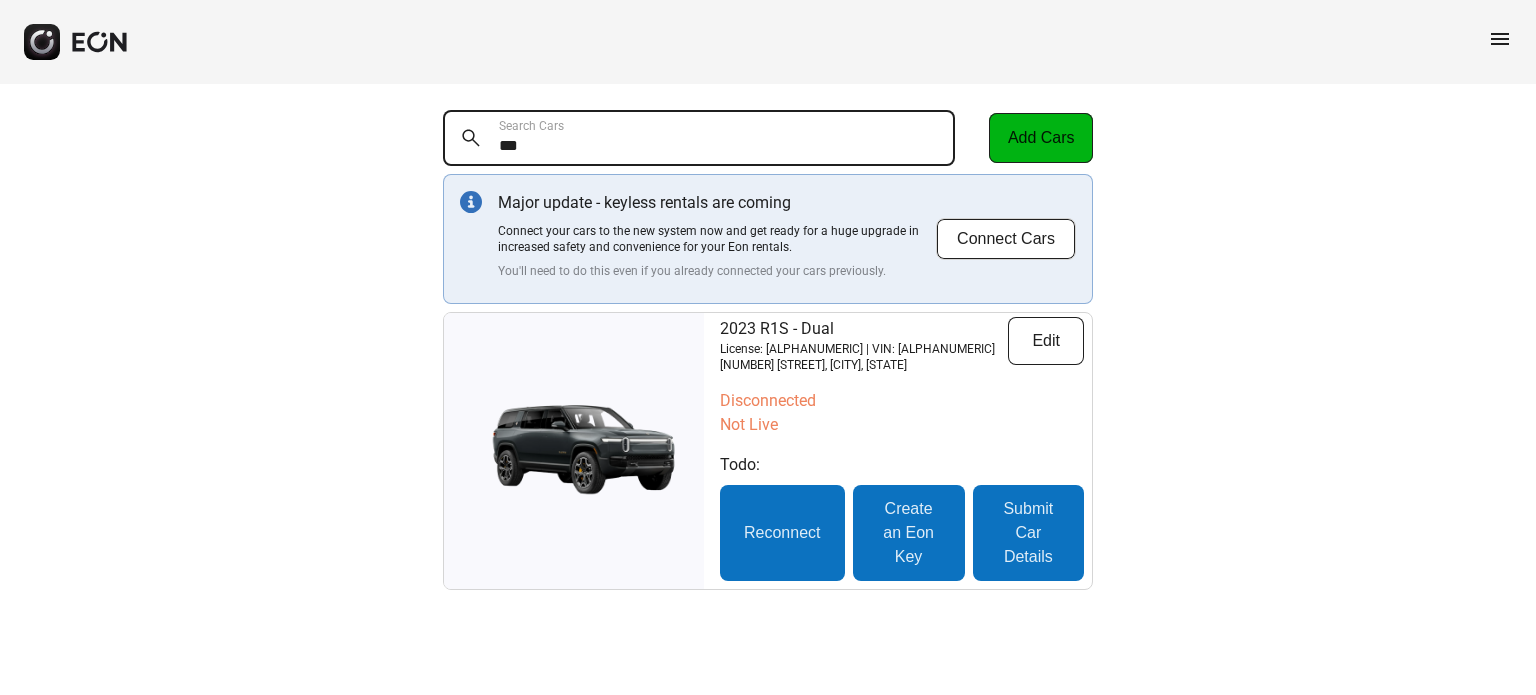 click on "***" at bounding box center (699, 138) 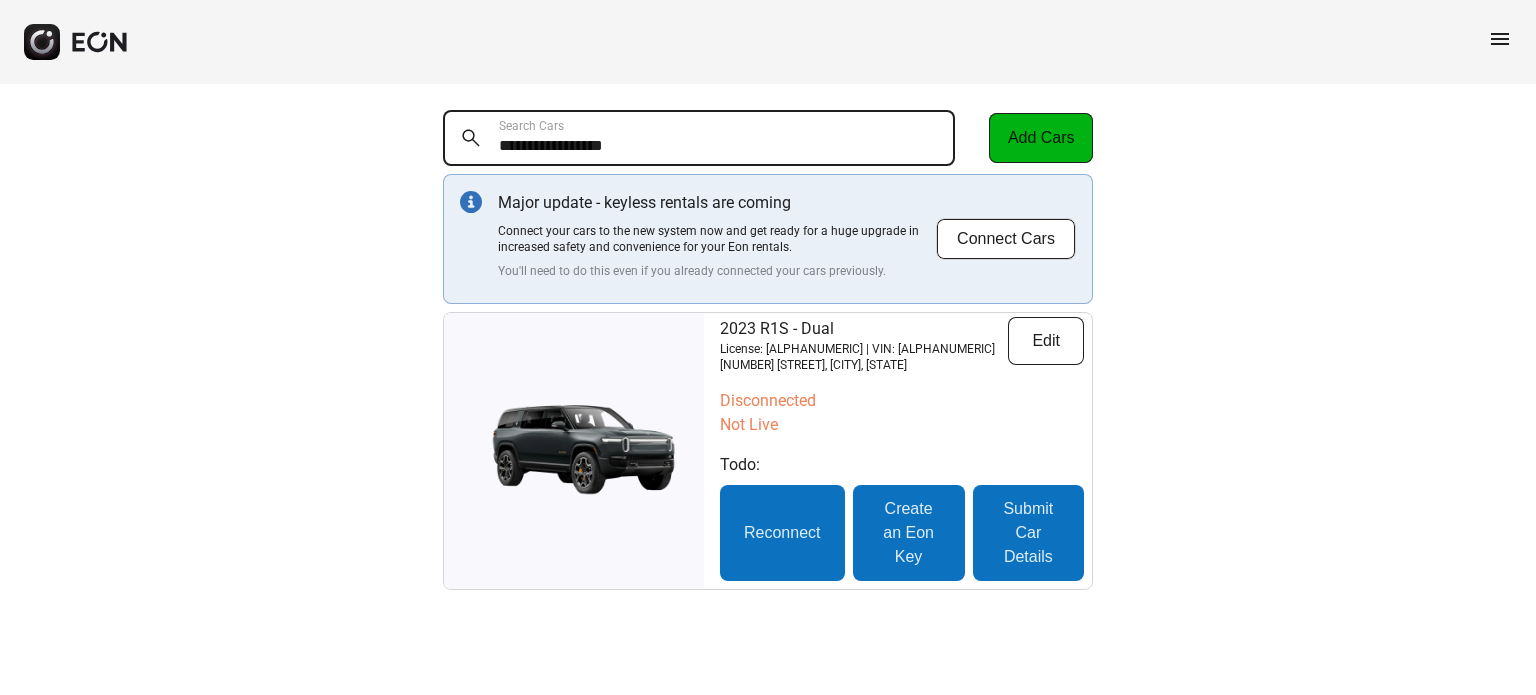 type on "**********" 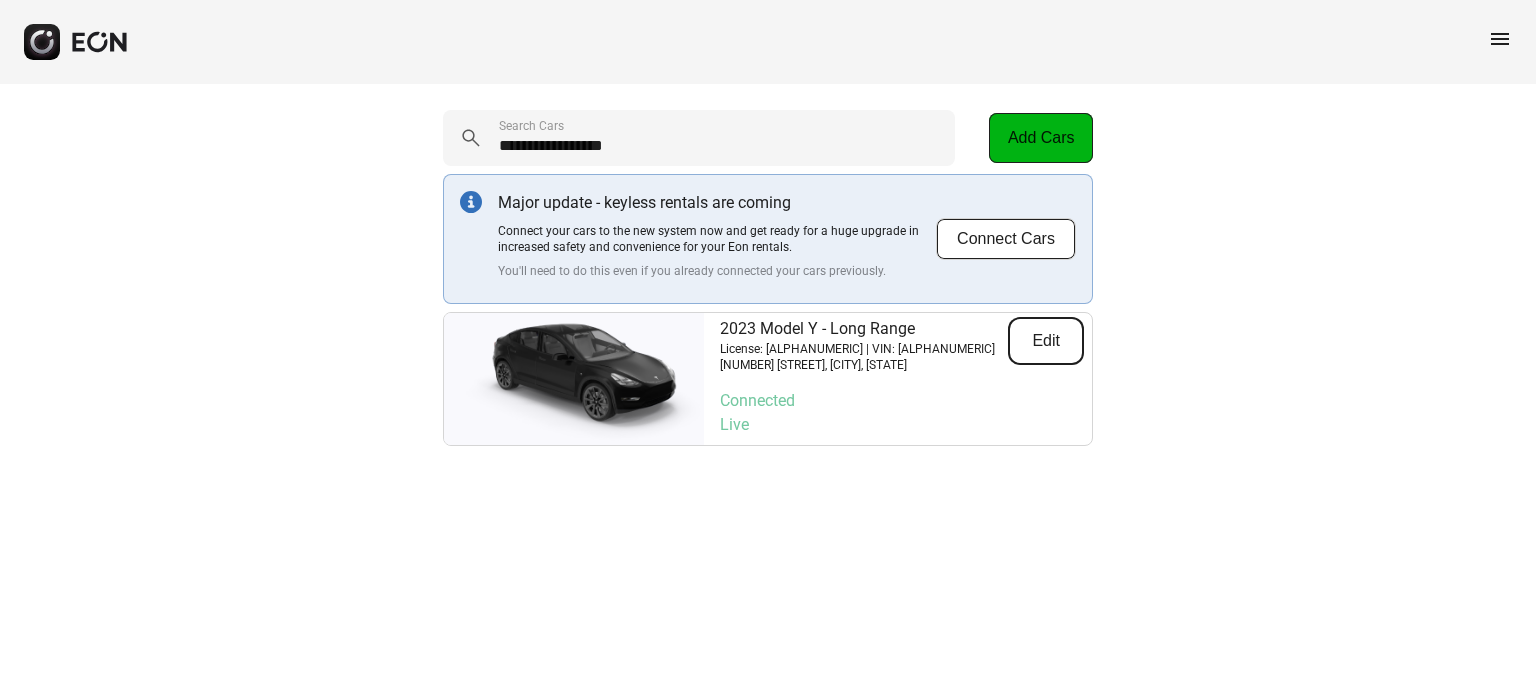 click on "Edit" at bounding box center (1046, 341) 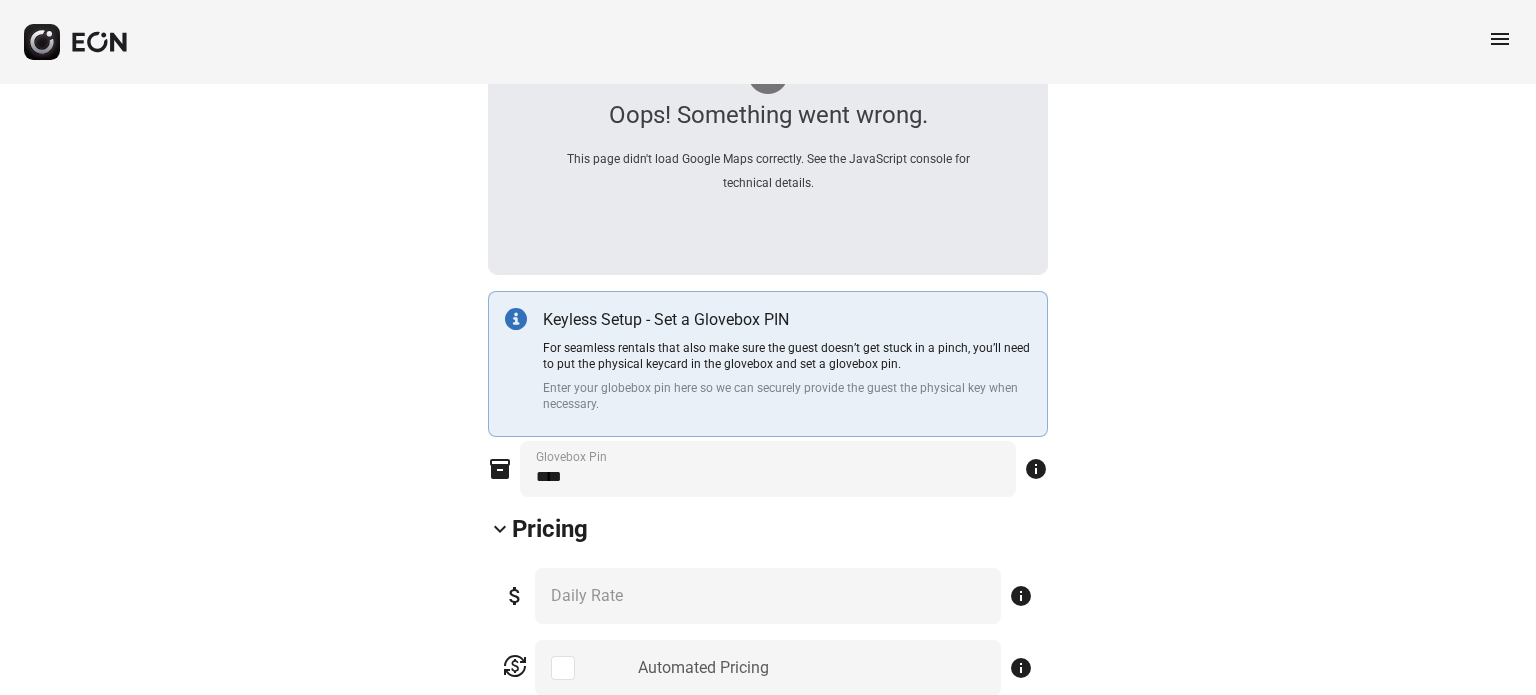 scroll, scrollTop: 0, scrollLeft: 0, axis: both 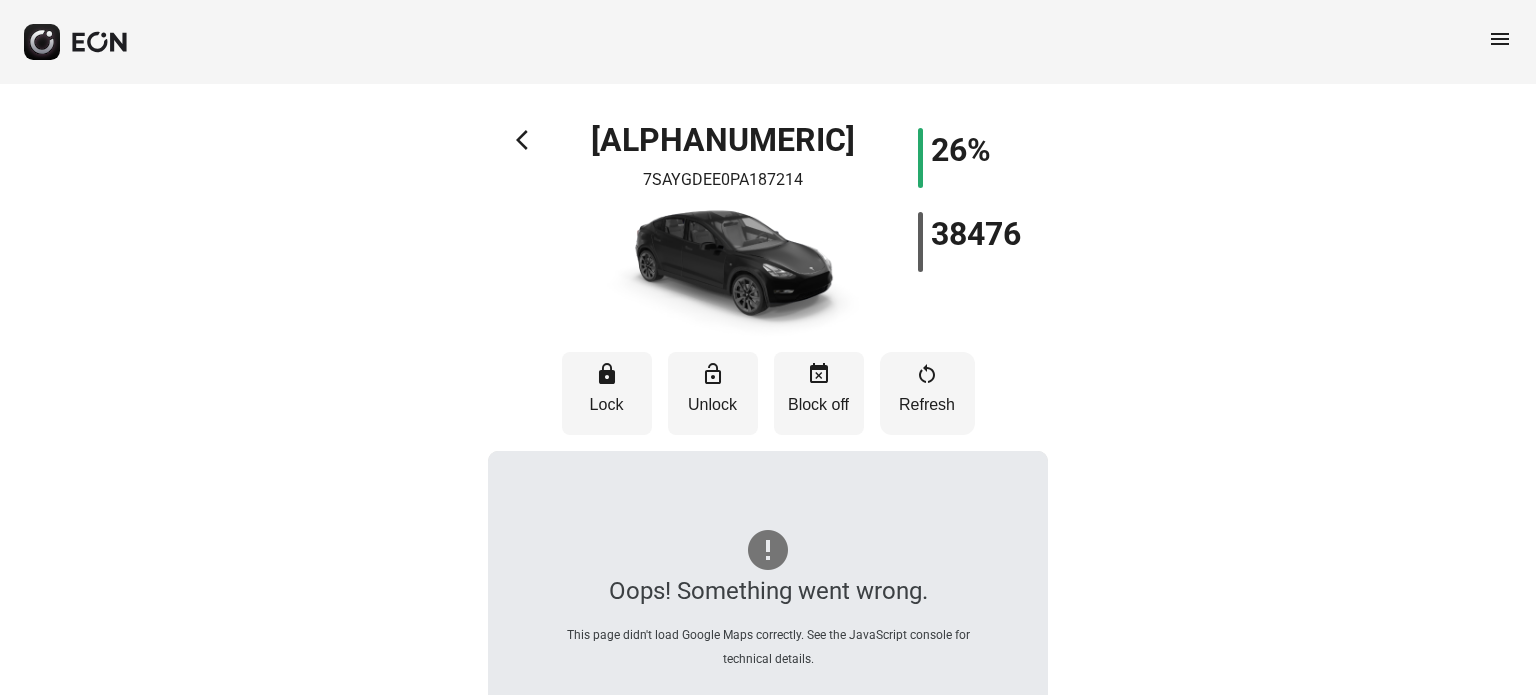 click on "restart_alt Refresh" at bounding box center [927, 393] 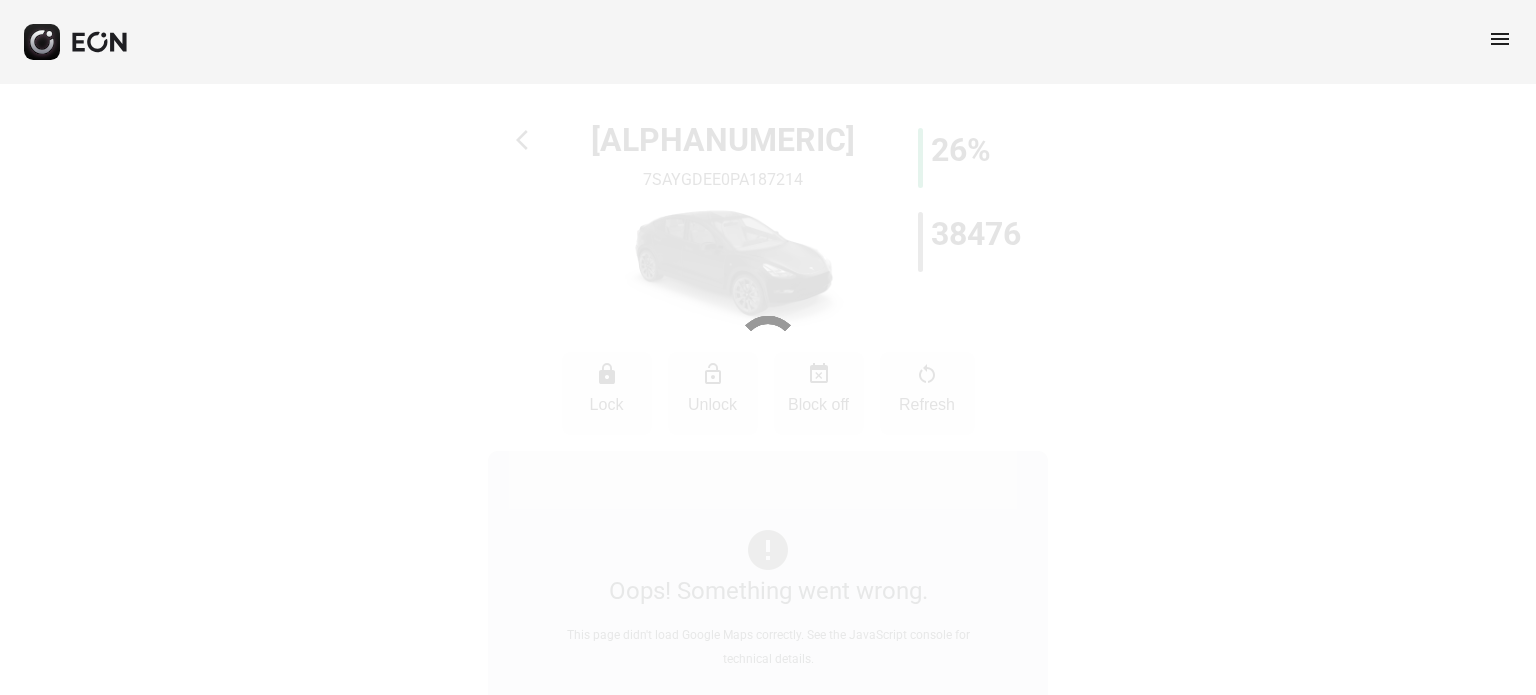 click on "menu" at bounding box center [1500, 39] 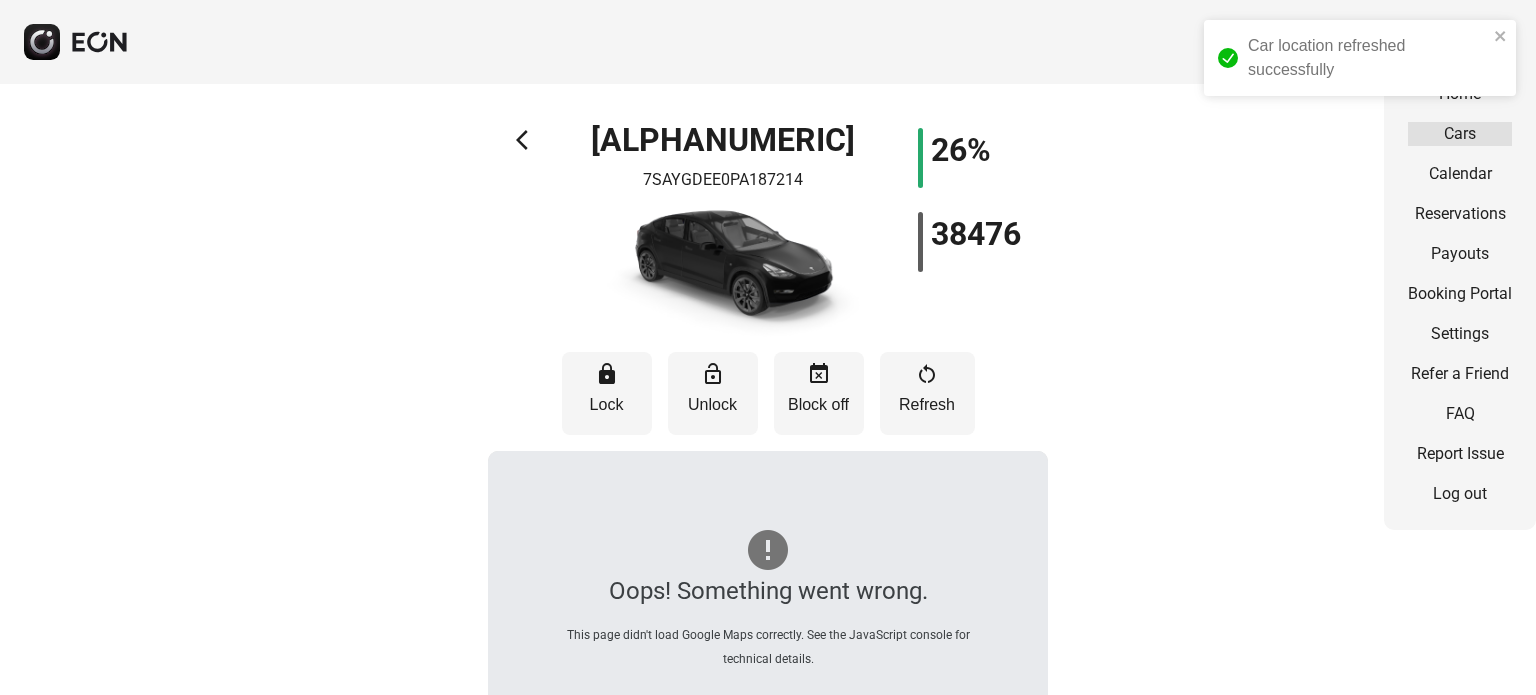 click on "Cars" at bounding box center (1460, 134) 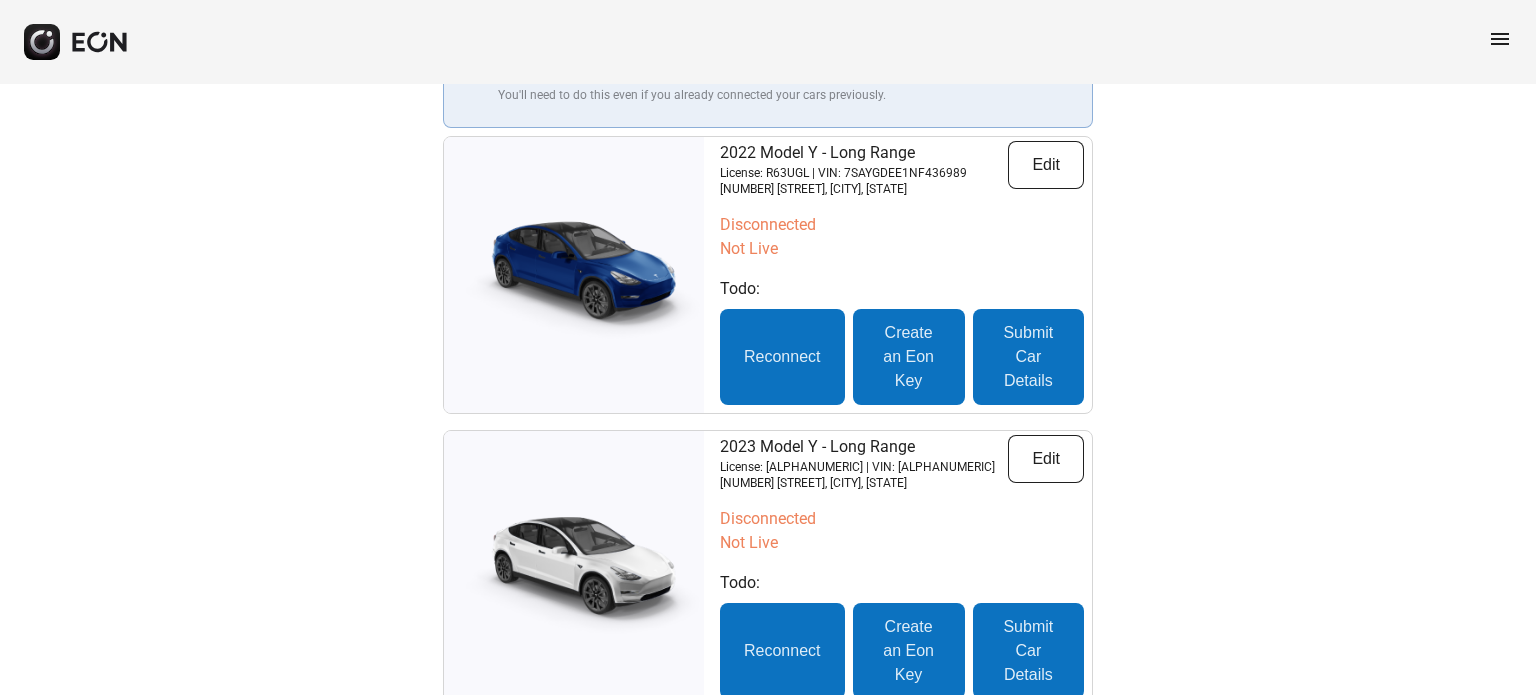 scroll, scrollTop: 0, scrollLeft: 0, axis: both 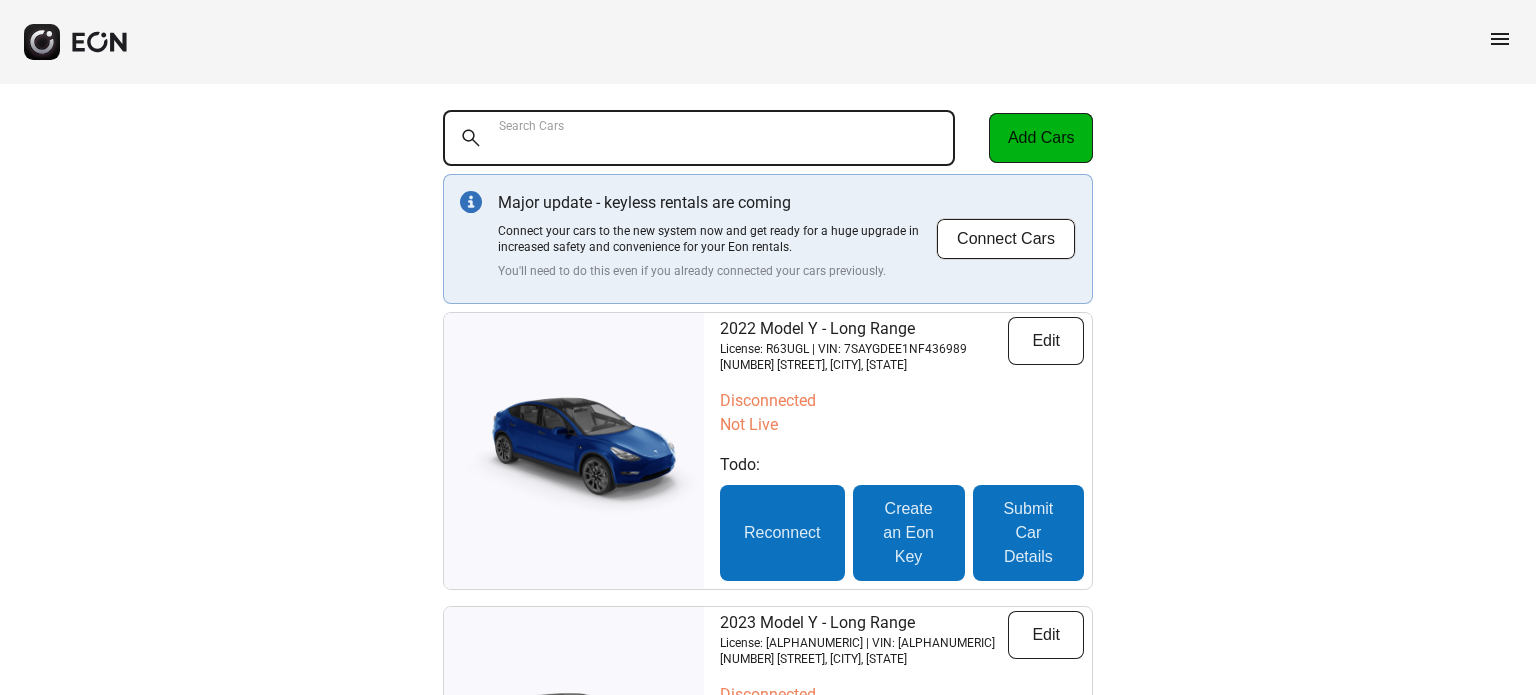 click on "Search Cars" at bounding box center [699, 138] 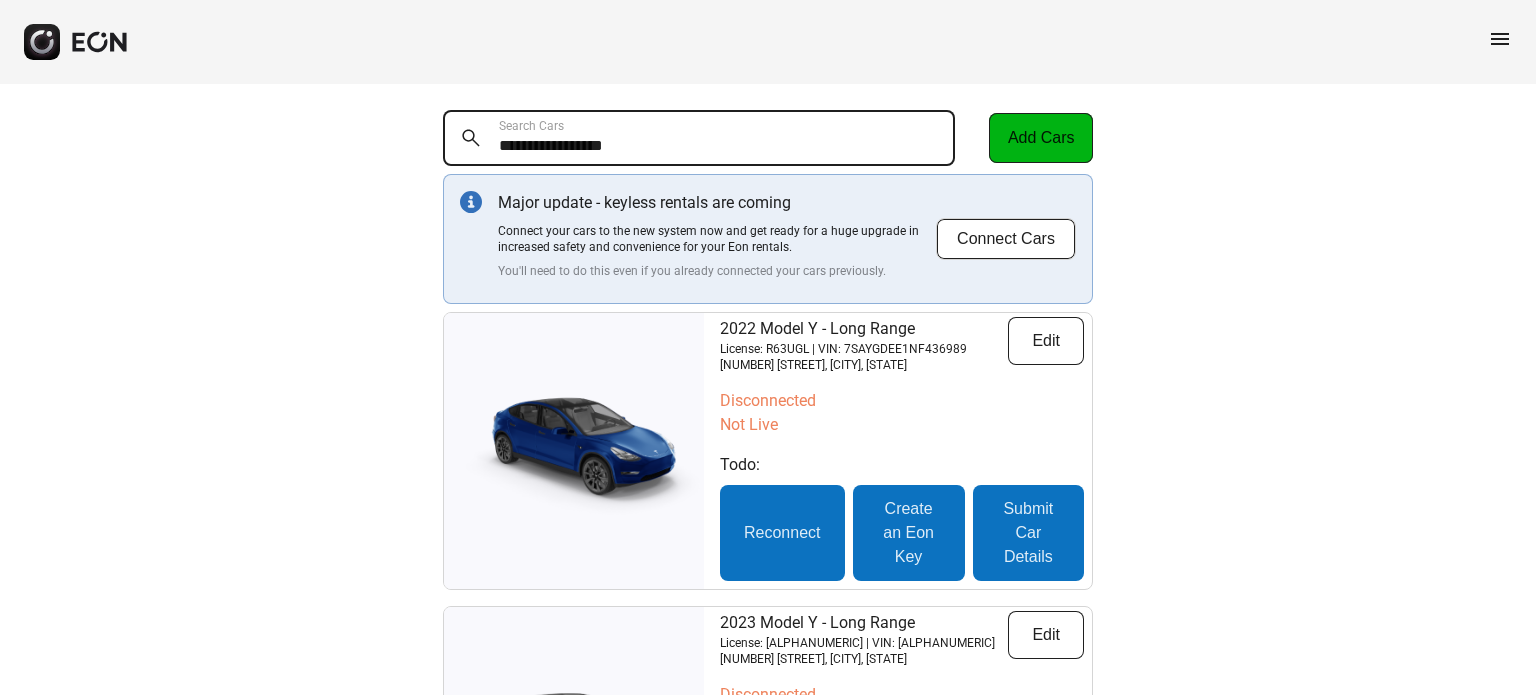 type on "**********" 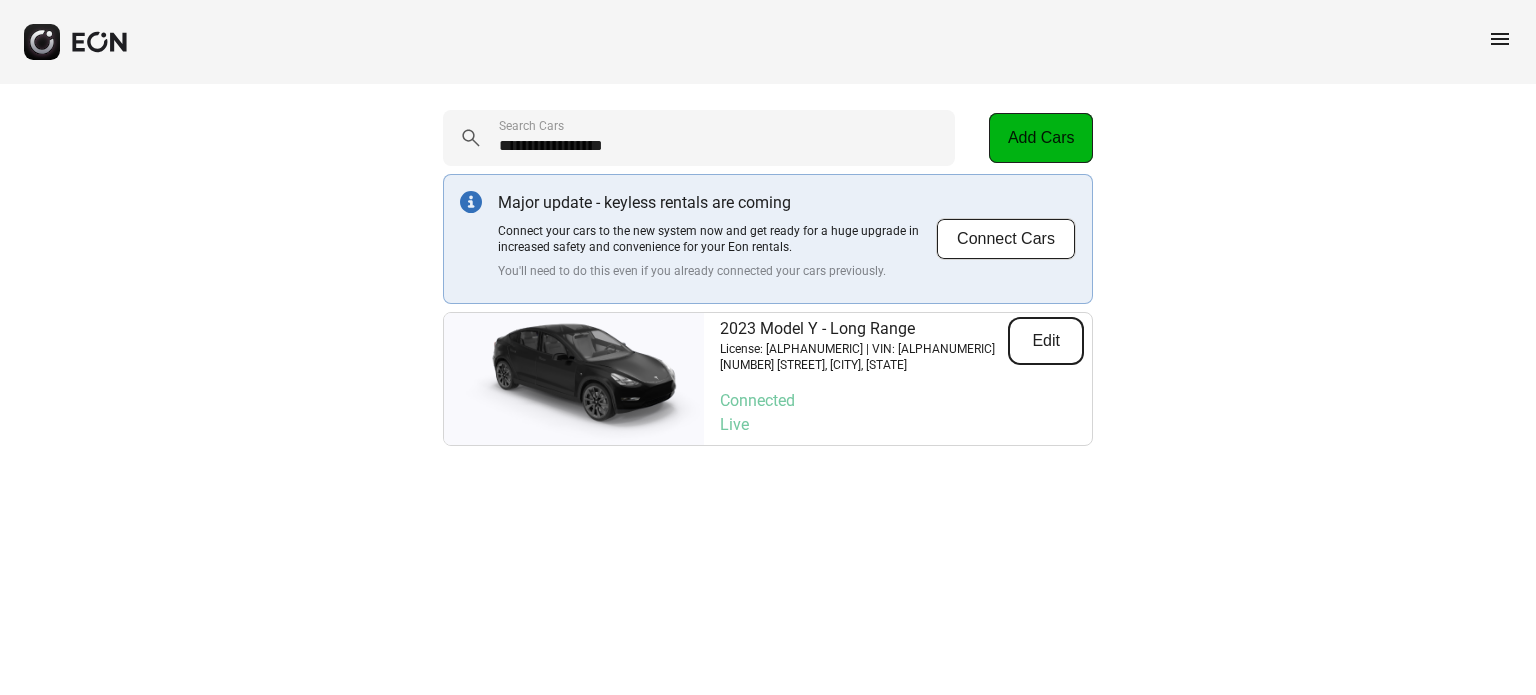 click on "Edit" at bounding box center (1046, 341) 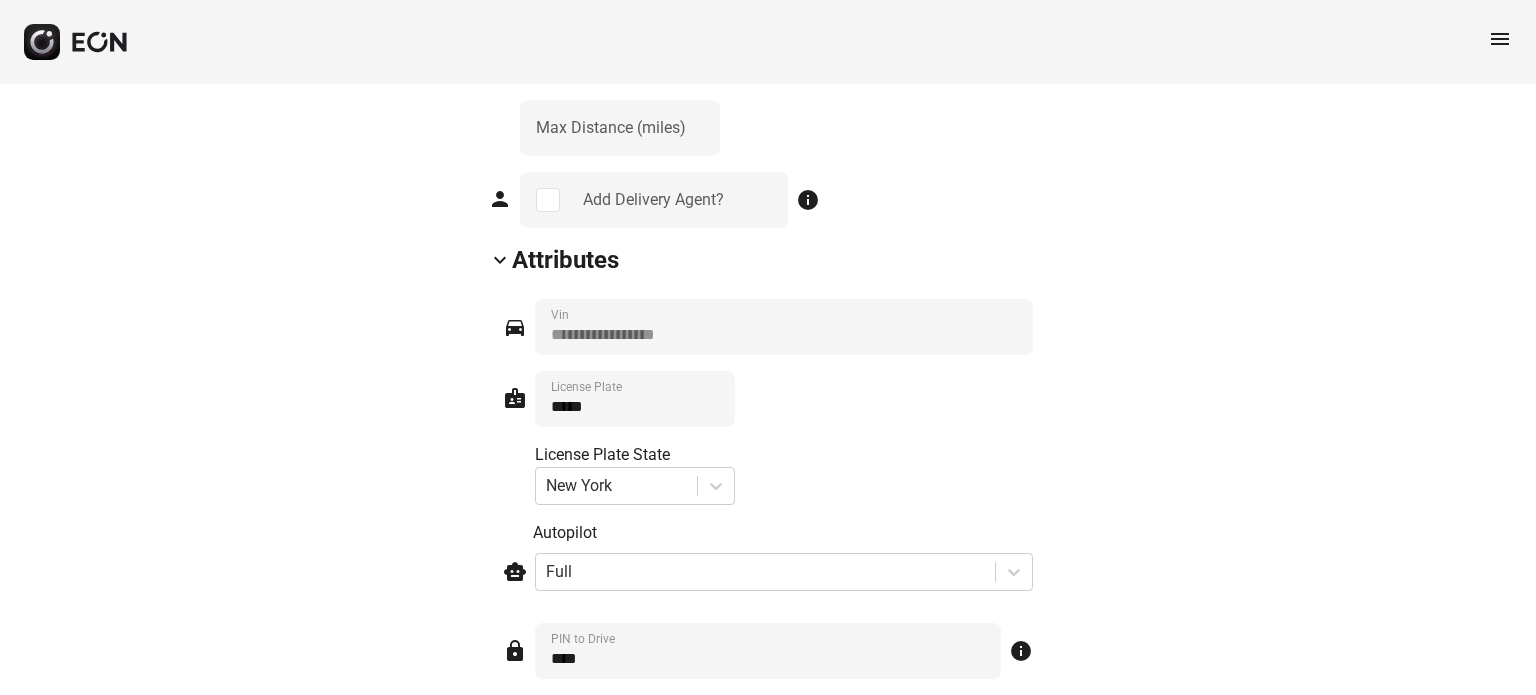 scroll, scrollTop: 2700, scrollLeft: 0, axis: vertical 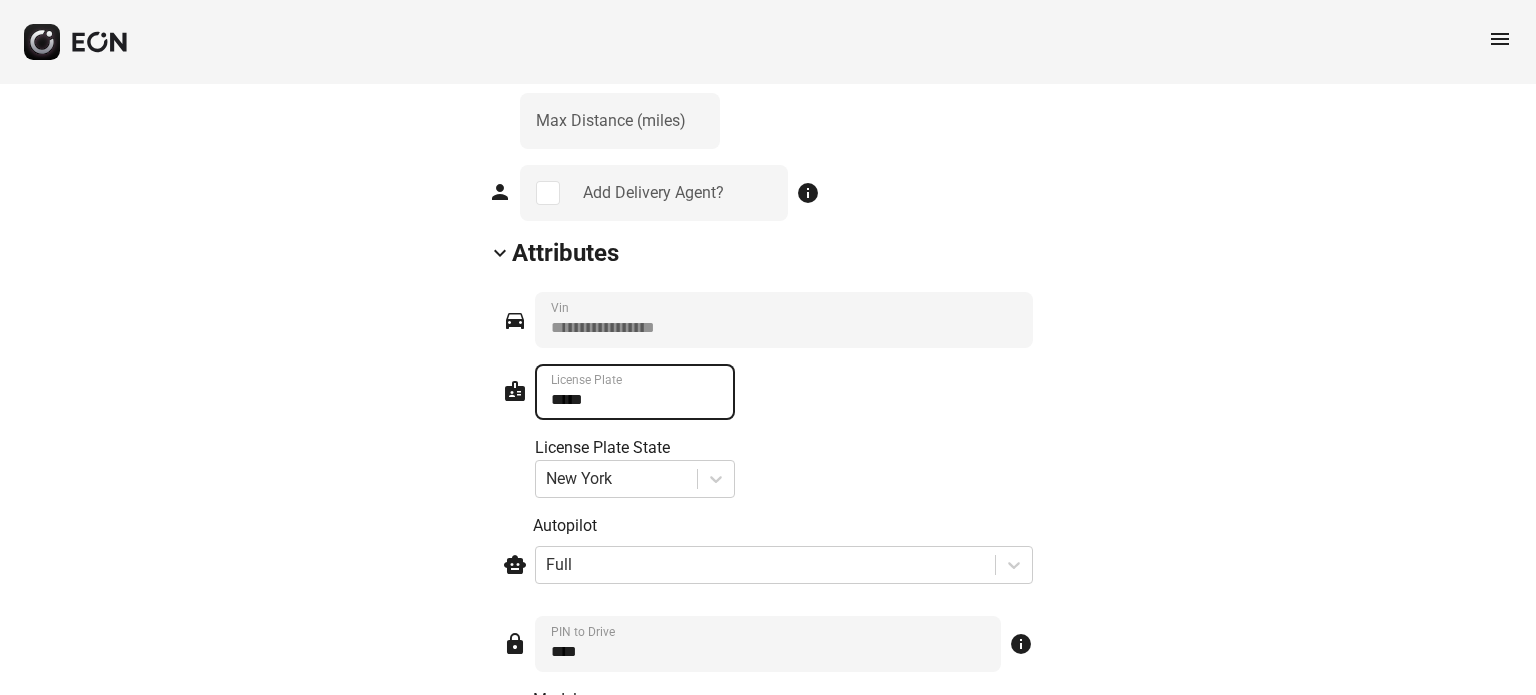 click on "*****" at bounding box center (635, 392) 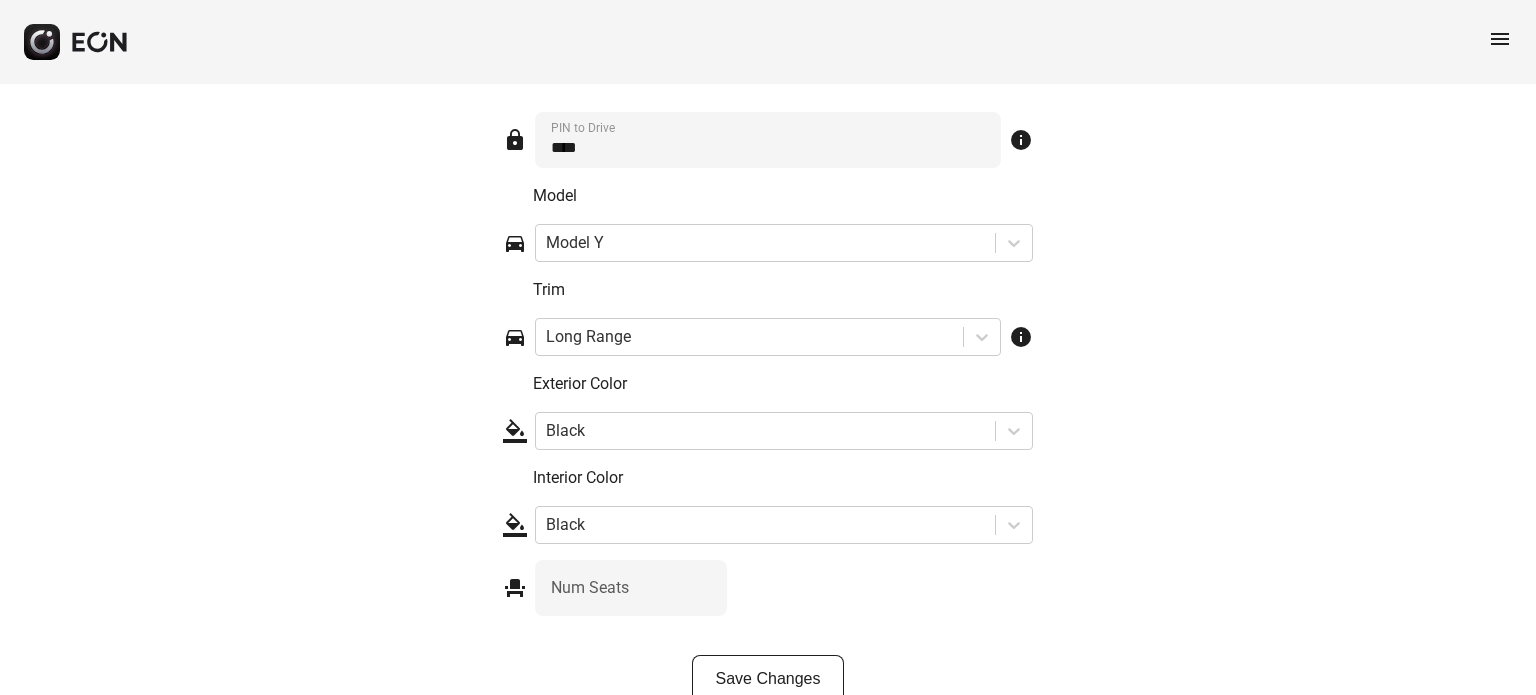 scroll, scrollTop: 3276, scrollLeft: 0, axis: vertical 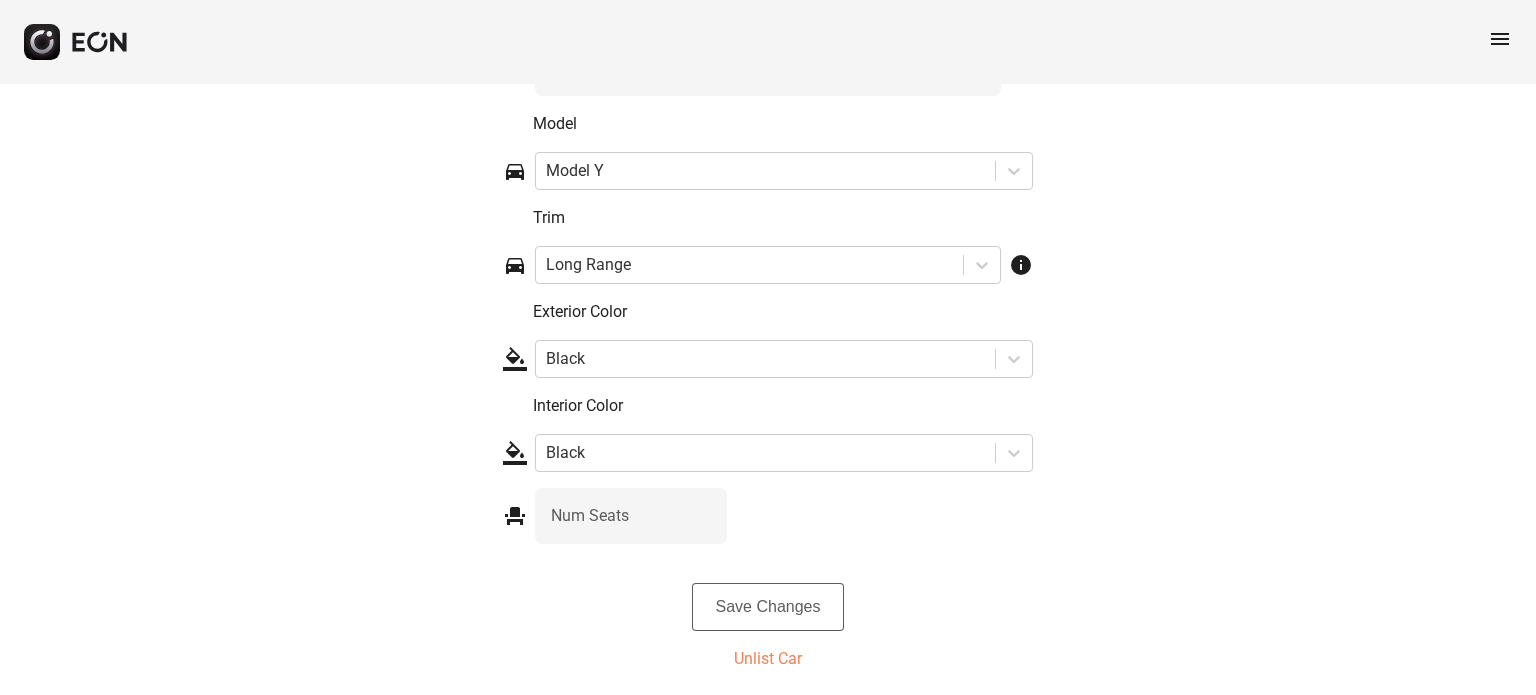 type on "******" 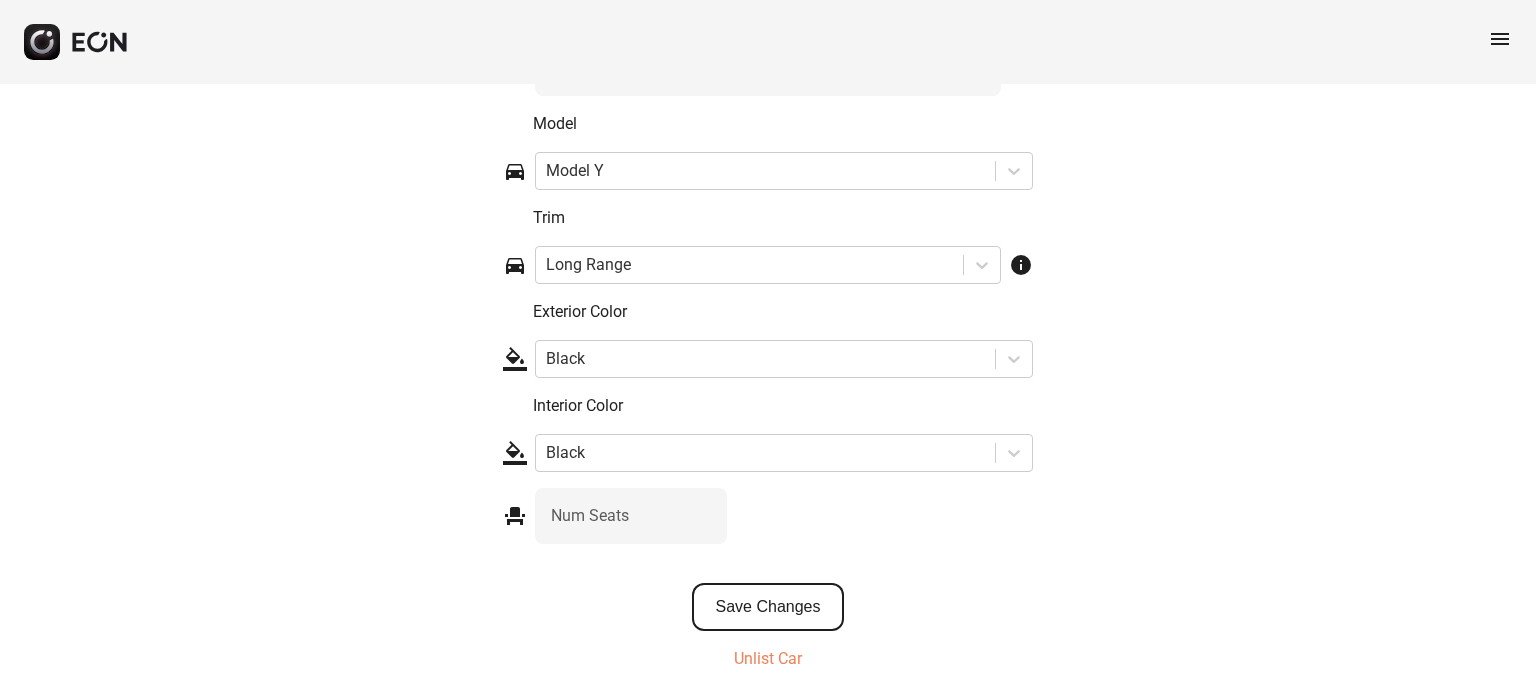 click on "Save Changes" at bounding box center (768, 607) 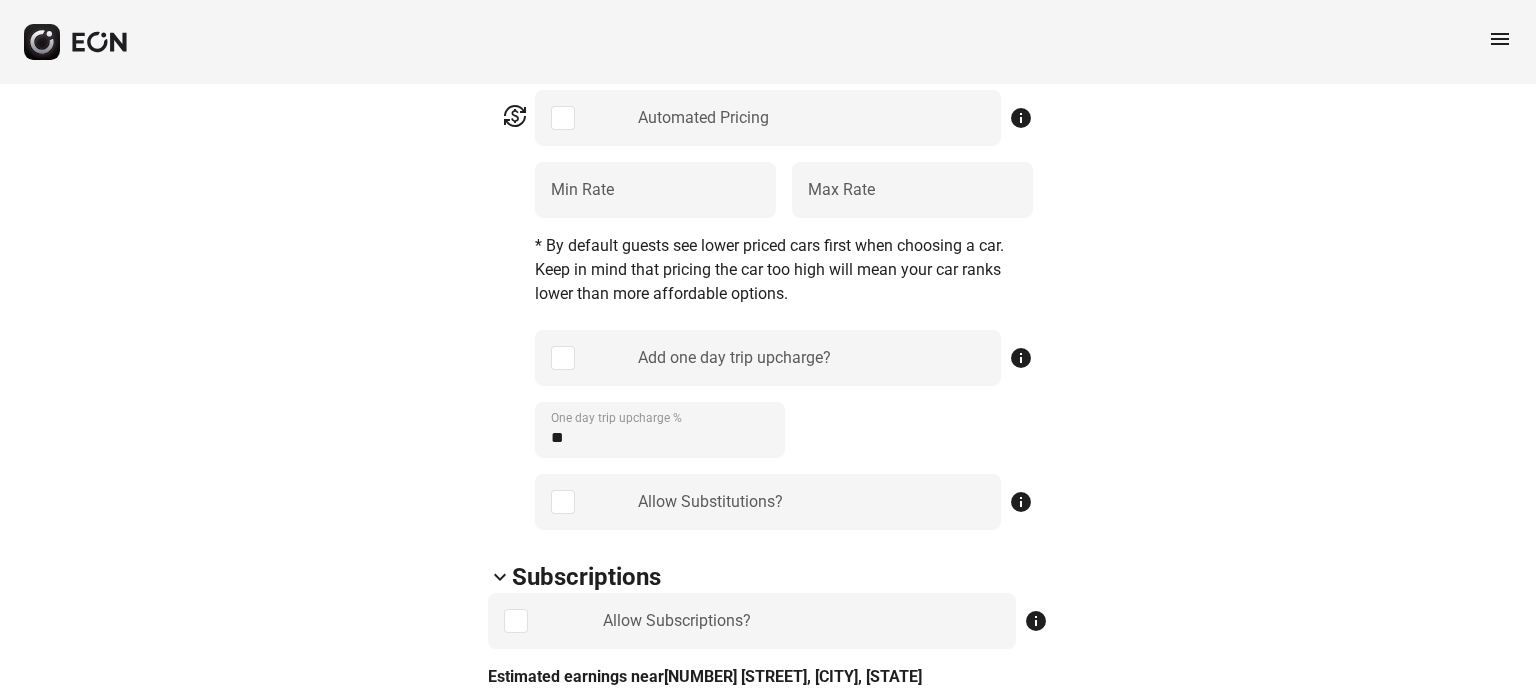scroll, scrollTop: 1200, scrollLeft: 0, axis: vertical 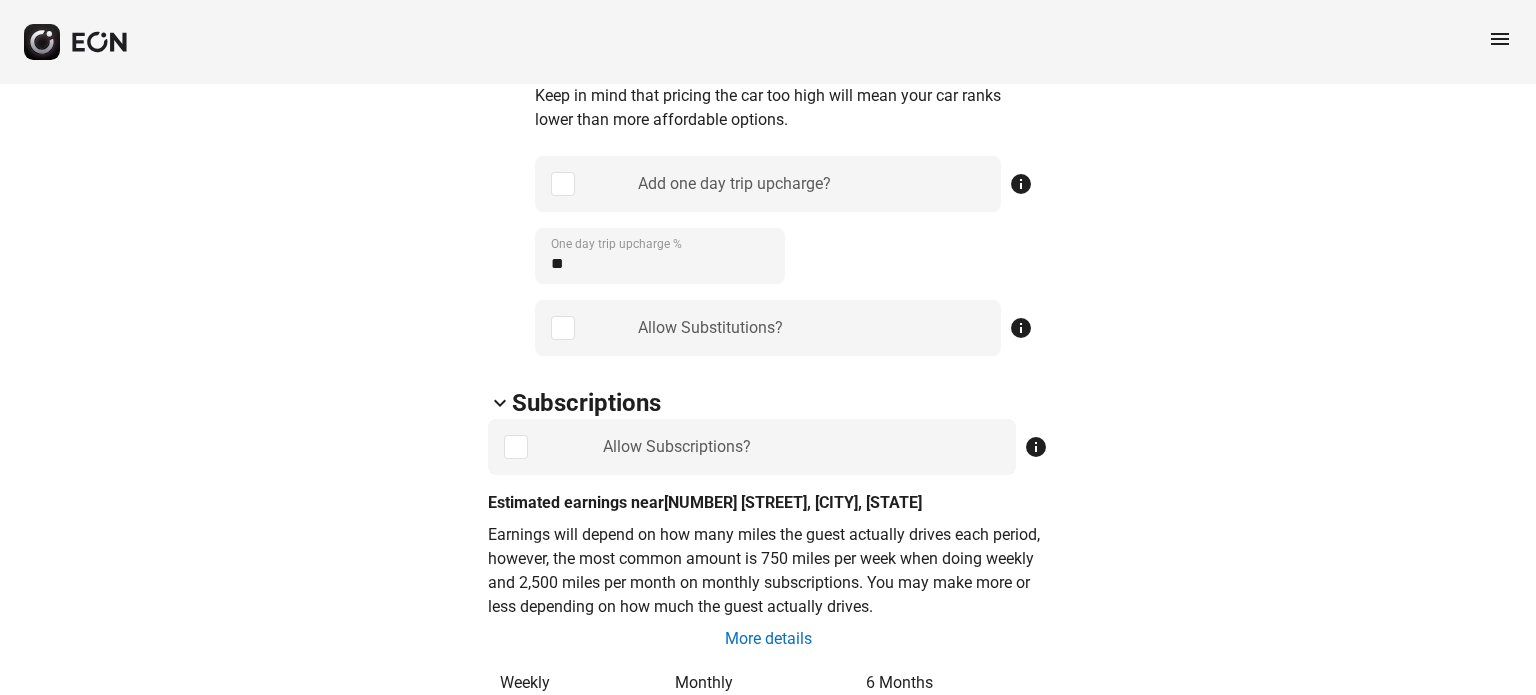type 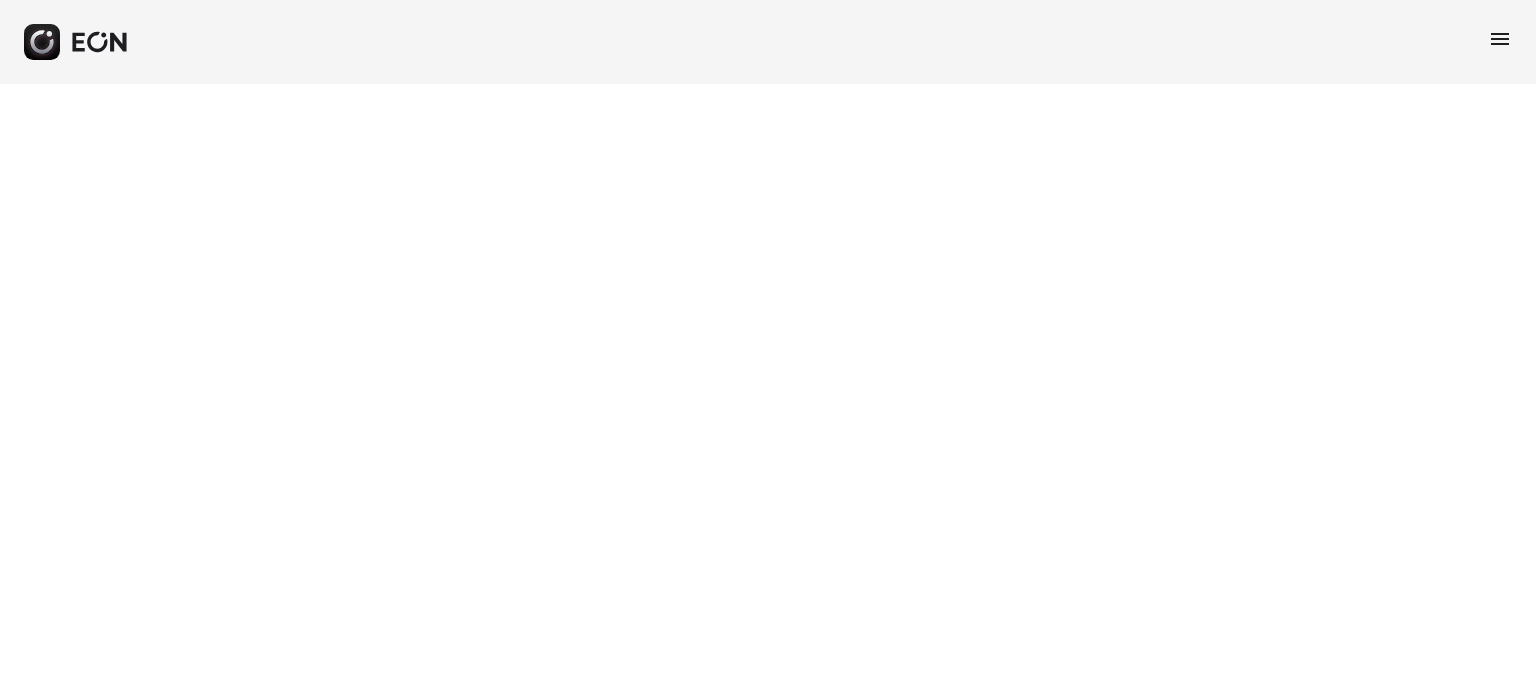 scroll, scrollTop: 0, scrollLeft: 0, axis: both 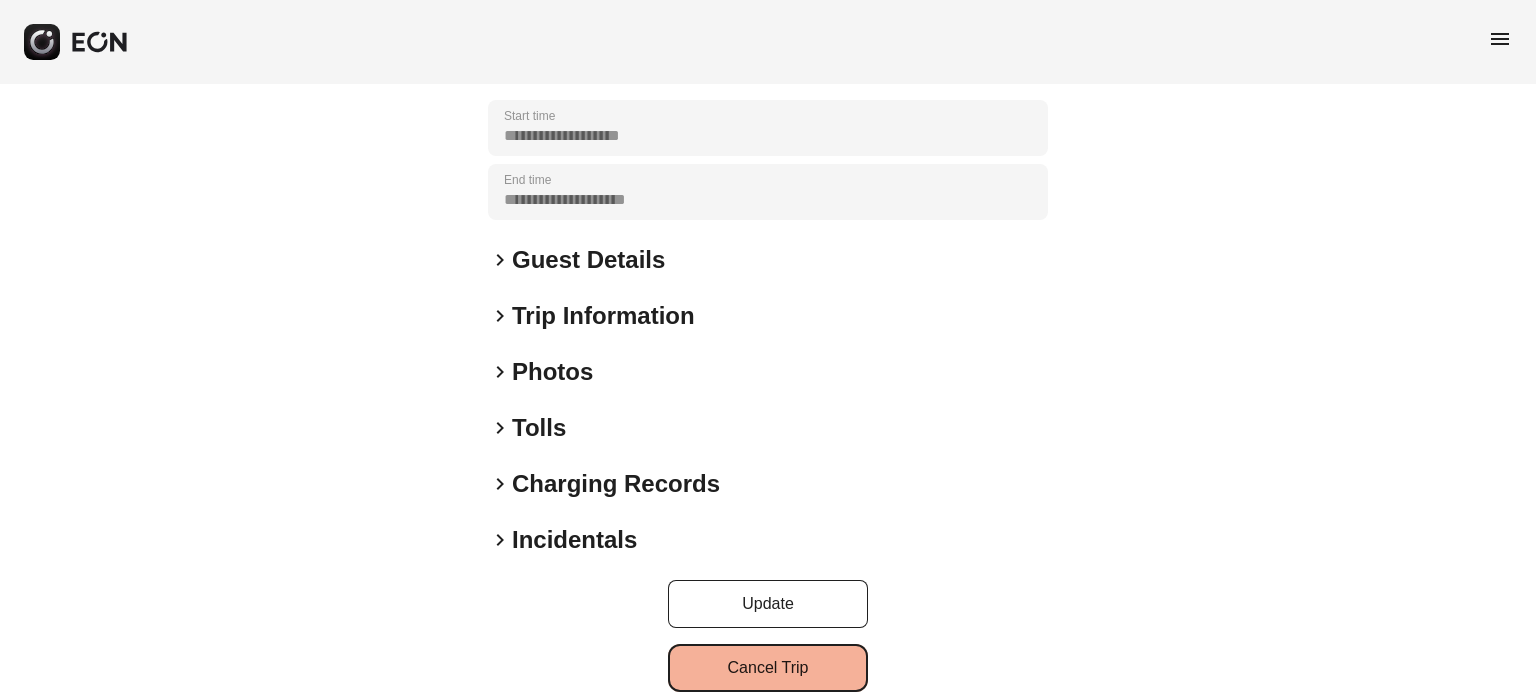 click on "Cancel Trip" at bounding box center [768, 668] 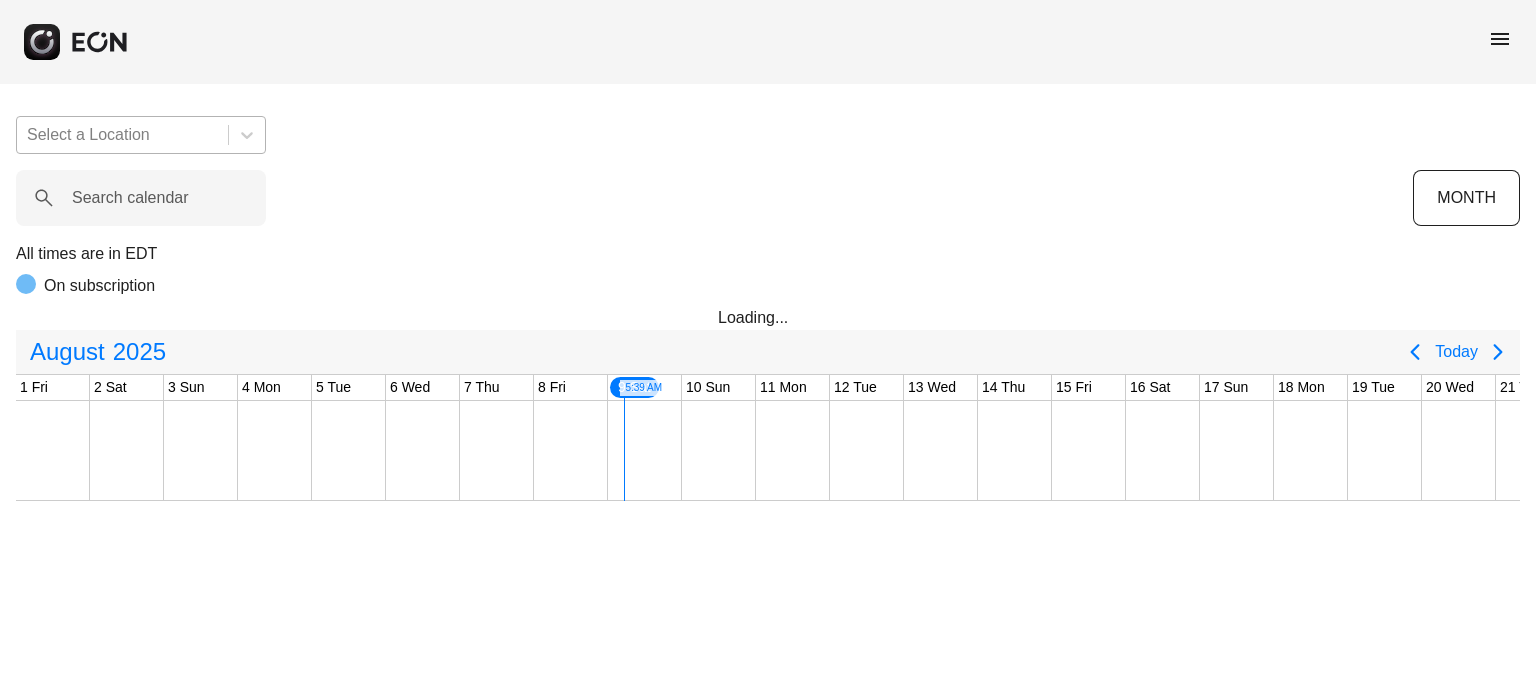 scroll, scrollTop: 0, scrollLeft: 0, axis: both 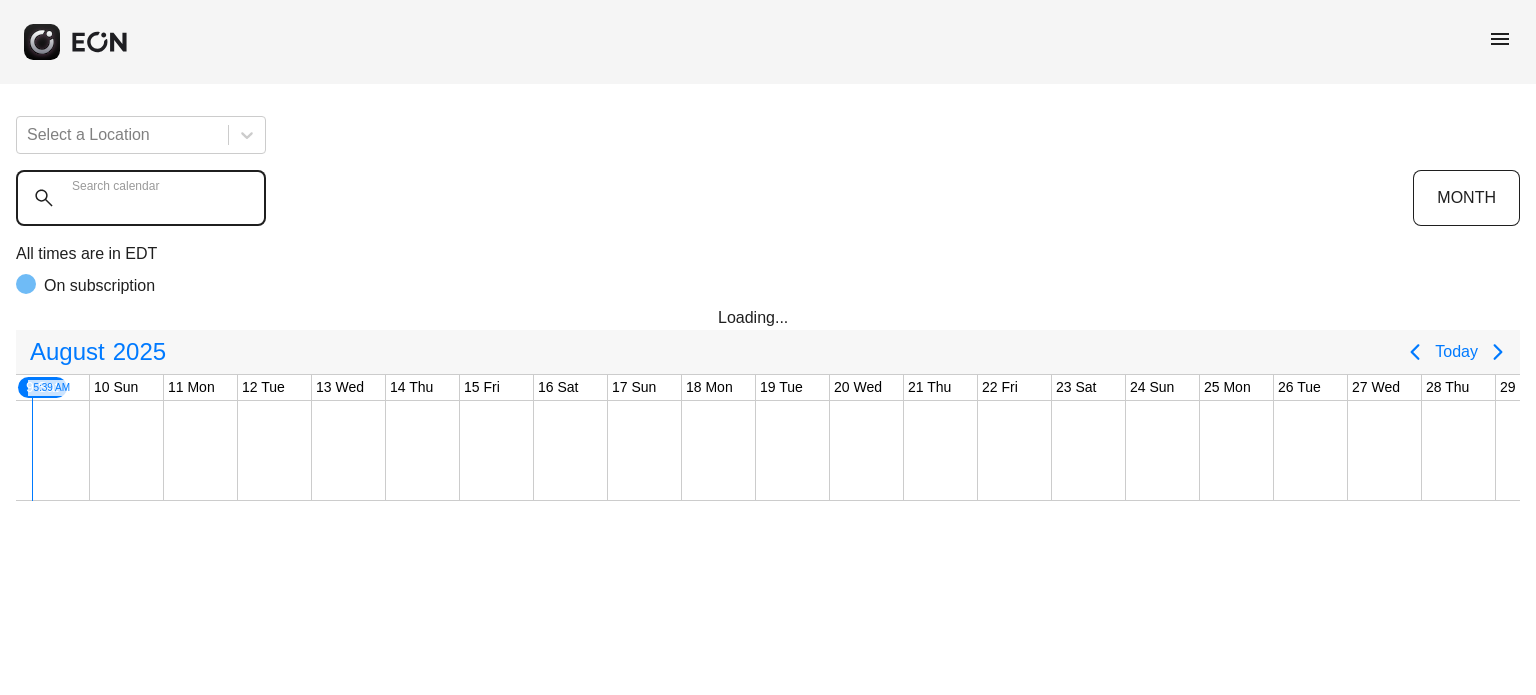 click on "Search calendar" at bounding box center [141, 198] 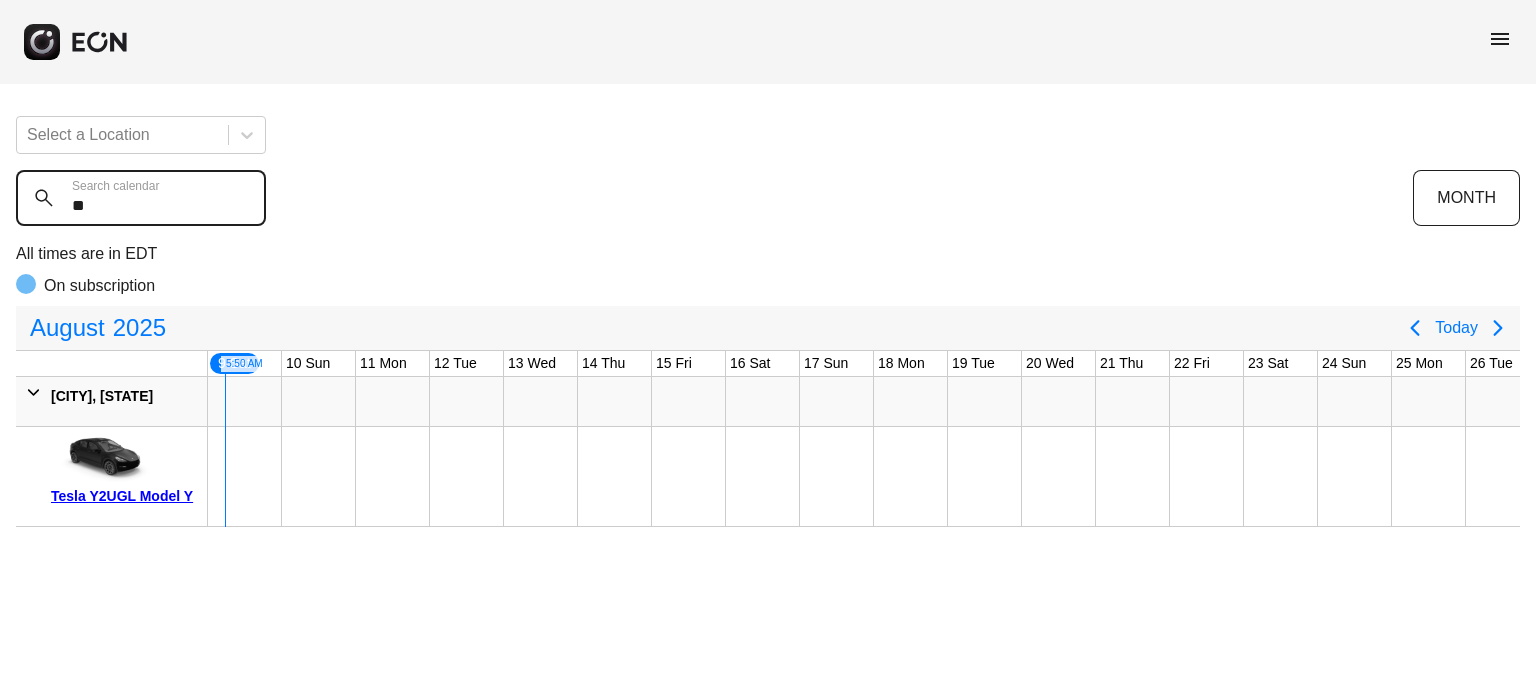 type on "**" 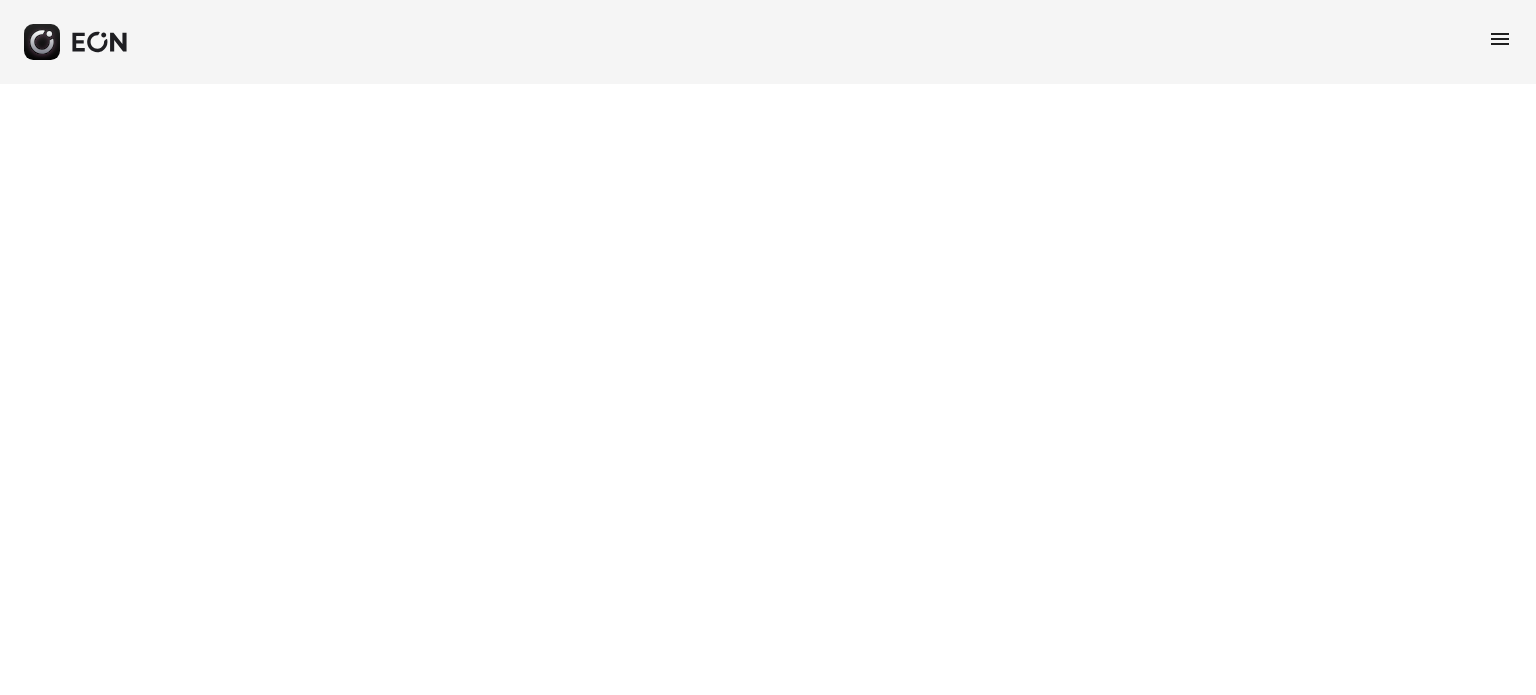 scroll, scrollTop: 0, scrollLeft: 0, axis: both 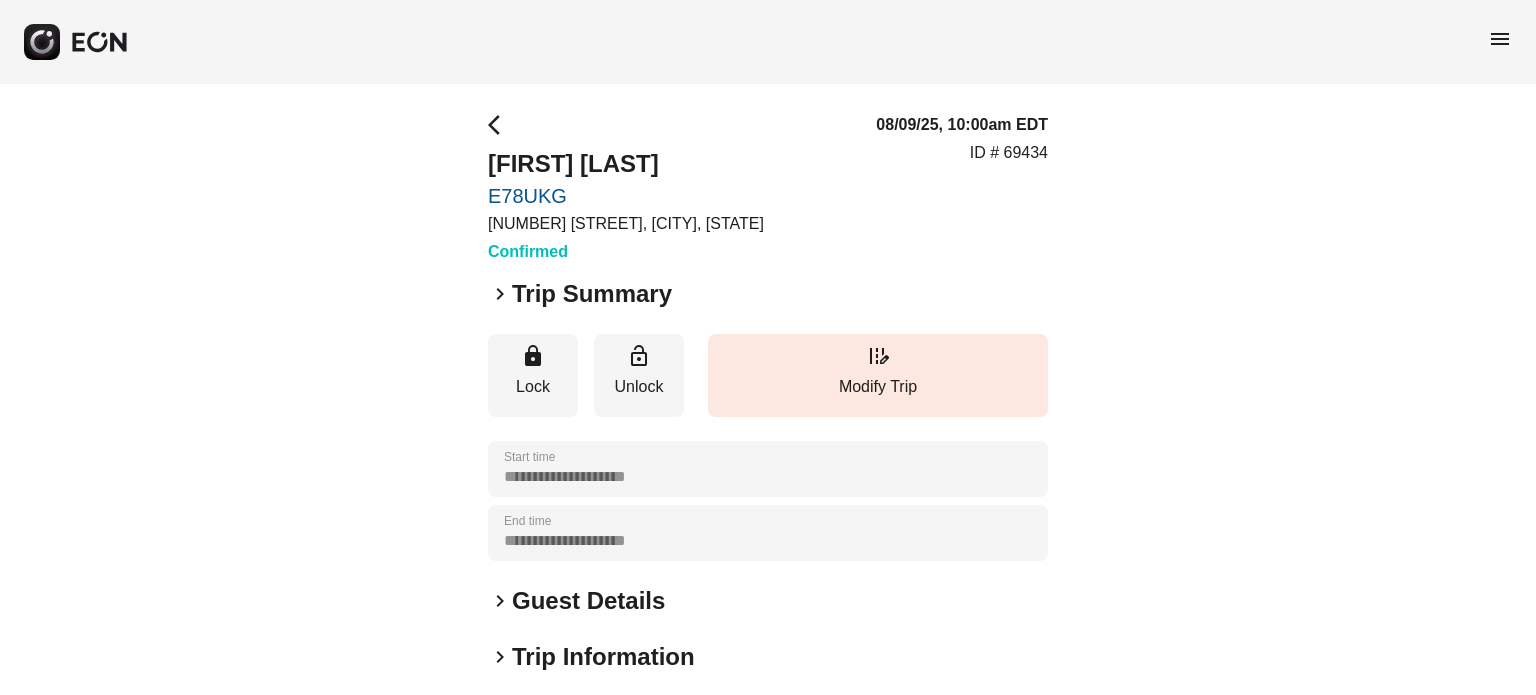 drag, startPoint x: 360, startPoint y: 291, endPoint x: 457, endPoint y: 273, distance: 98.65597 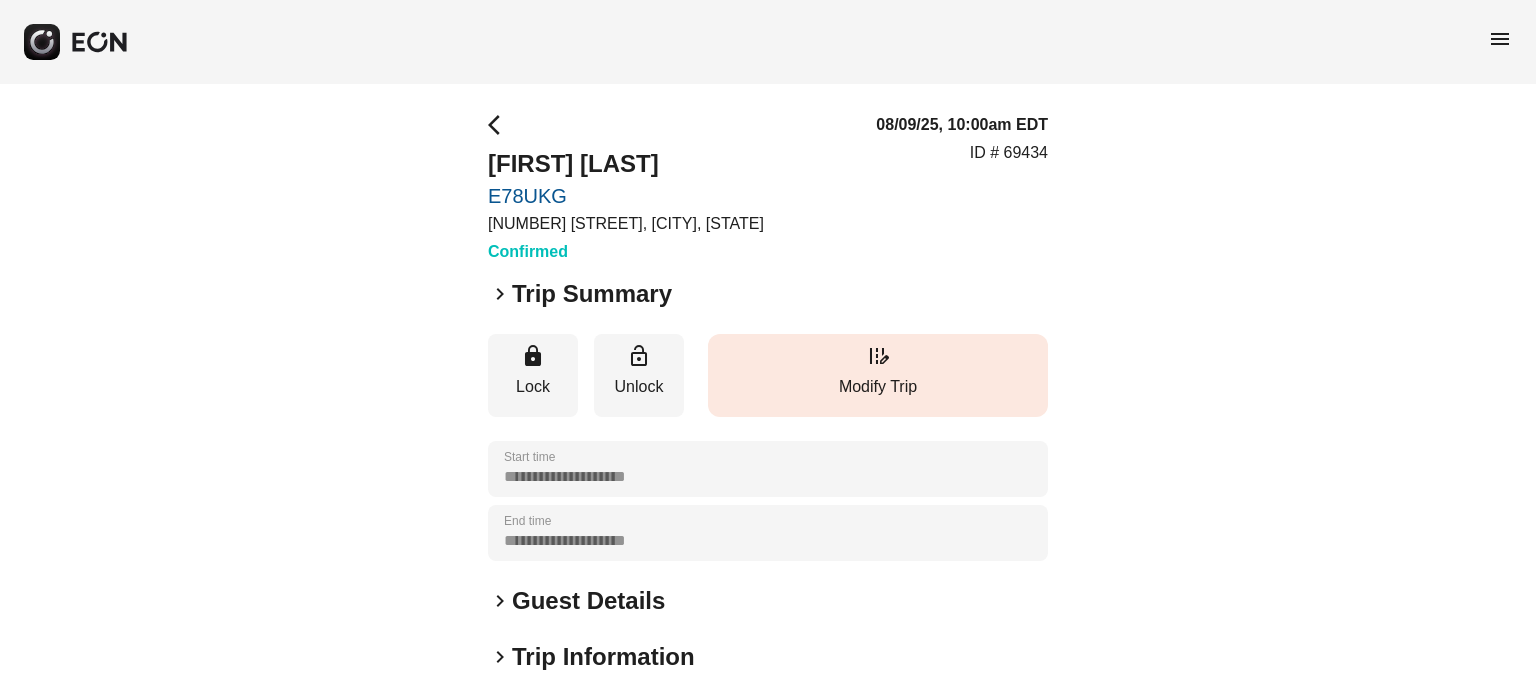 click on "Modify Trip" at bounding box center [878, 387] 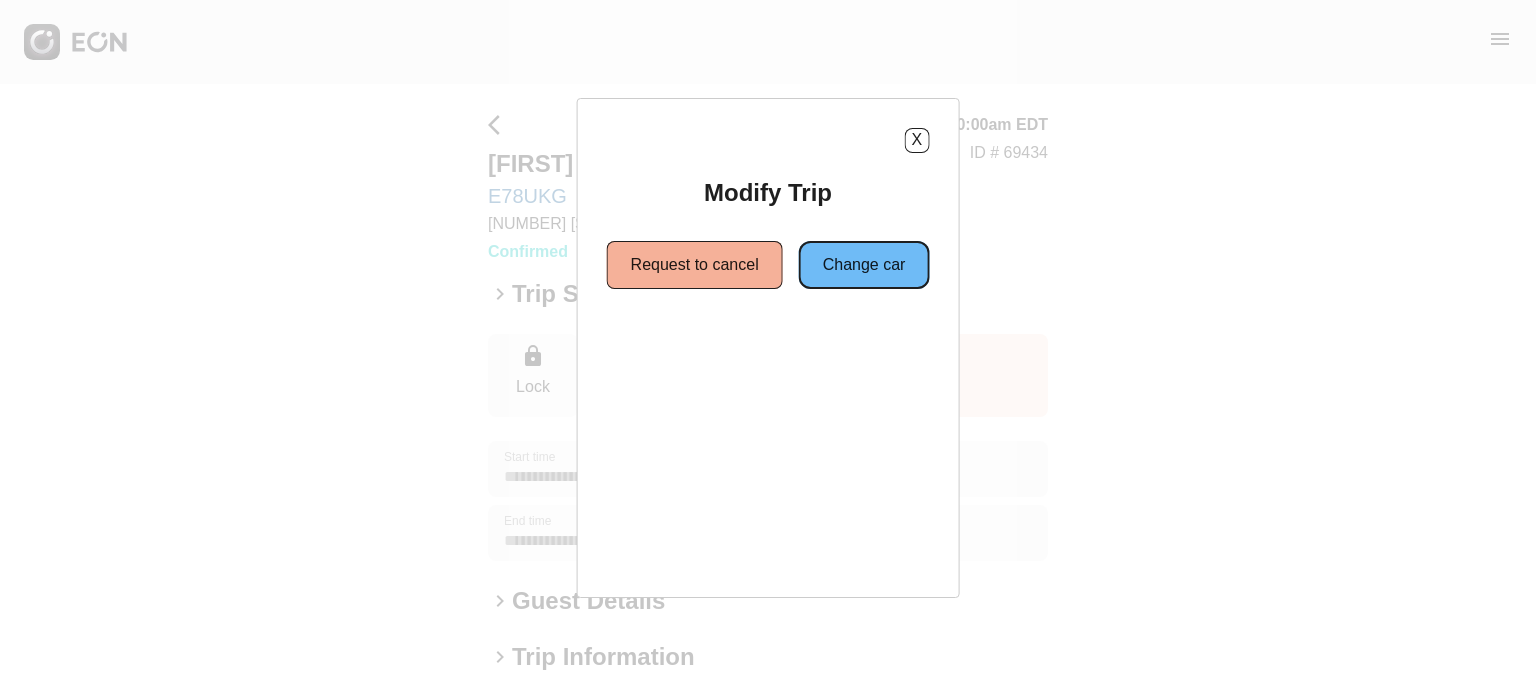 click on "Change car" at bounding box center (864, 265) 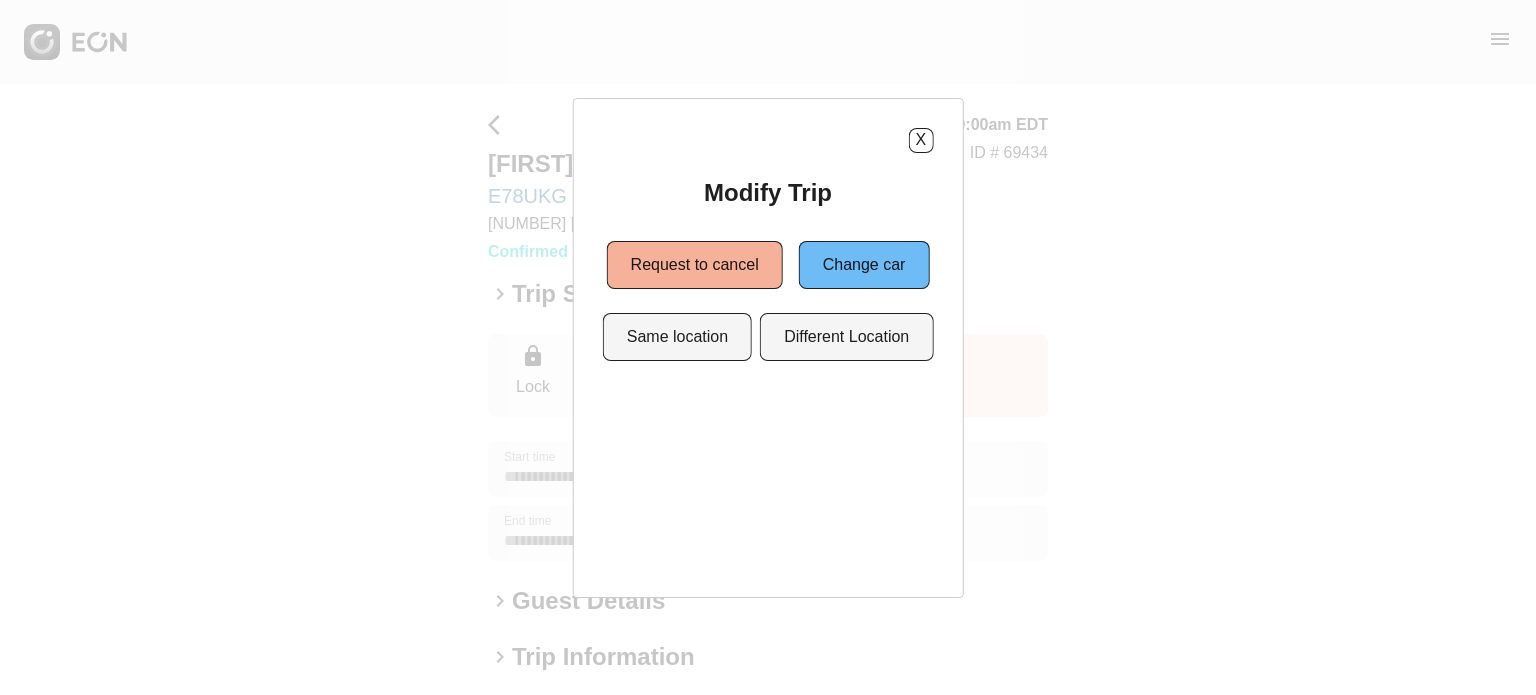 click on "X Modify Trip Request to cancel Change car Same location Different Location" at bounding box center (768, 348) 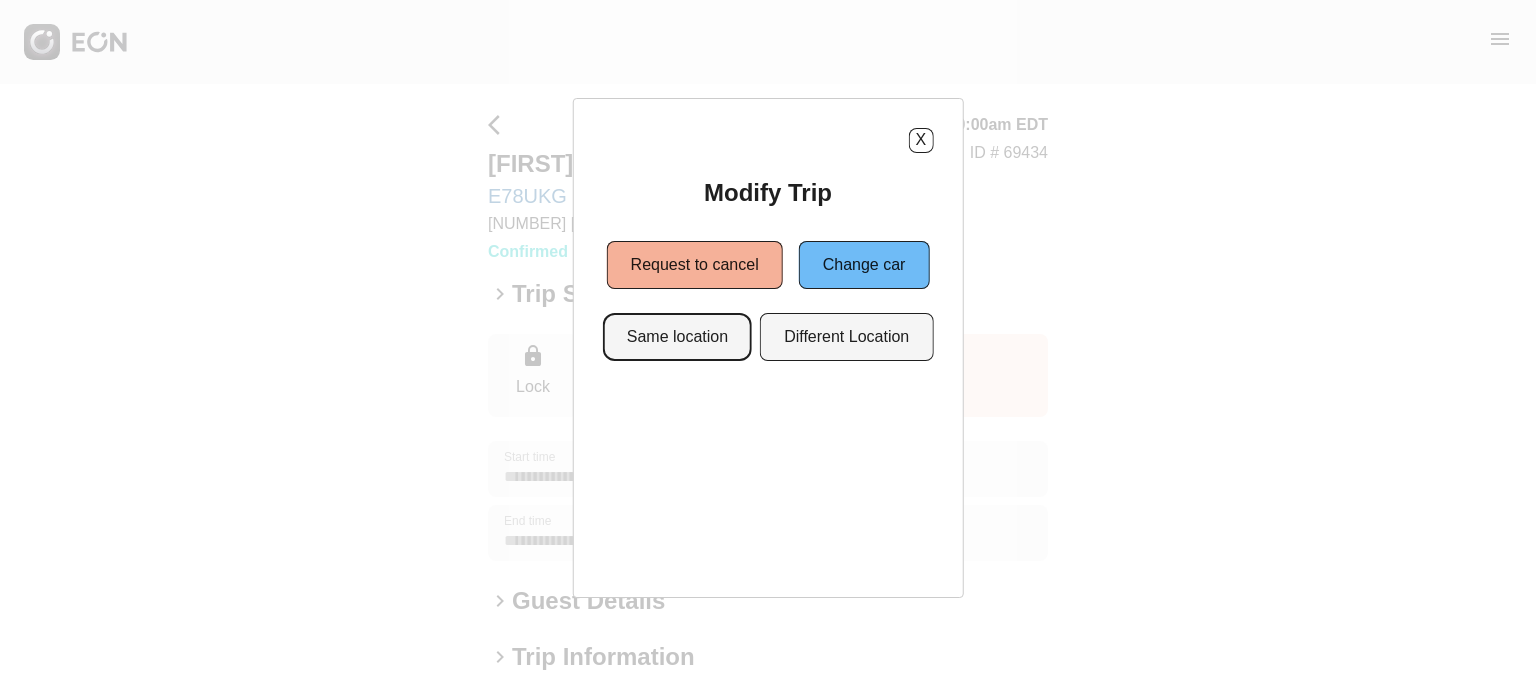 click on "Same location" at bounding box center (677, 337) 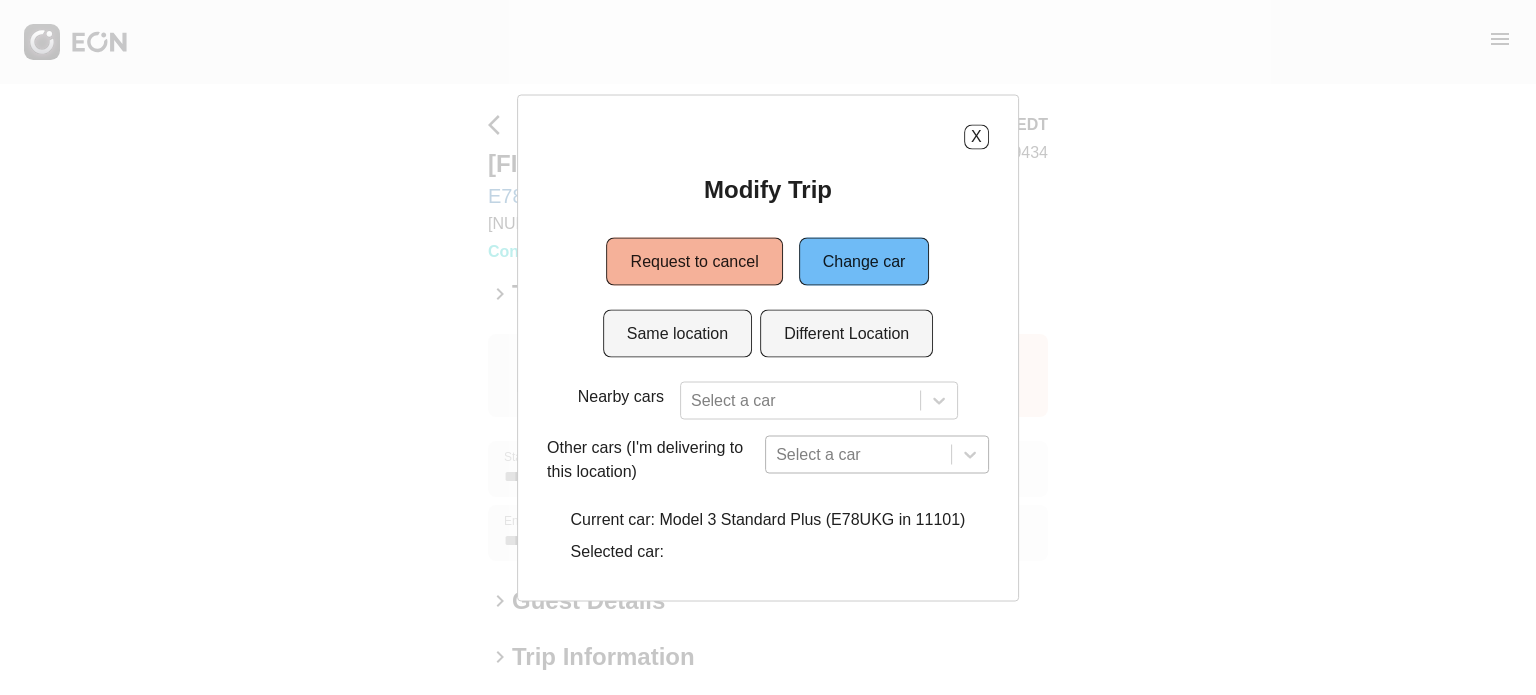 click on "Select a car" at bounding box center (877, 454) 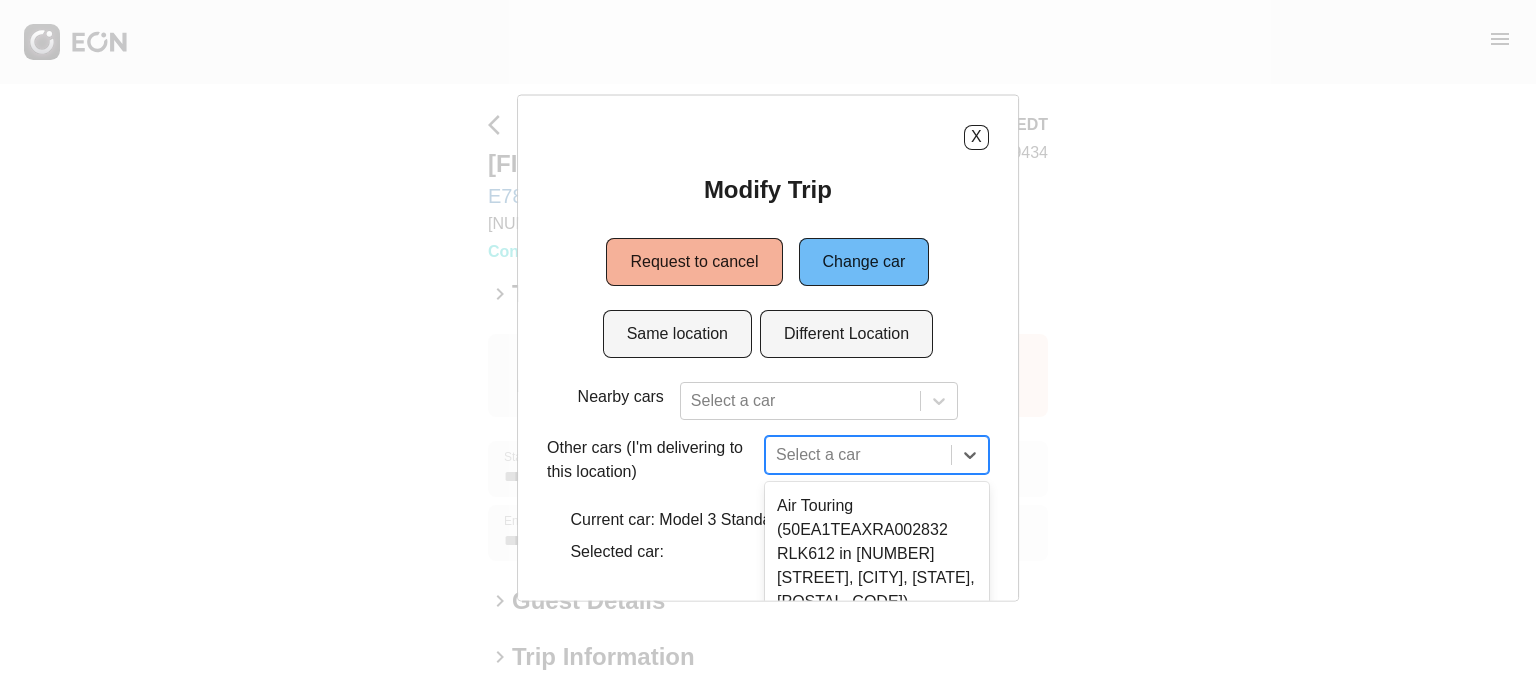 scroll, scrollTop: 181, scrollLeft: 0, axis: vertical 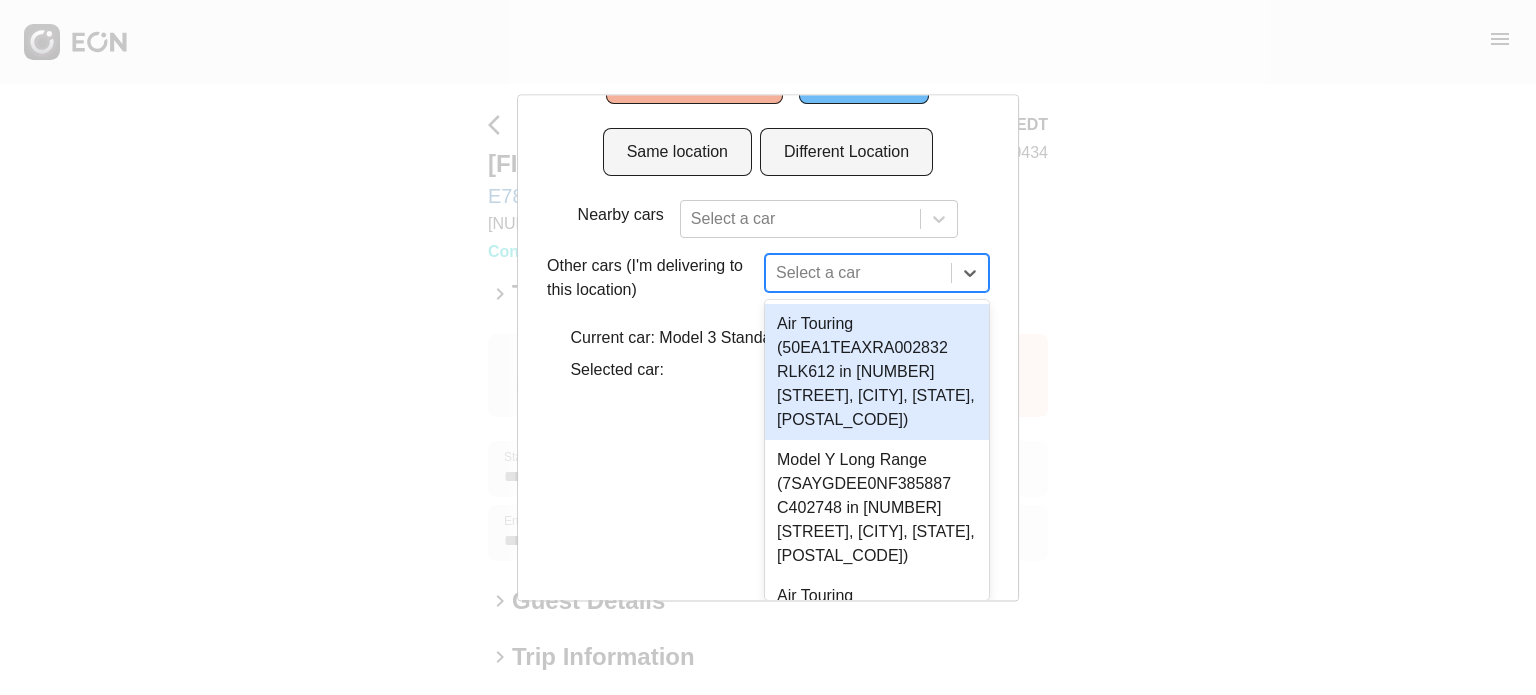 click on "Modify Trip Request to cancel Change car Same location Different Location Nearby cars Select a car Other cars (I'm delivering to this location) 4 results available. Use Up and Down to choose options, press Enter to select the currently focused option, press Escape to exit the menu, press Tab to select the option and exit the menu. Select a car
Air Touring
(50EA1TEAXRA002832 RLK612 in 1960 E Grand Ave, Los Angeles, CA, 90245)
Model Y Long Range
(7SAYGDEE0NF385887 C402748 in 1960 E Grand Ave, Los Angeles, CA, 90245)
Air Touring
(50EA1TEA0RA003200 RVK809 in 610 Exterior Street, The Bronx, New York City, NY, 10451)
Current car: Model 3 Standard Plus
(E78UKG in 11101)" at bounding box center (768, 191) 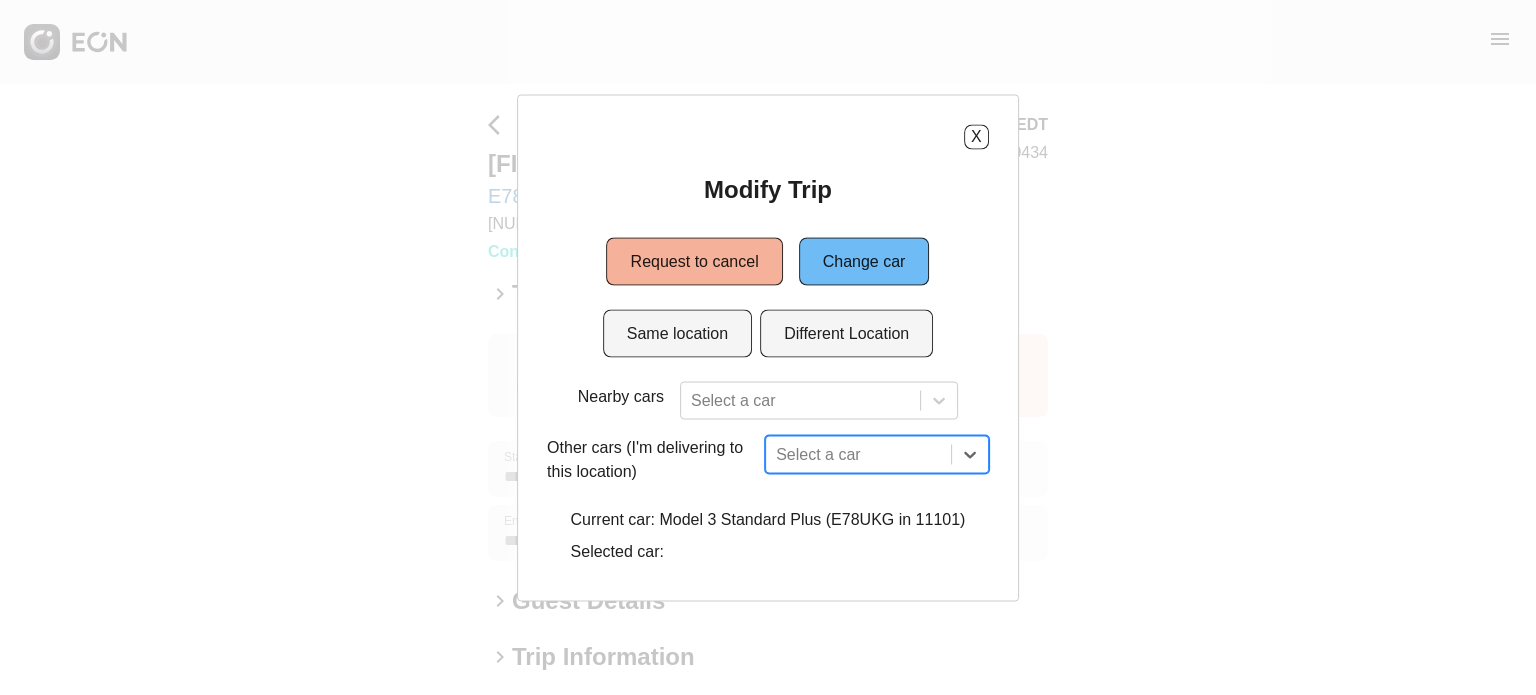 scroll, scrollTop: 0, scrollLeft: 0, axis: both 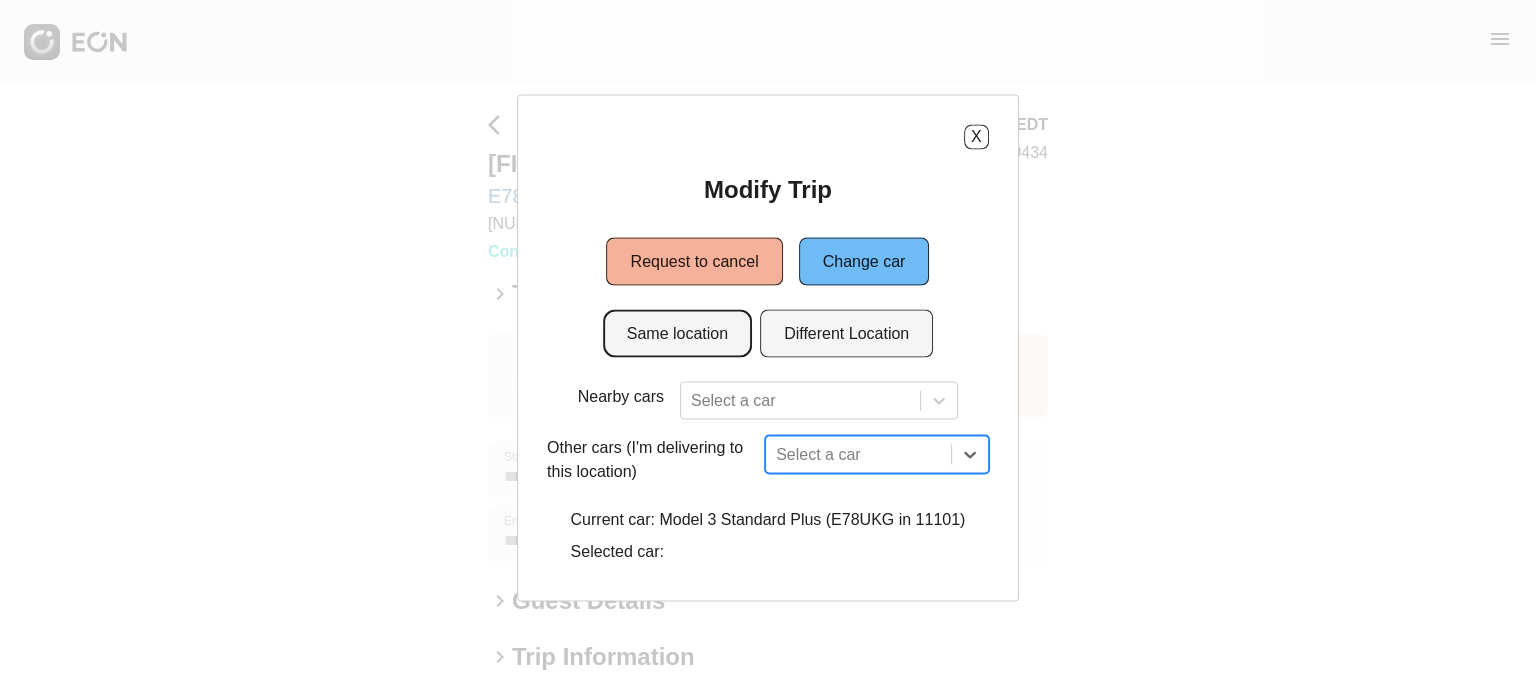 click on "Same location" at bounding box center [677, 333] 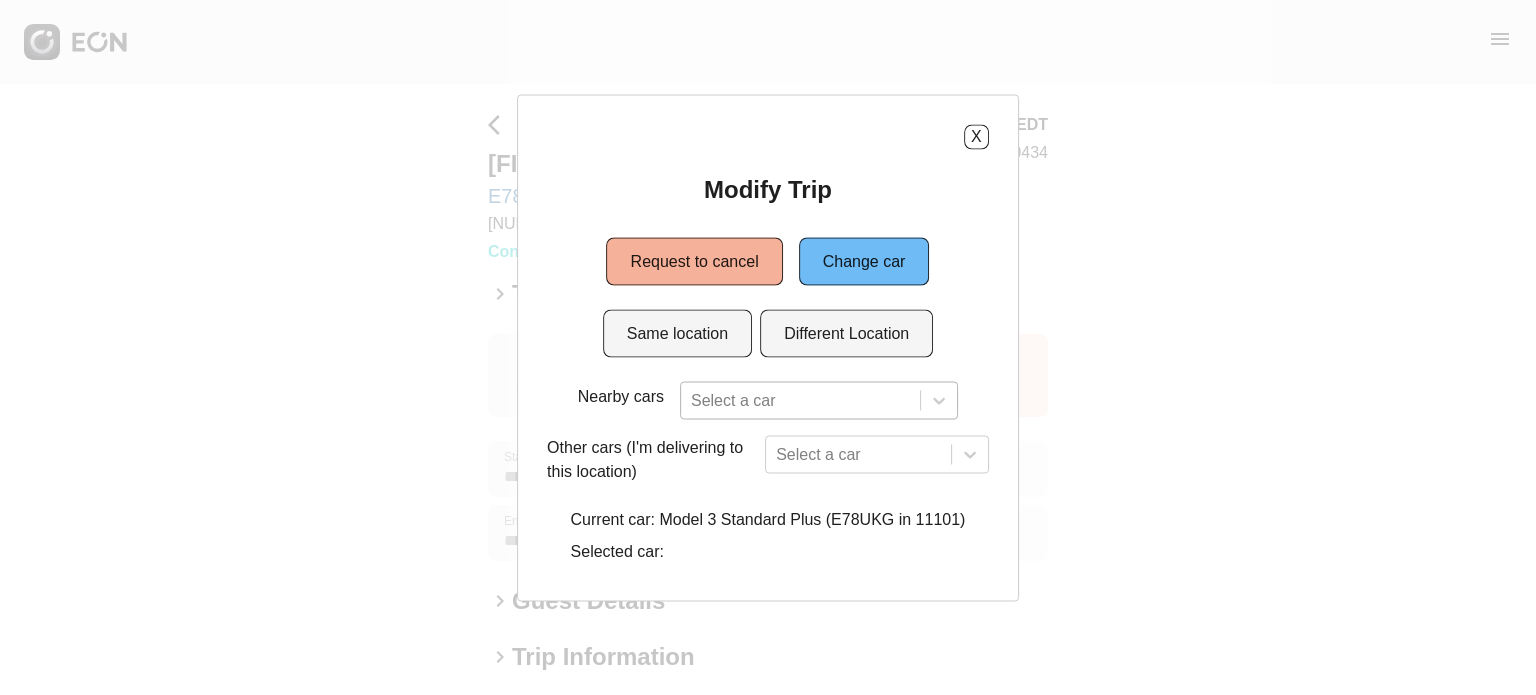 click at bounding box center [800, 400] 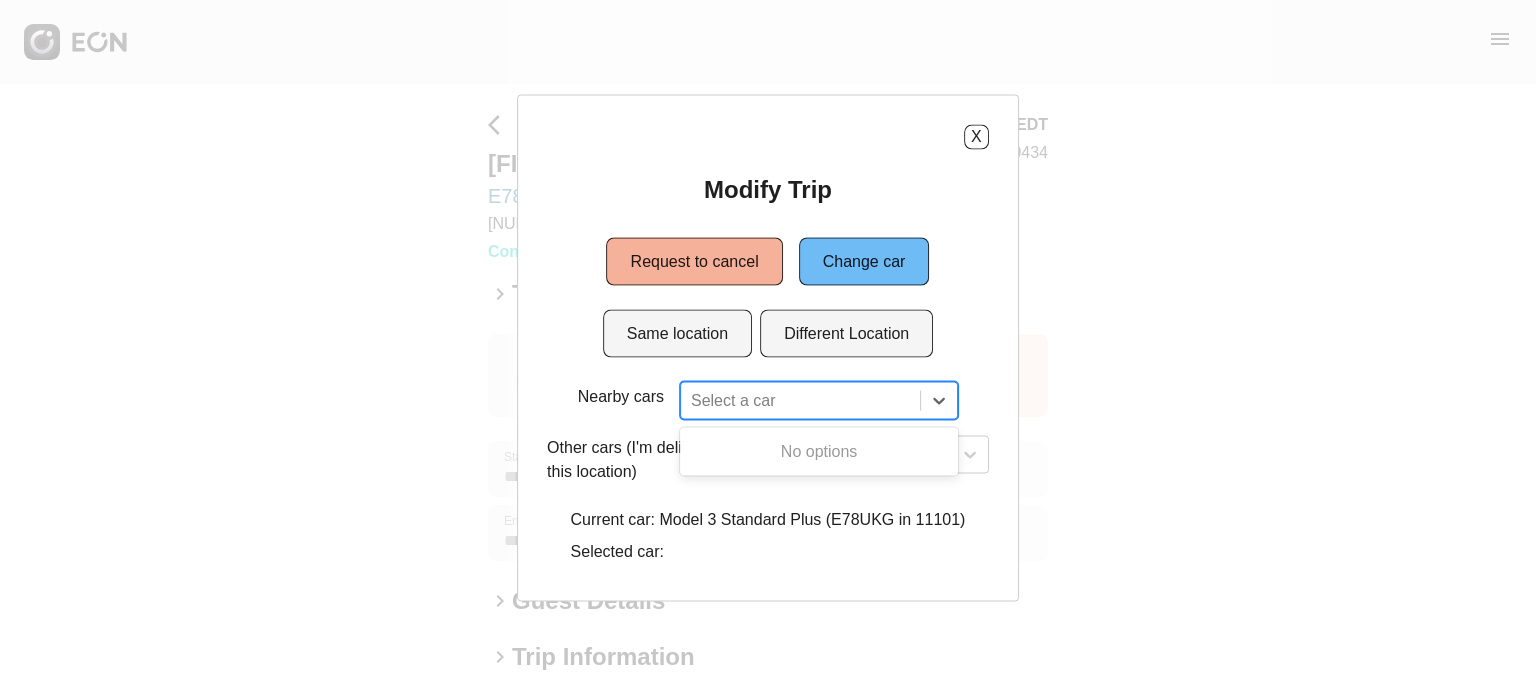 click at bounding box center (800, 400) 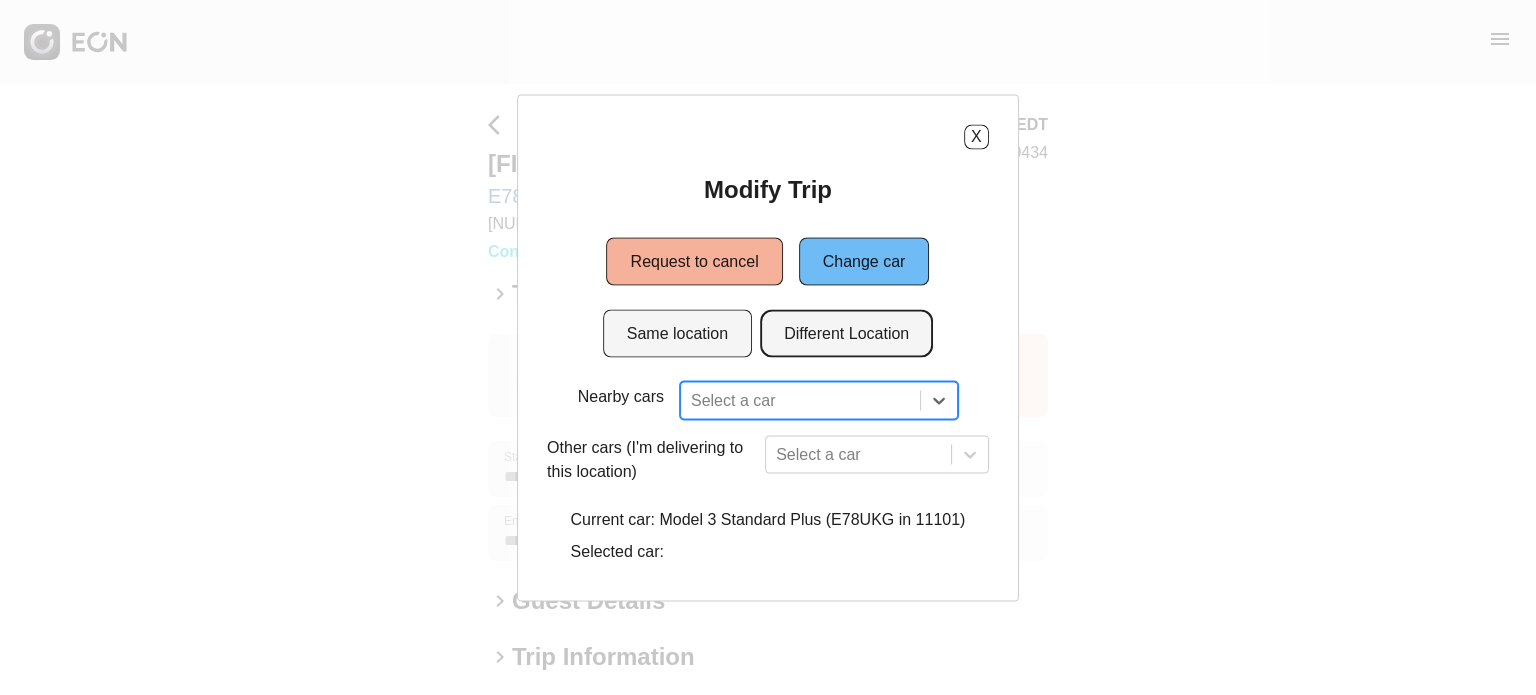 click on "Different Location" at bounding box center [846, 333] 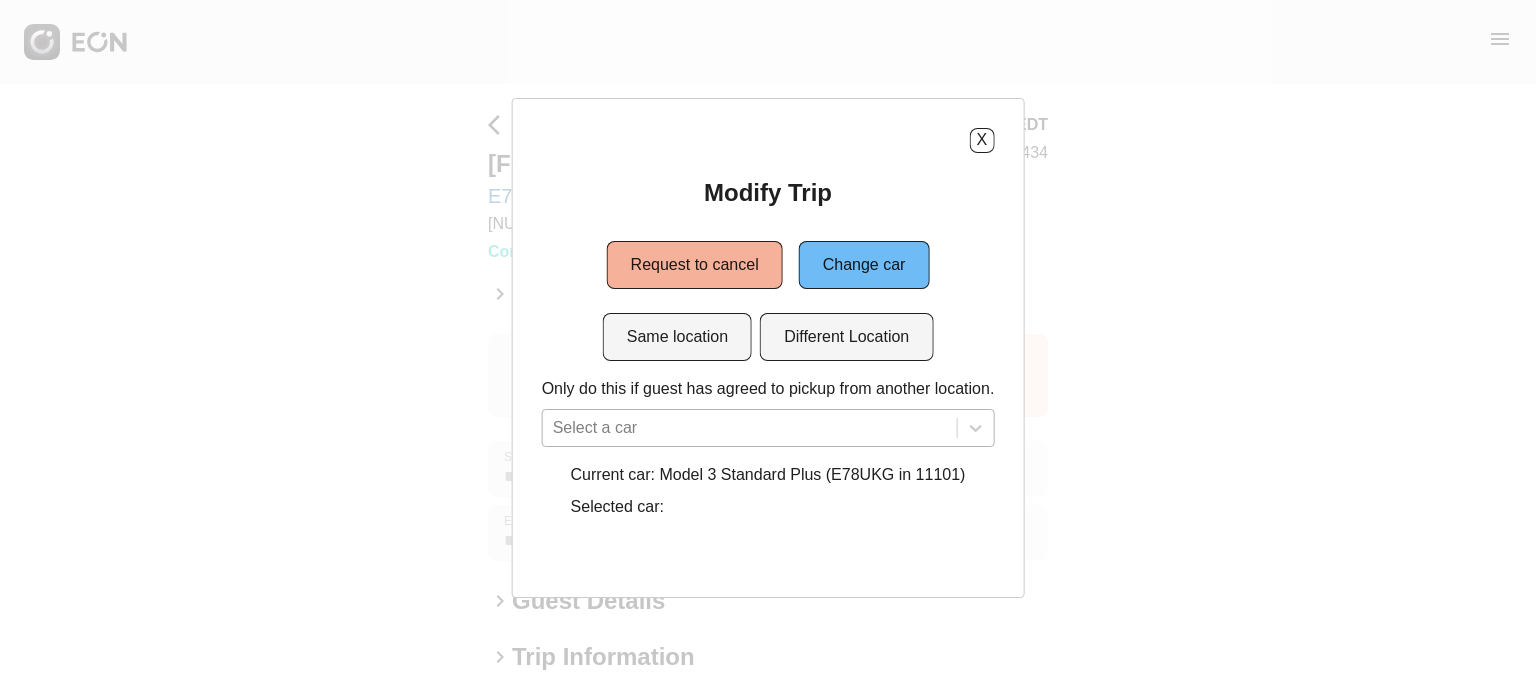 click on "Select a car" at bounding box center [768, 428] 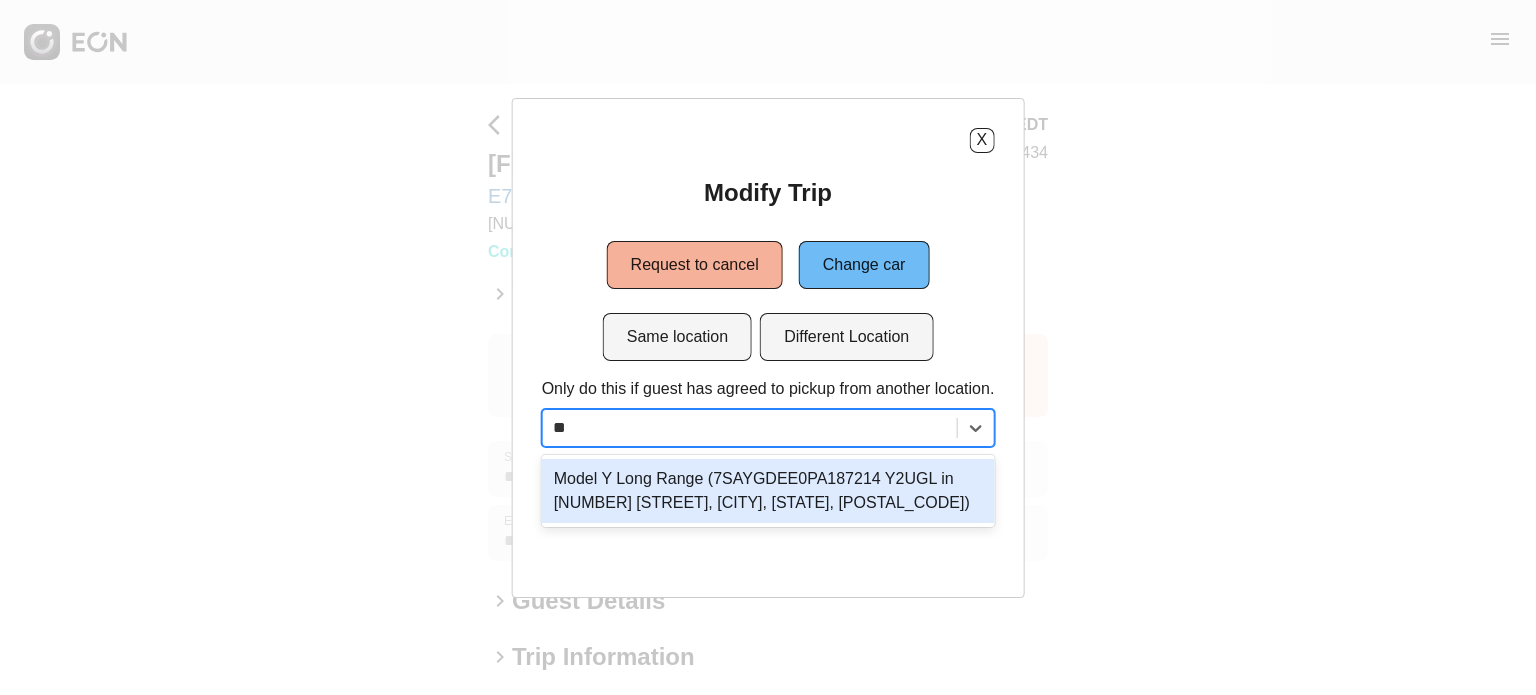 scroll, scrollTop: 0, scrollLeft: 0, axis: both 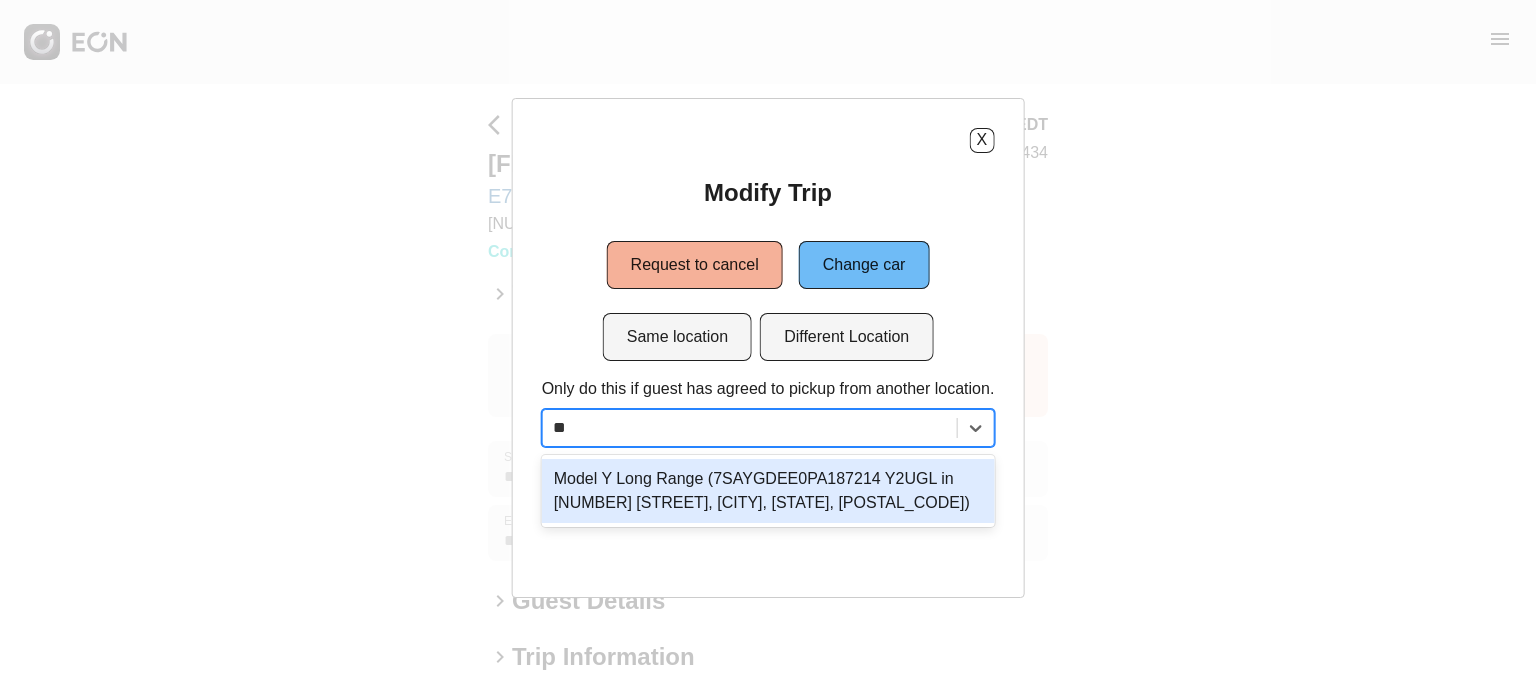 type on "**" 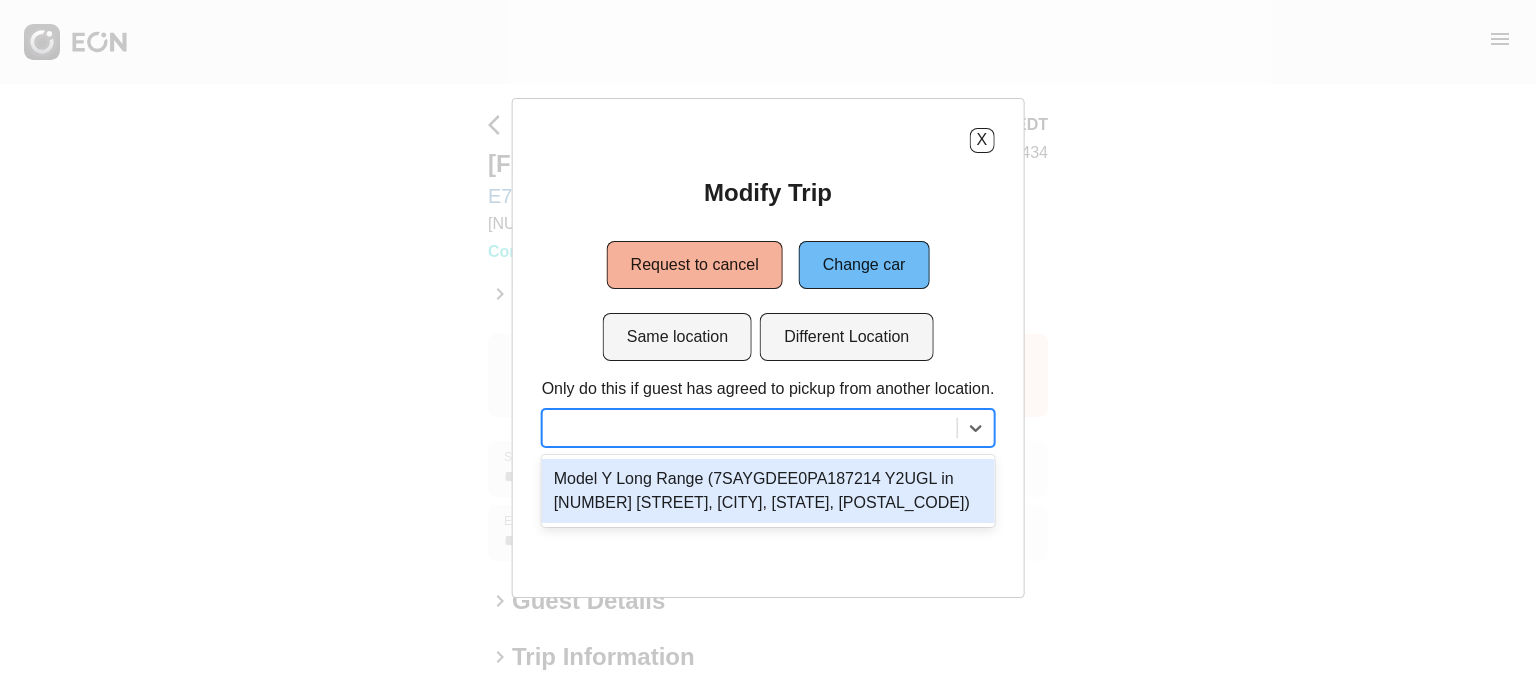 click on "X Modify Trip Request to cancel Change car Same location Different Location Only do this if guest has agreed to pickup from another location. 1 result available for search term y2. Use Up and Down to choose options, press Enter to select the currently focused option, press Escape to exit the menu, press Tab to select the option and exit the menu.
Model Y Long Range
(7SAYGDEE0PA187214 Y2UGL in 610 Exterior Street, The Bronx, New York City, NY, 10451)
Current car: Model 3 Standard Plus
(E78UKG in 11101)
Selected car:" at bounding box center [768, 348] 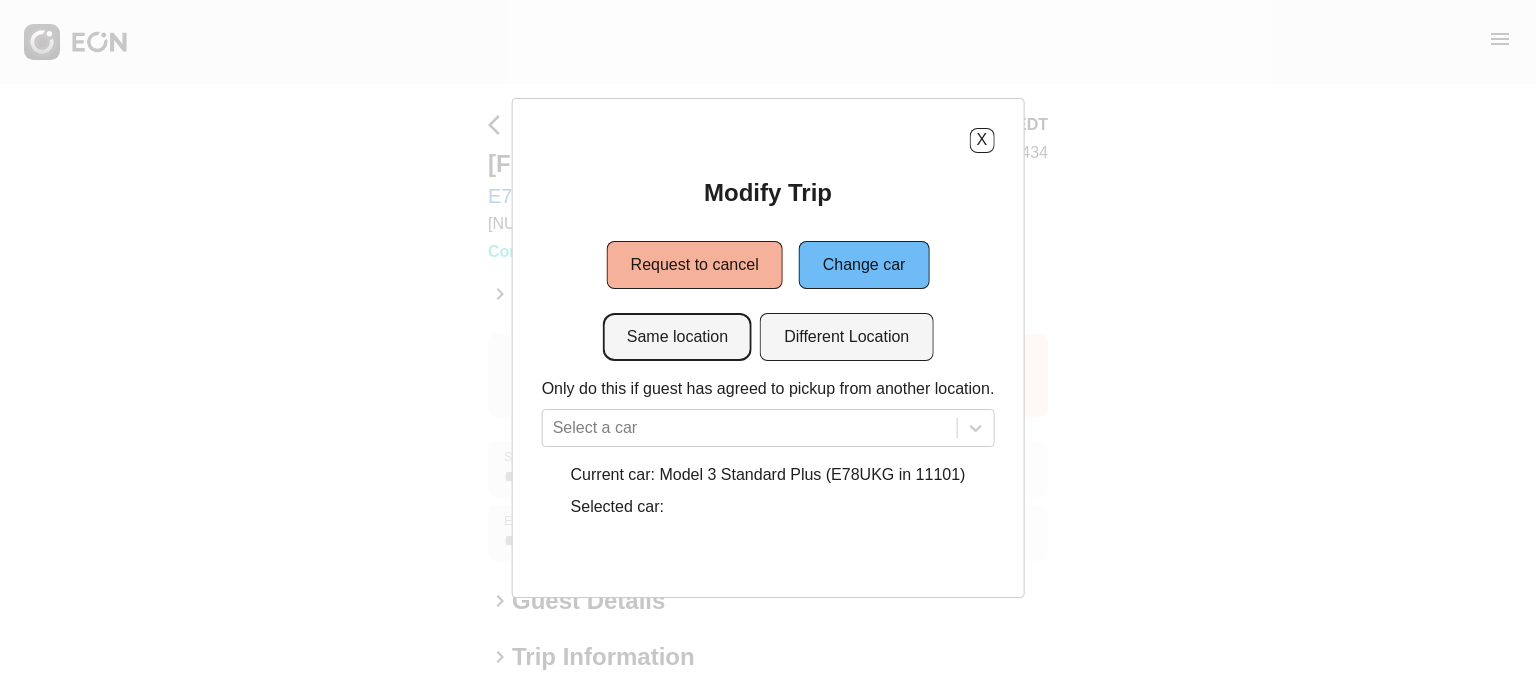 click on "Same location" at bounding box center (677, 337) 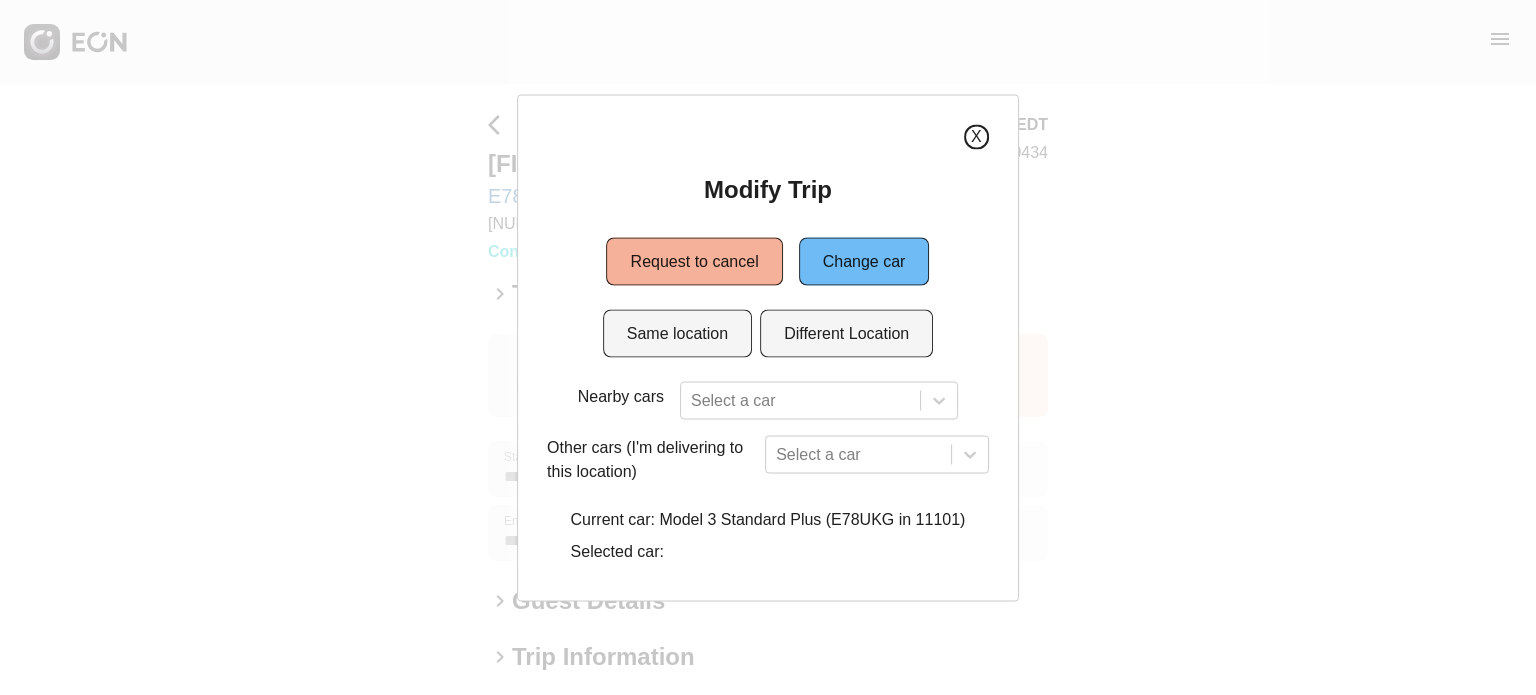 click on "X" at bounding box center (976, 136) 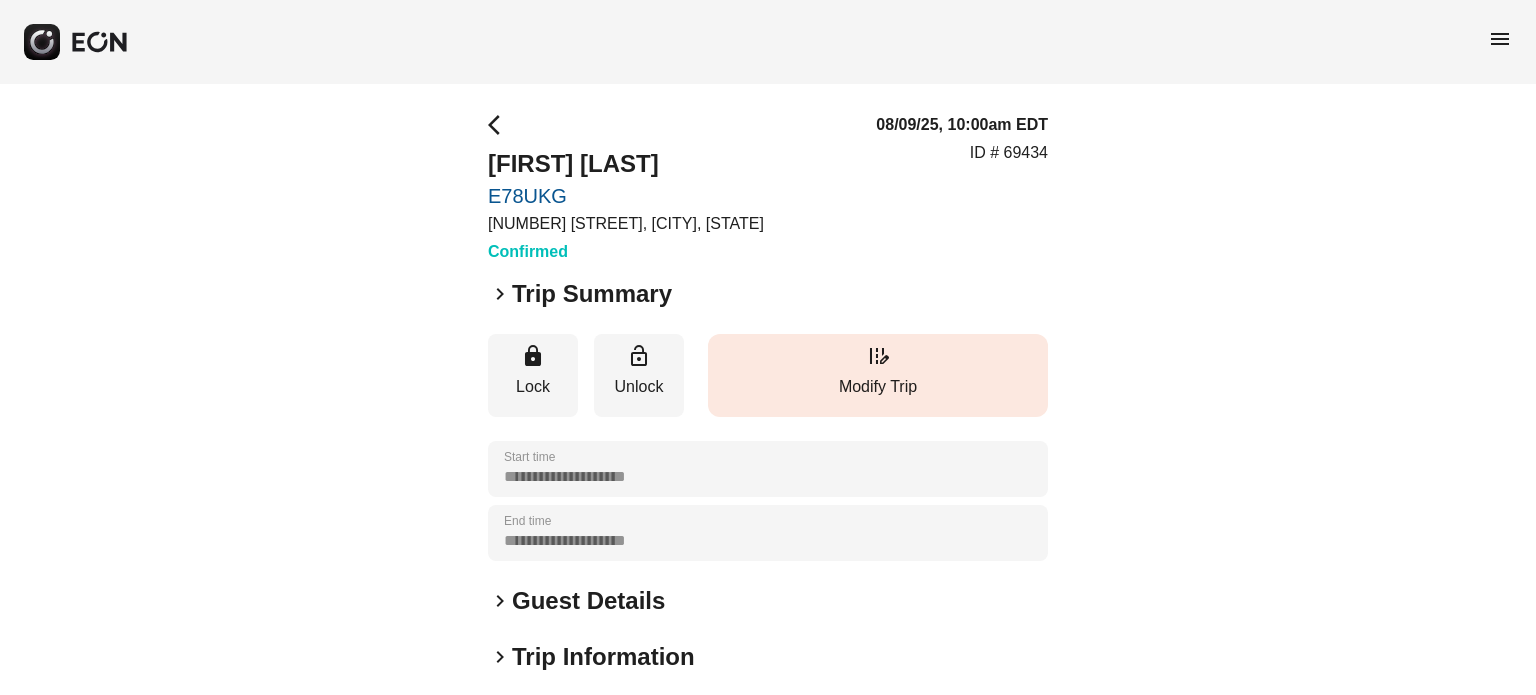 click on "edit_road Modify Trip" at bounding box center (878, 375) 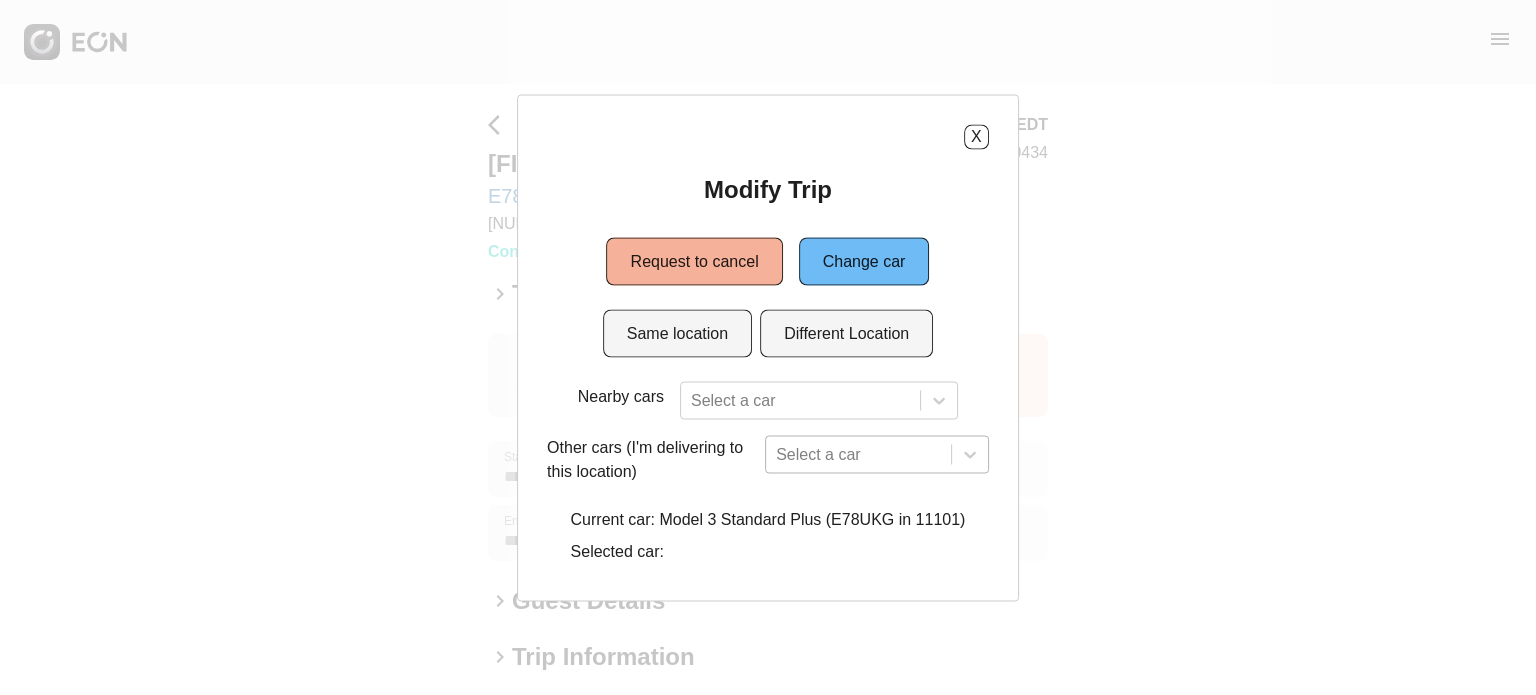 click on "Select a car" at bounding box center (877, 454) 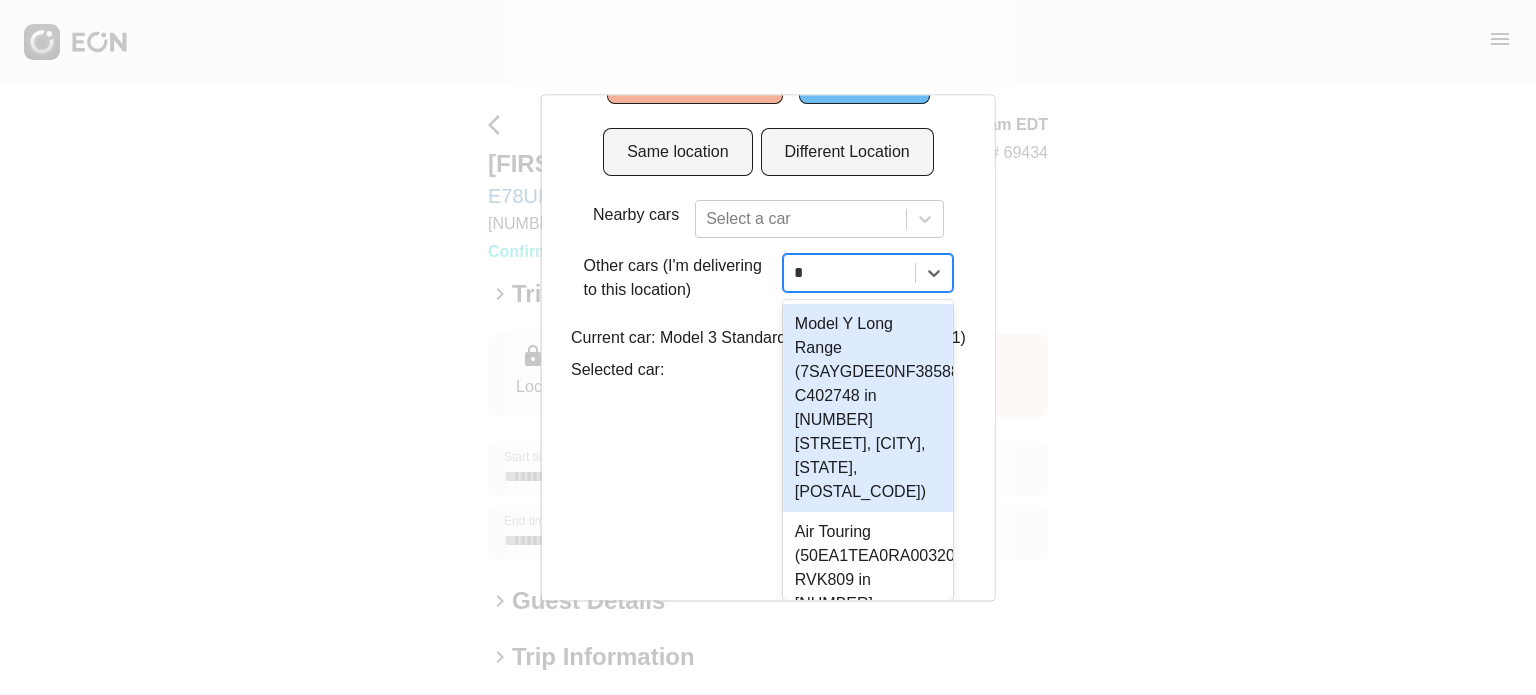 type on "**" 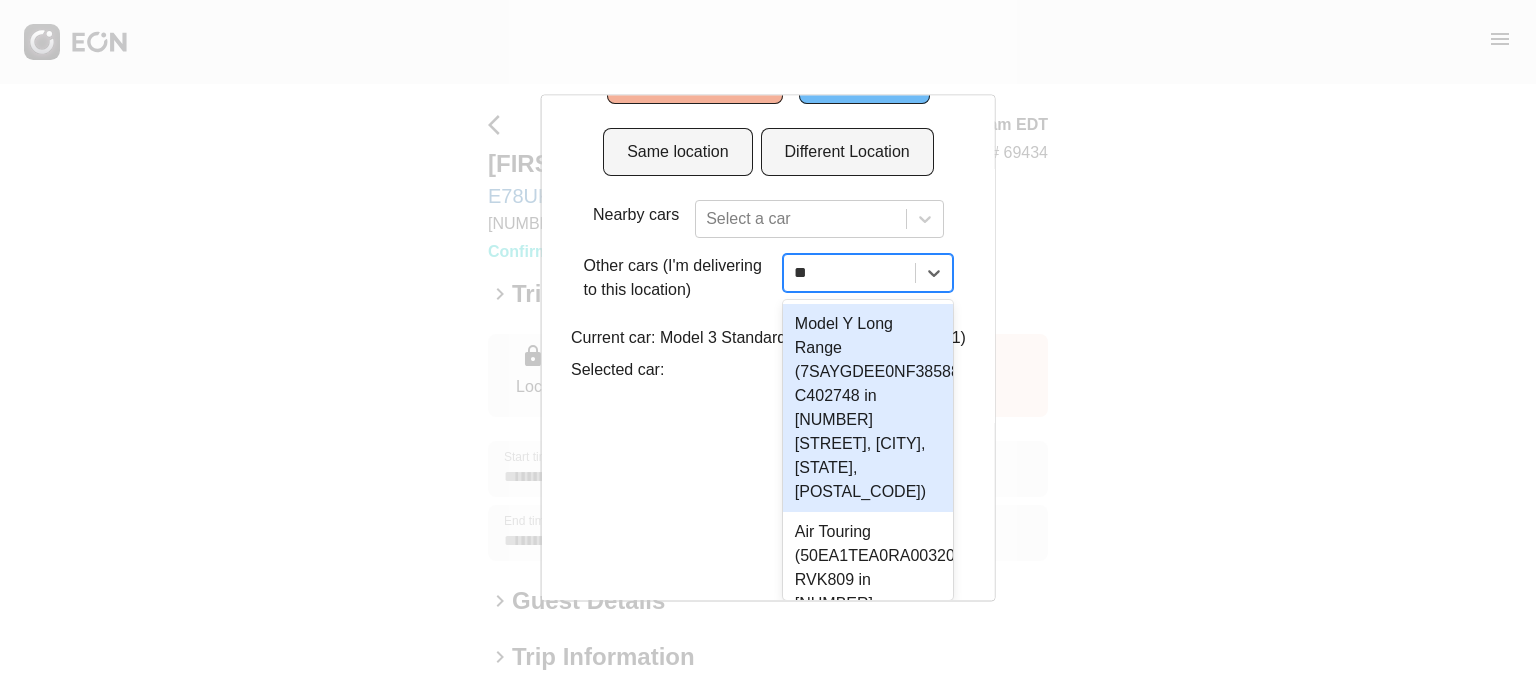 scroll, scrollTop: 64, scrollLeft: 0, axis: vertical 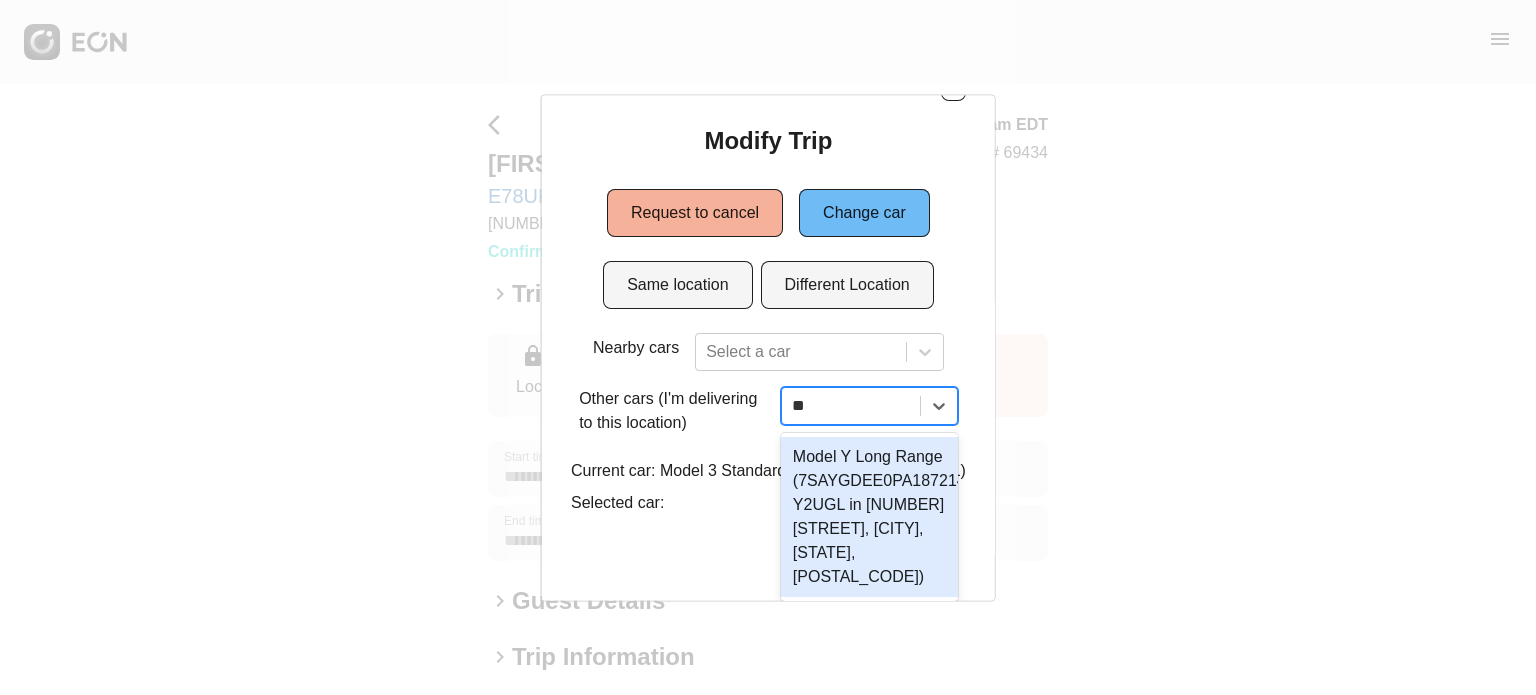 click on "Model Y Long Range
(7SAYGDEE0PA187214 Y2UGL in 610 Exterior Street, The Bronx, New York City, NY, 10451)" at bounding box center [868, 516] 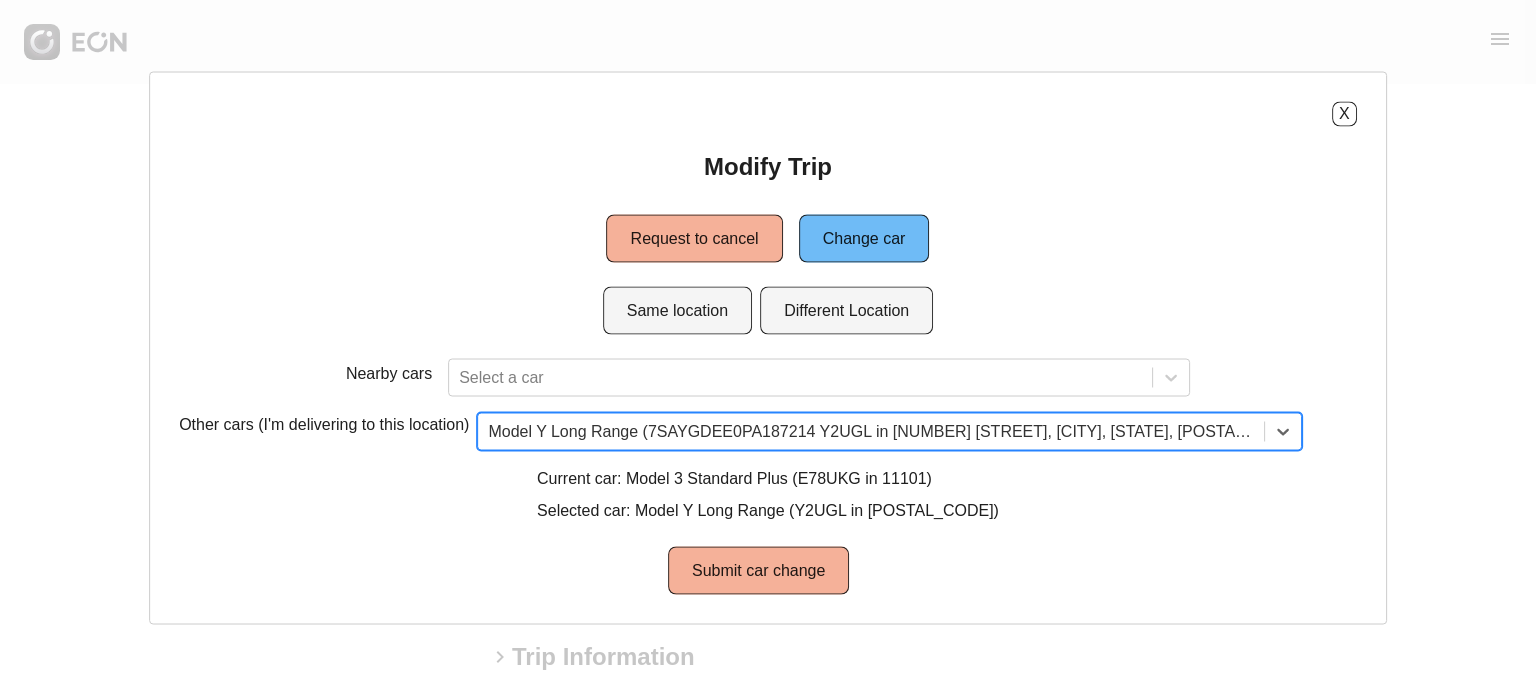 scroll, scrollTop: 0, scrollLeft: 0, axis: both 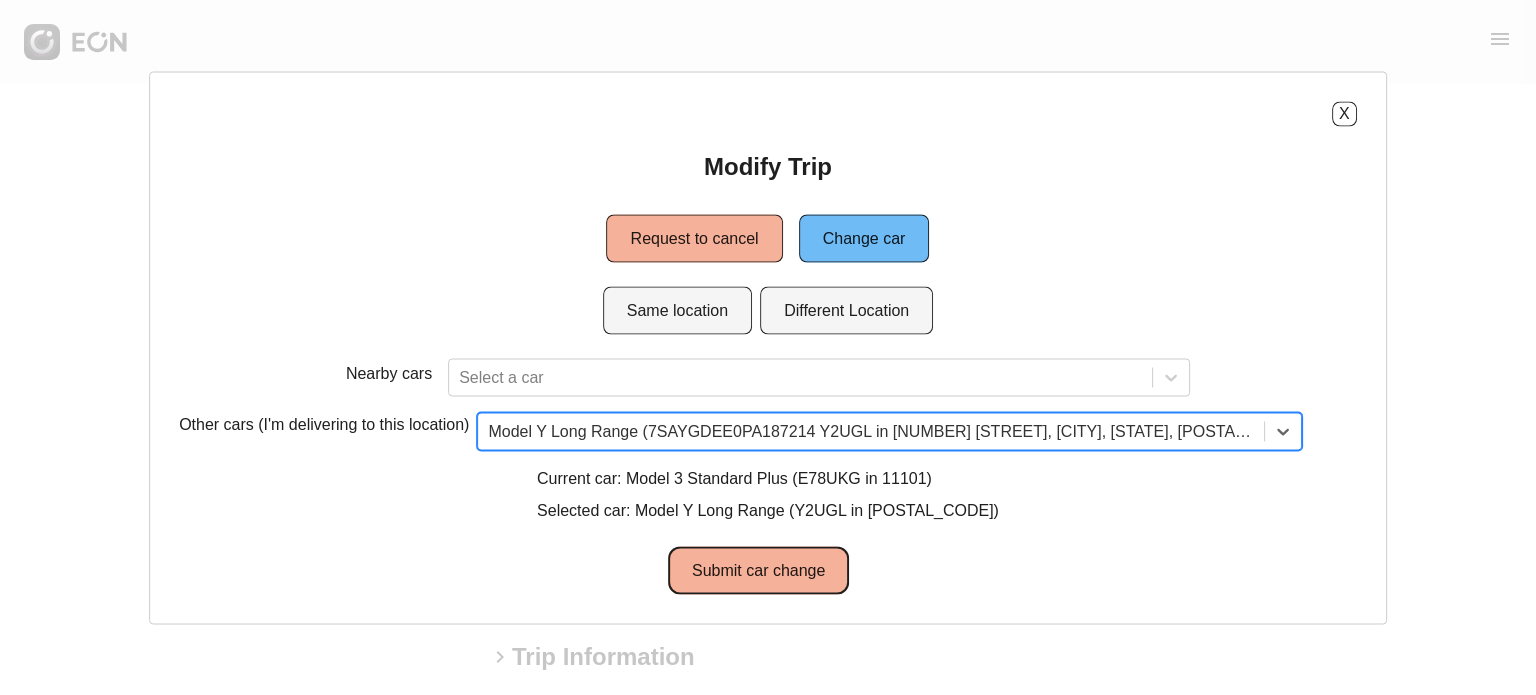 click on "Submit car change" at bounding box center [758, 570] 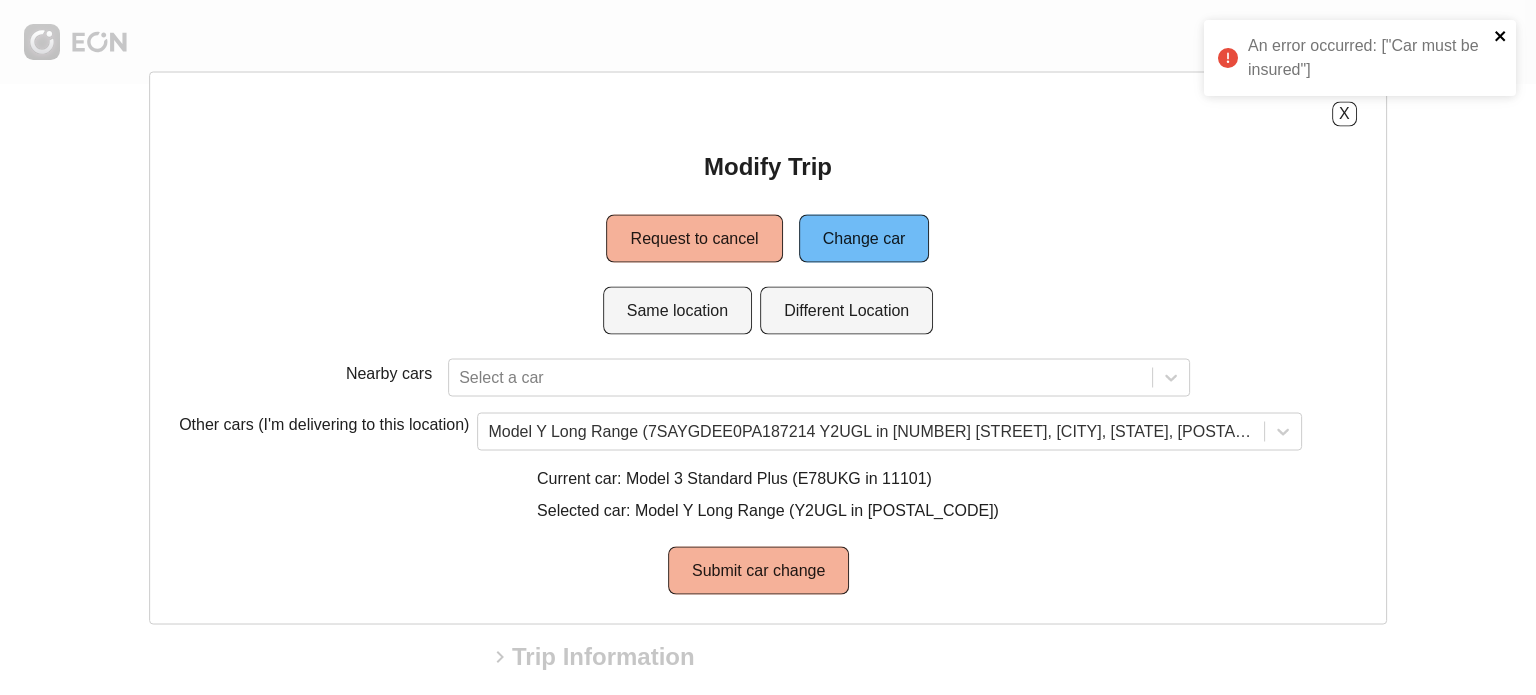 drag, startPoint x: 1500, startPoint y: 43, endPoint x: 1224, endPoint y: 13, distance: 277.62564 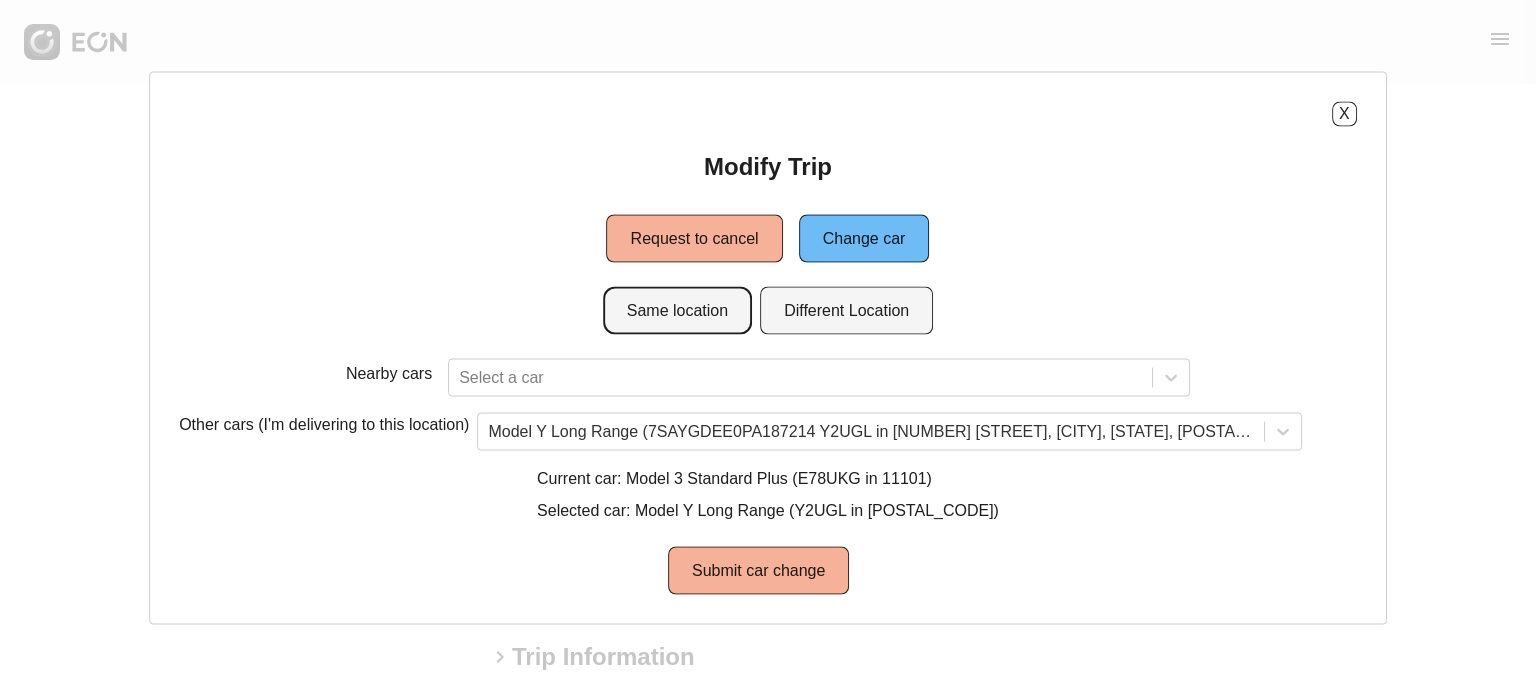 click on "Same location" at bounding box center [677, 310] 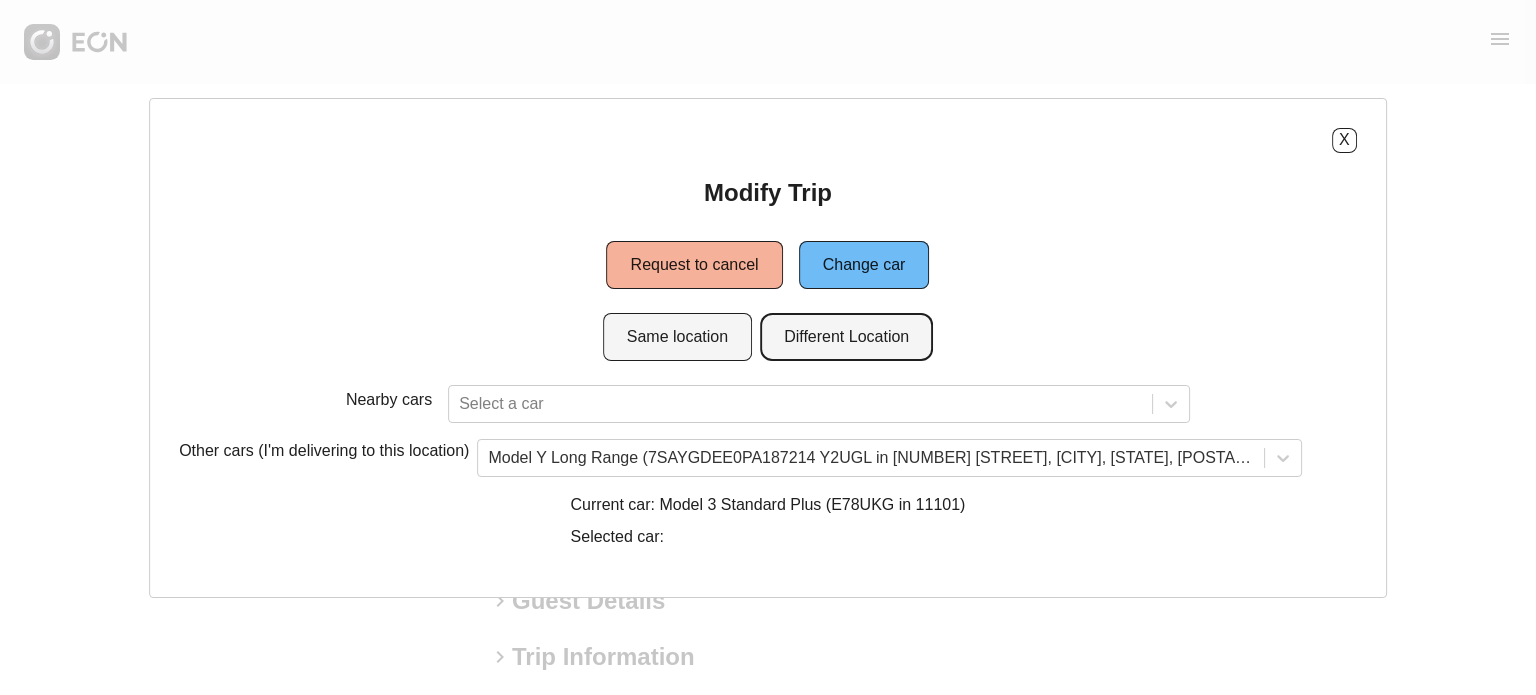 click on "Different Location" at bounding box center (846, 337) 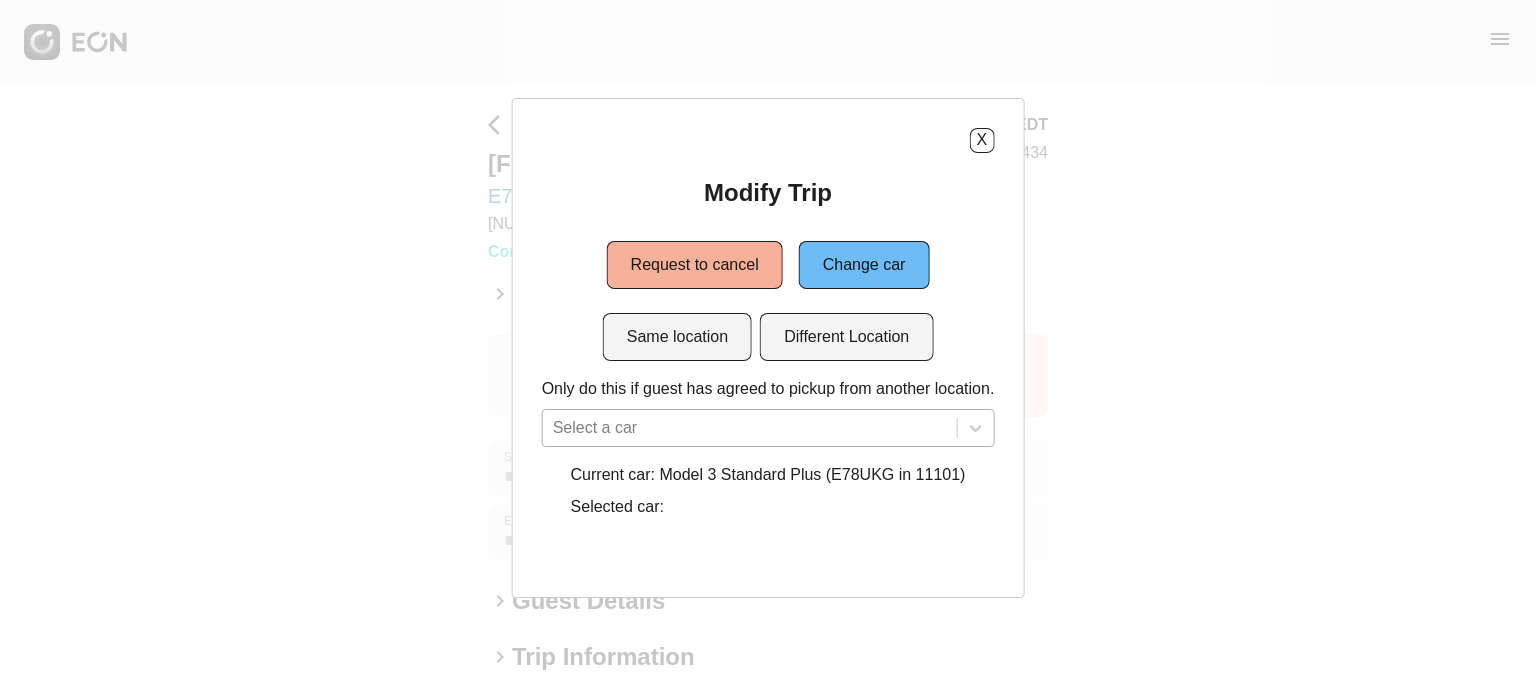 click on "Select a car" at bounding box center [768, 428] 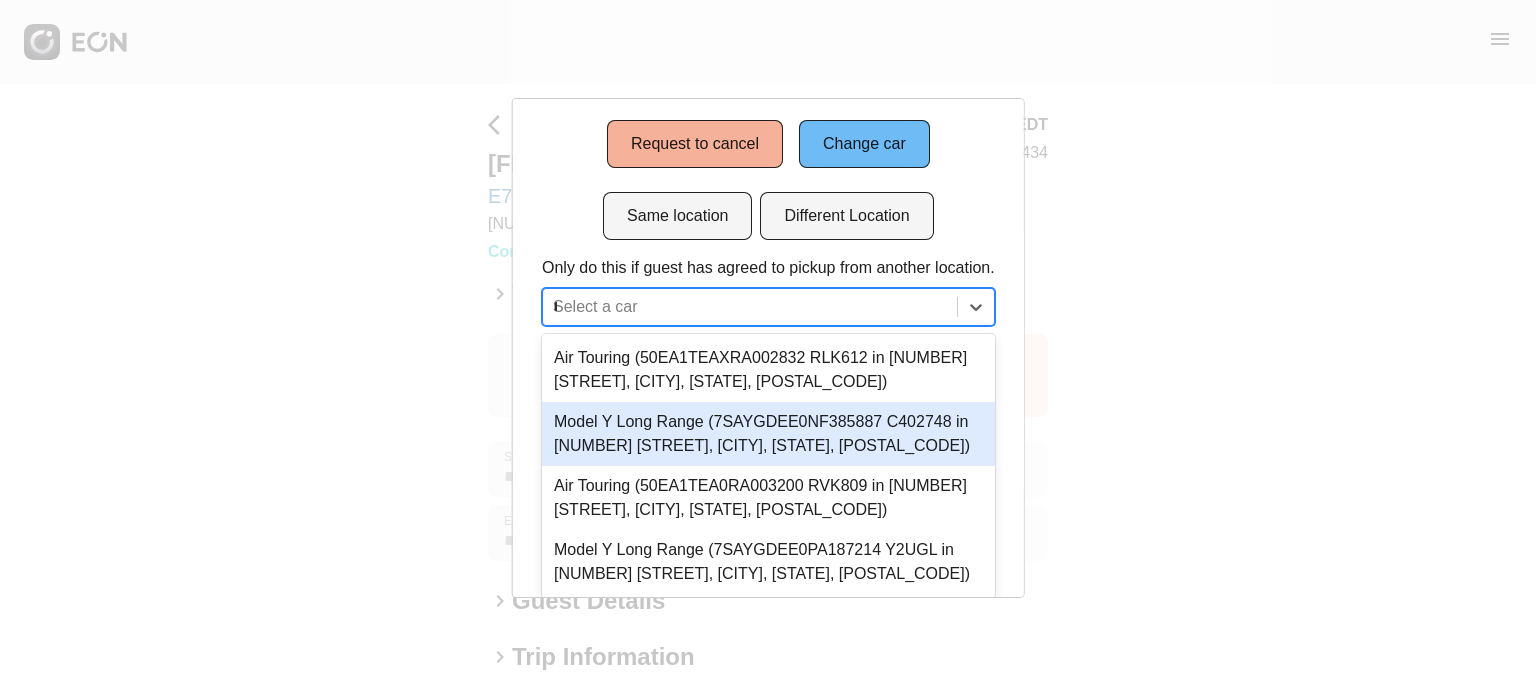 scroll, scrollTop: 57, scrollLeft: 0, axis: vertical 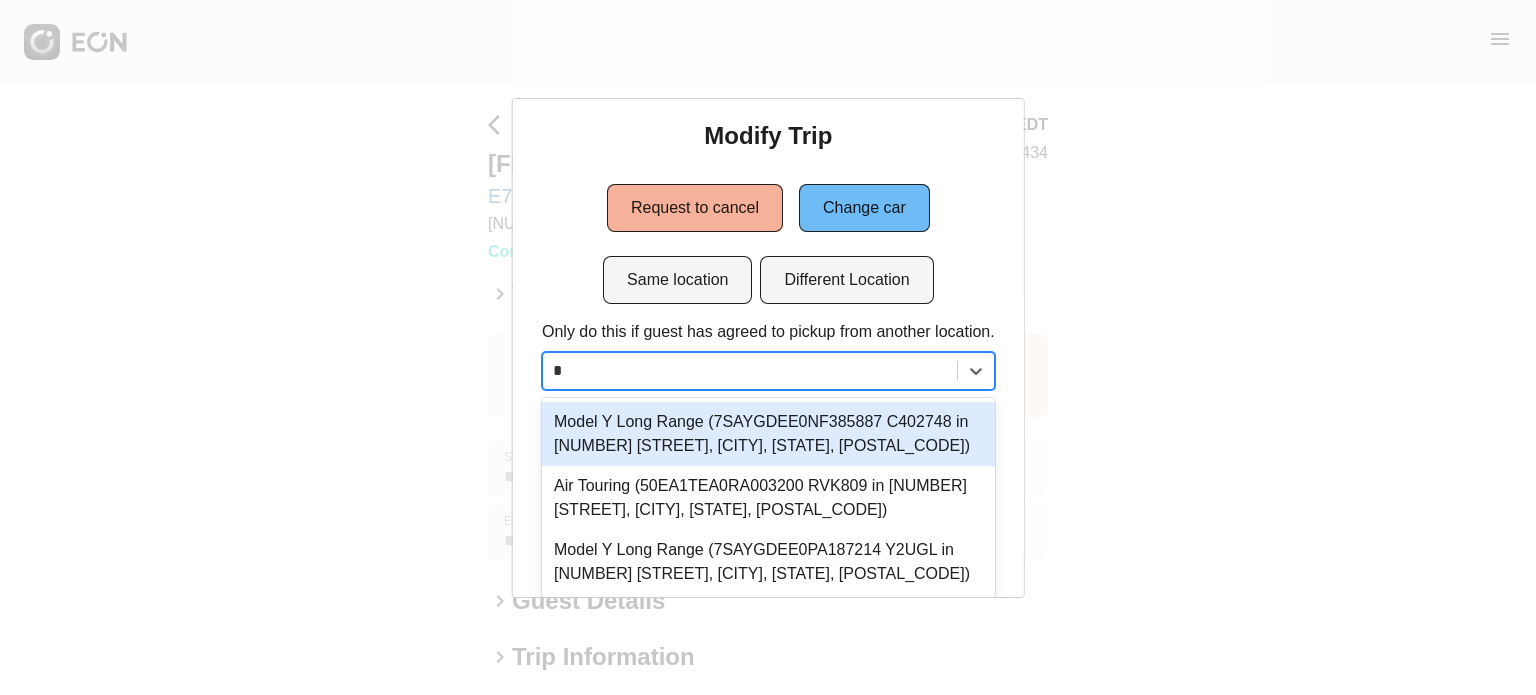 type on "**" 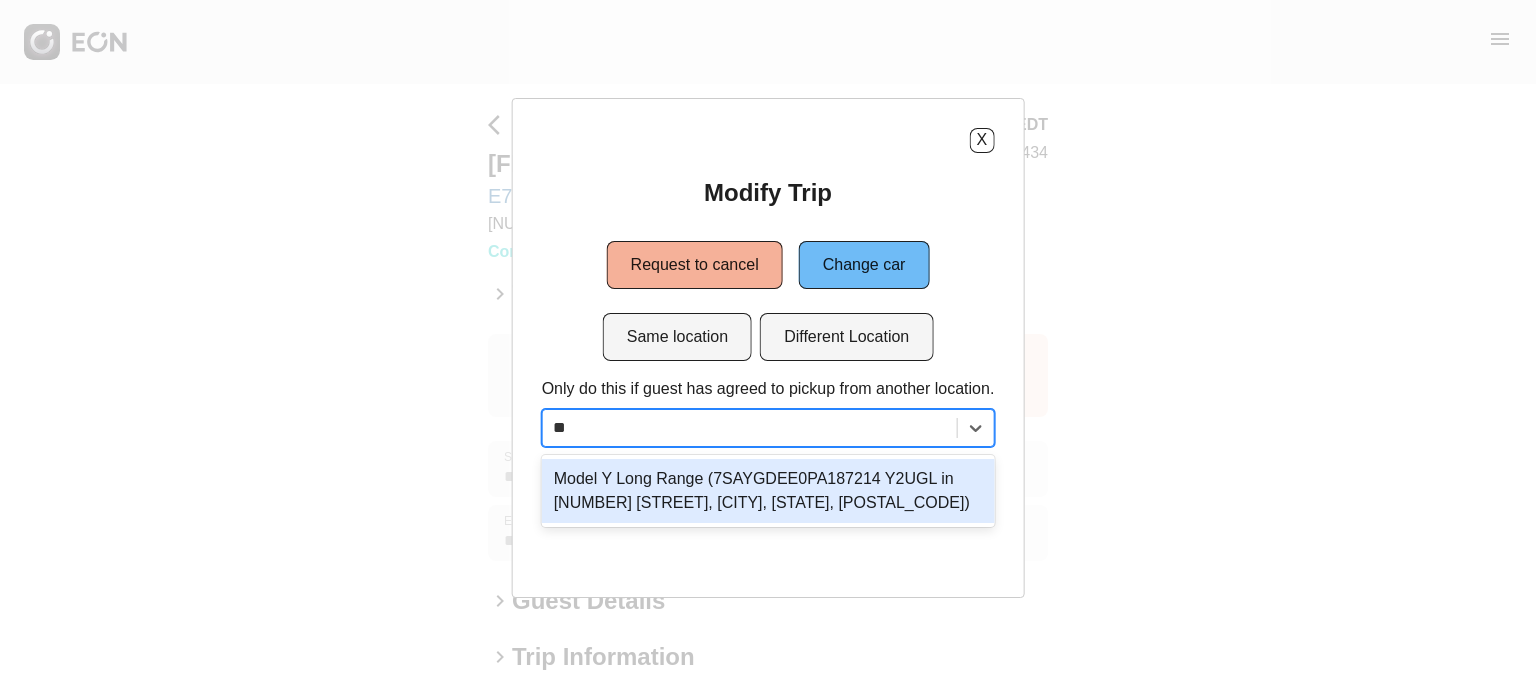 scroll, scrollTop: 0, scrollLeft: 0, axis: both 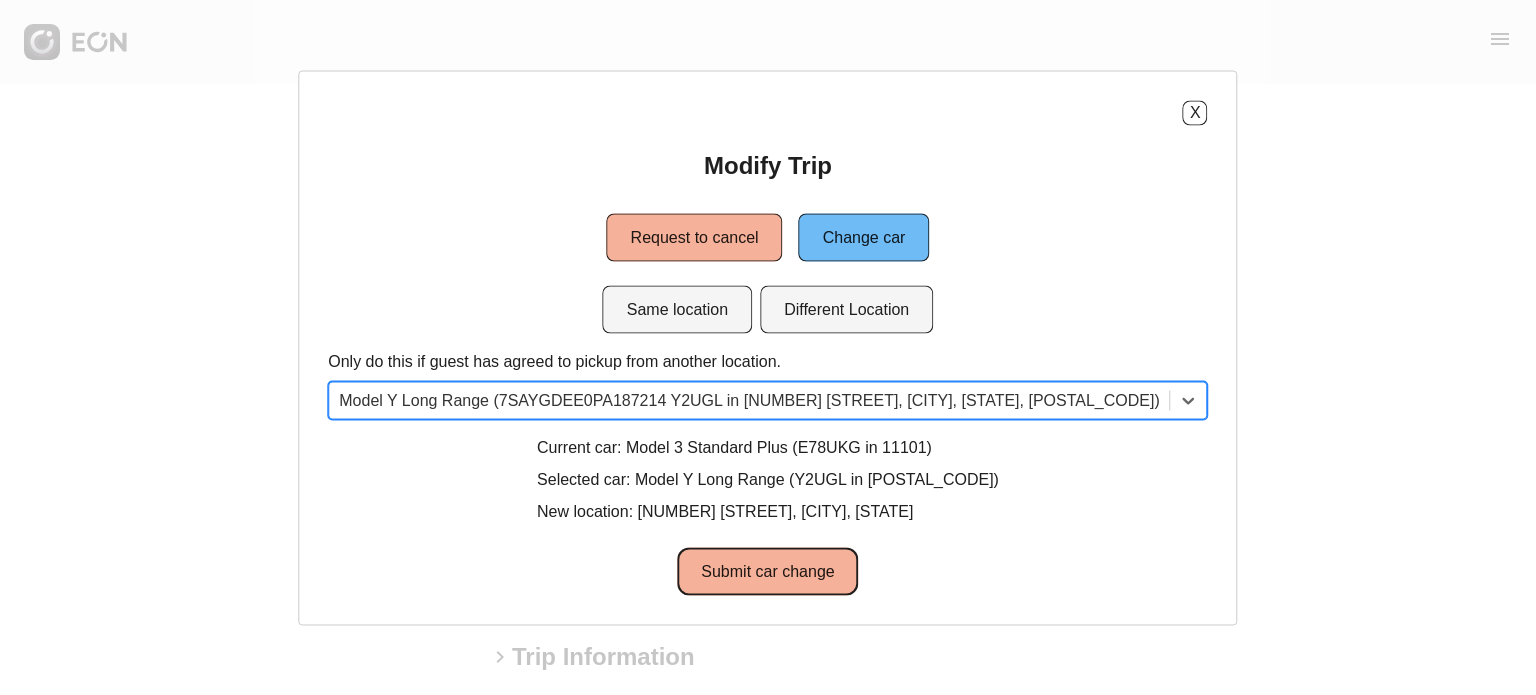 click on "Submit car change" at bounding box center (767, 571) 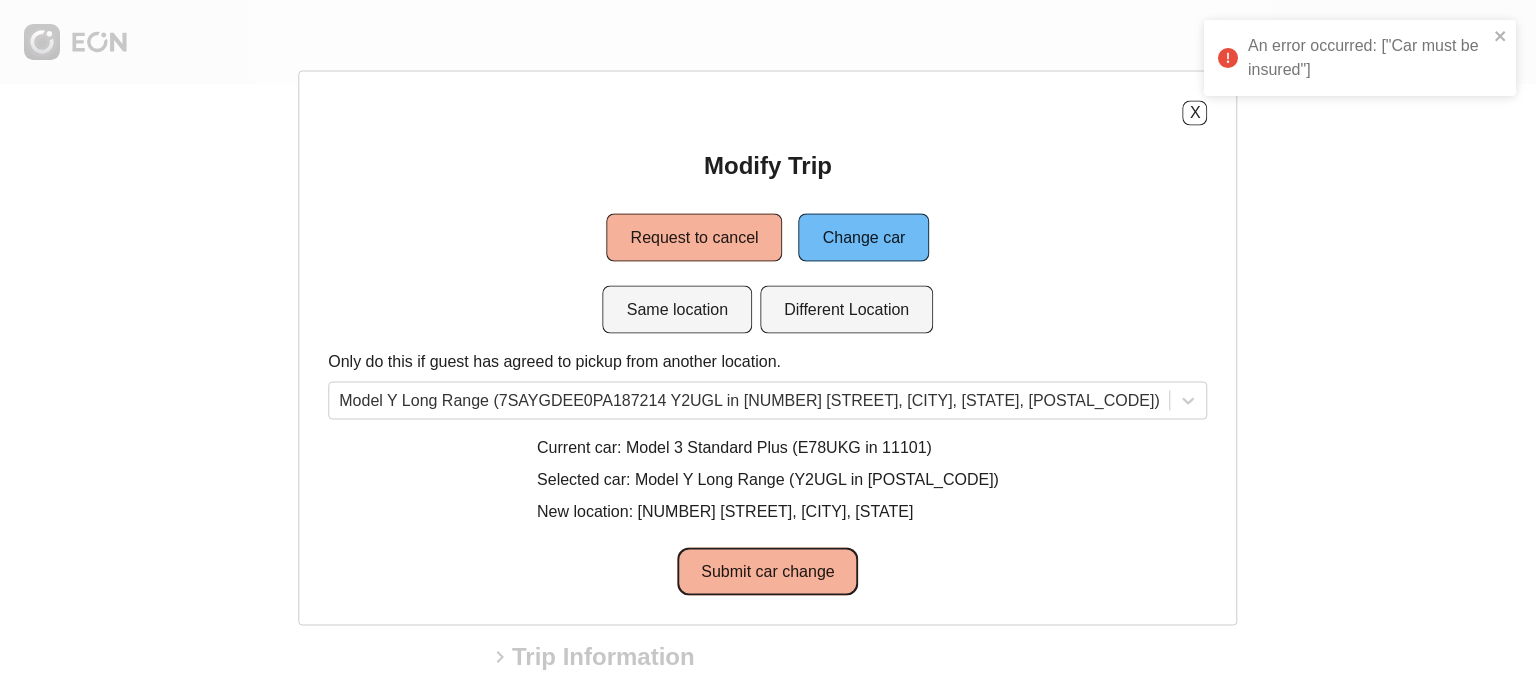 type 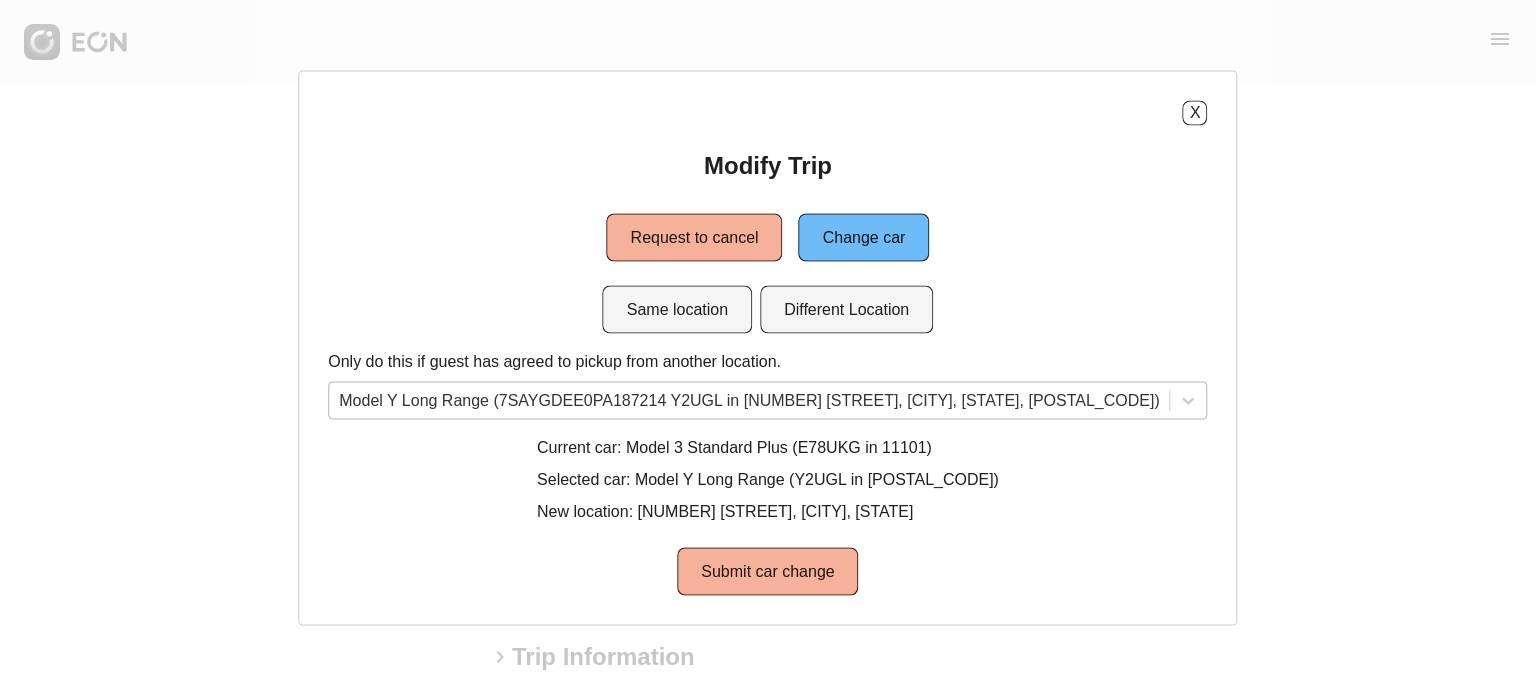 click at bounding box center [749, 400] 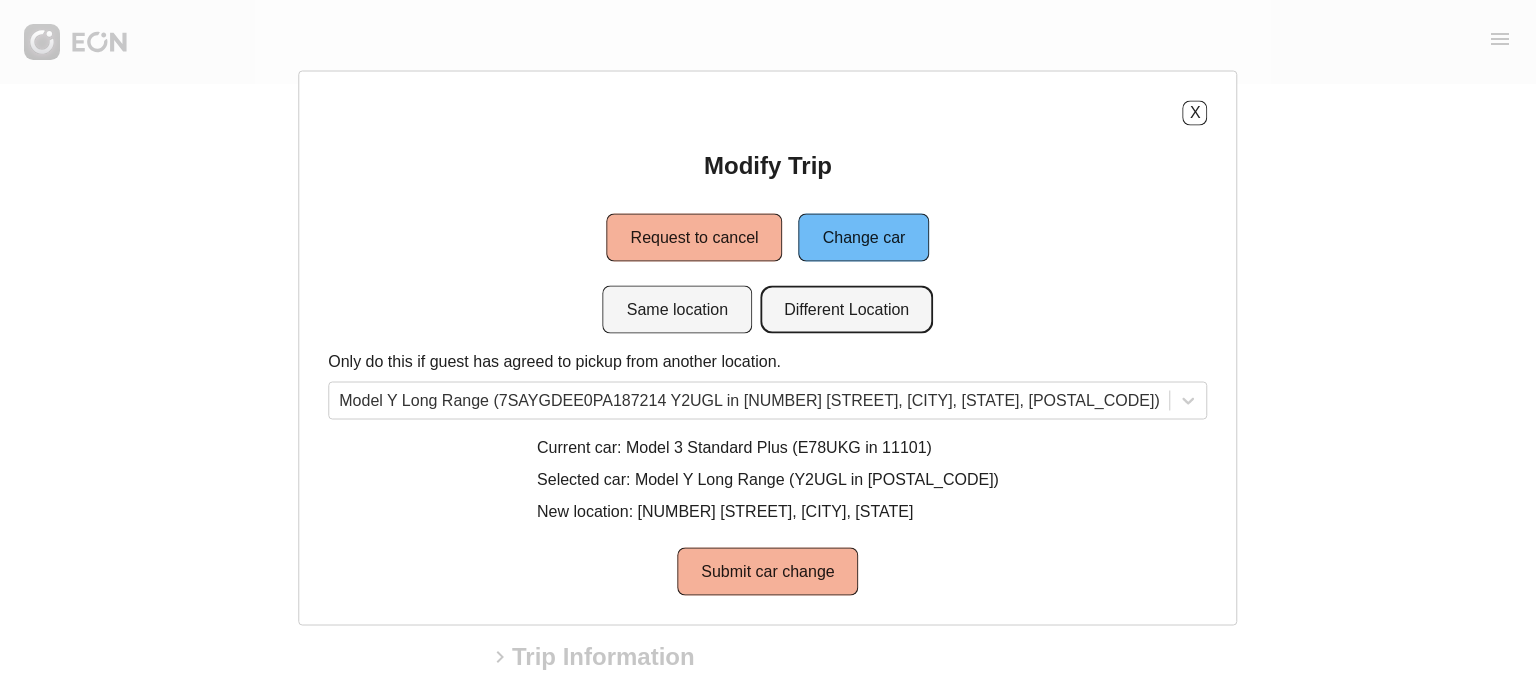 click on "Different Location" at bounding box center (846, 309) 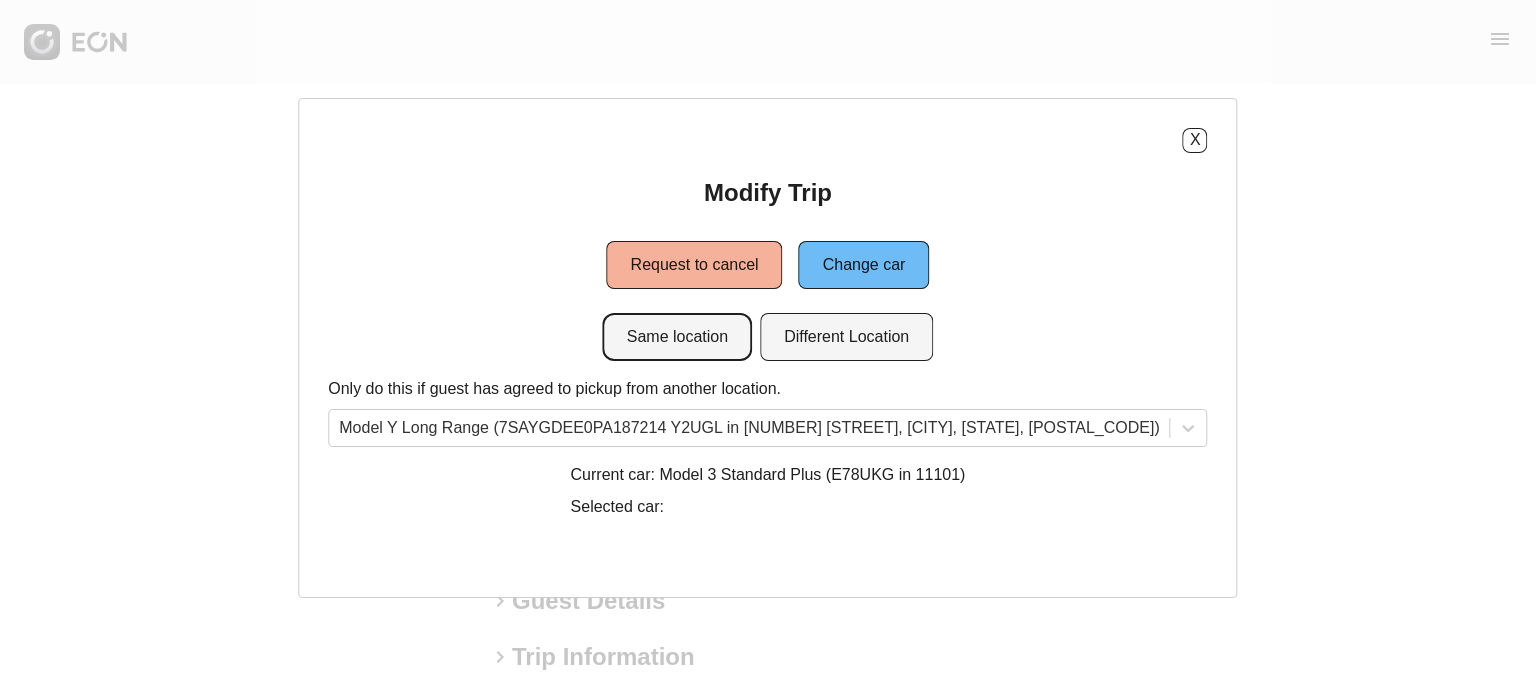 click on "Same location" at bounding box center (677, 337) 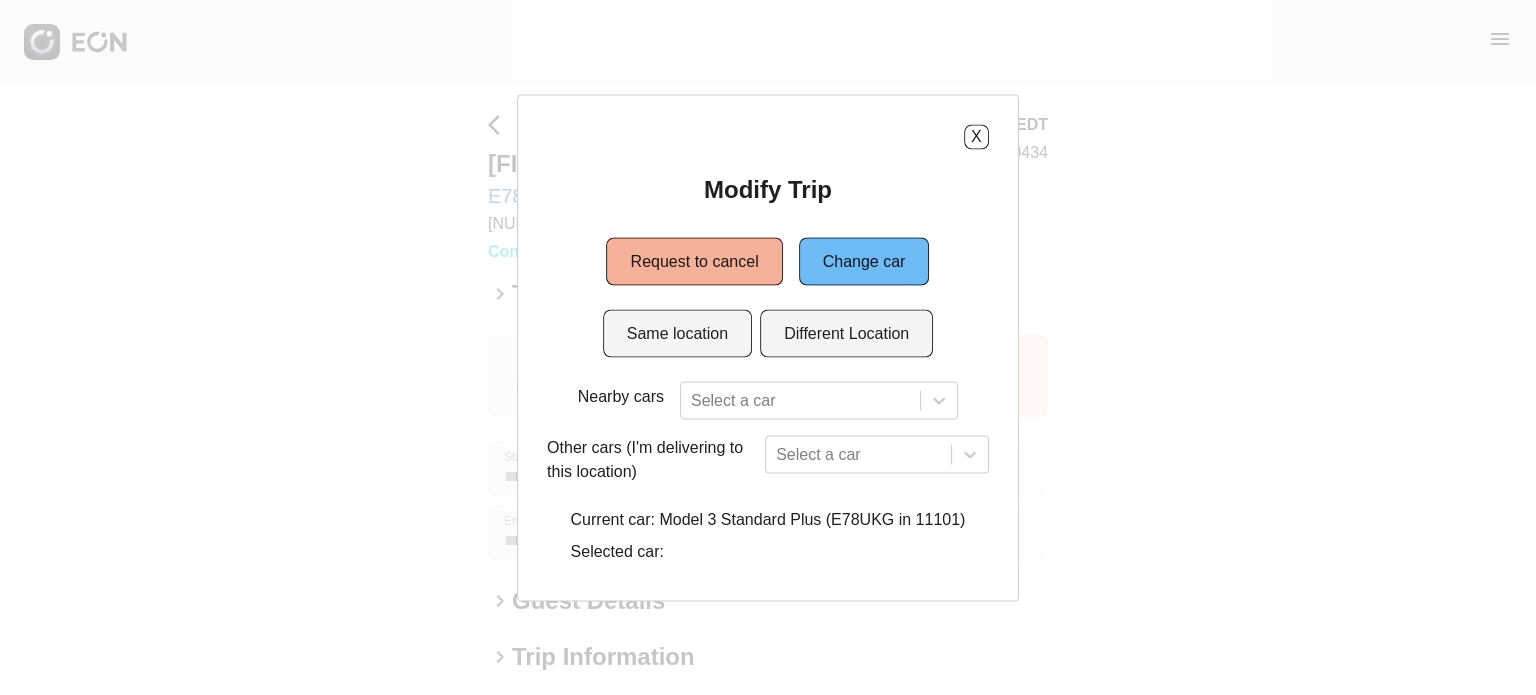 drag, startPoint x: 839, startPoint y: 484, endPoint x: 837, endPoint y: 450, distance: 34.058773 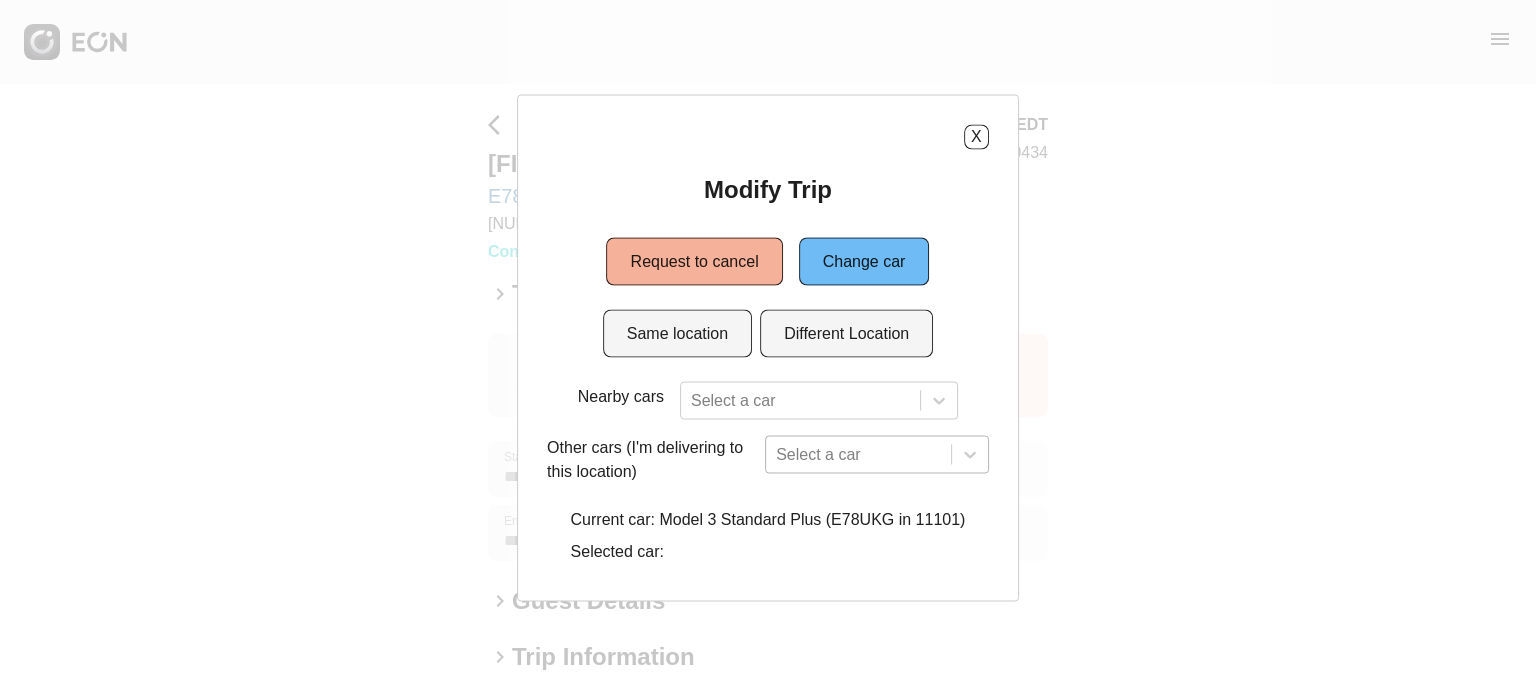 click on "Select a car" at bounding box center [877, 463] 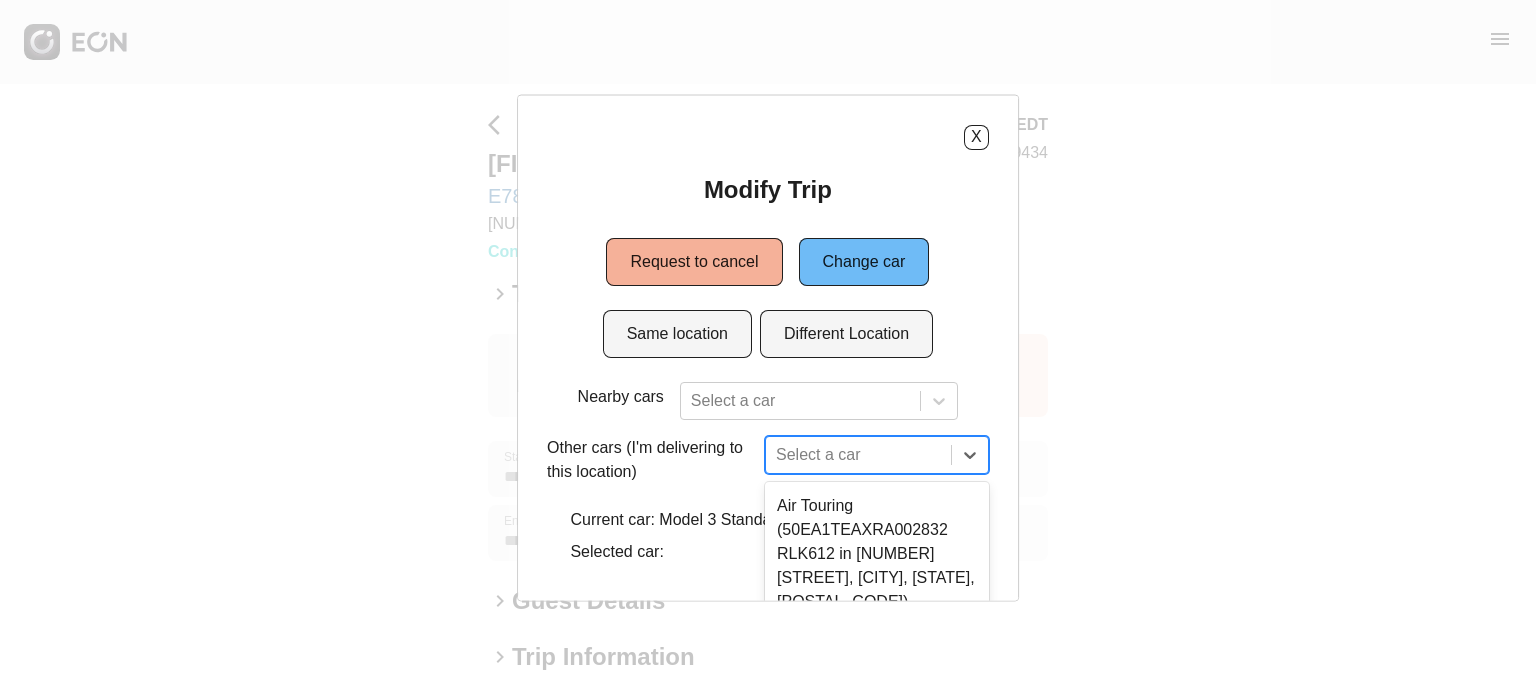 click on "4 results available. Use Up and Down to choose options, press Enter to select the currently focused option, press Escape to exit the menu, press Tab to select the option and exit the menu. Select a car
Air Touring
(50EA1TEAXRA002832 RLK612 in 1960 E Grand Ave, Los Angeles, CA, 90245)
Model Y Long Range
(7SAYGDEE0NF385887 C402748 in 1960 E Grand Ave, Los Angeles, CA, 90245)
Air Touring
(50EA1TEA0RA003200 RVK809 in 610 Exterior Street, The Bronx, New York City, NY, 10451)
Model Y Long Range
(7SAYGDEE0PA187214 Y2UGL in 610 Exterior Street, The Bronx, New York City, NY, 10451)" at bounding box center [877, 454] 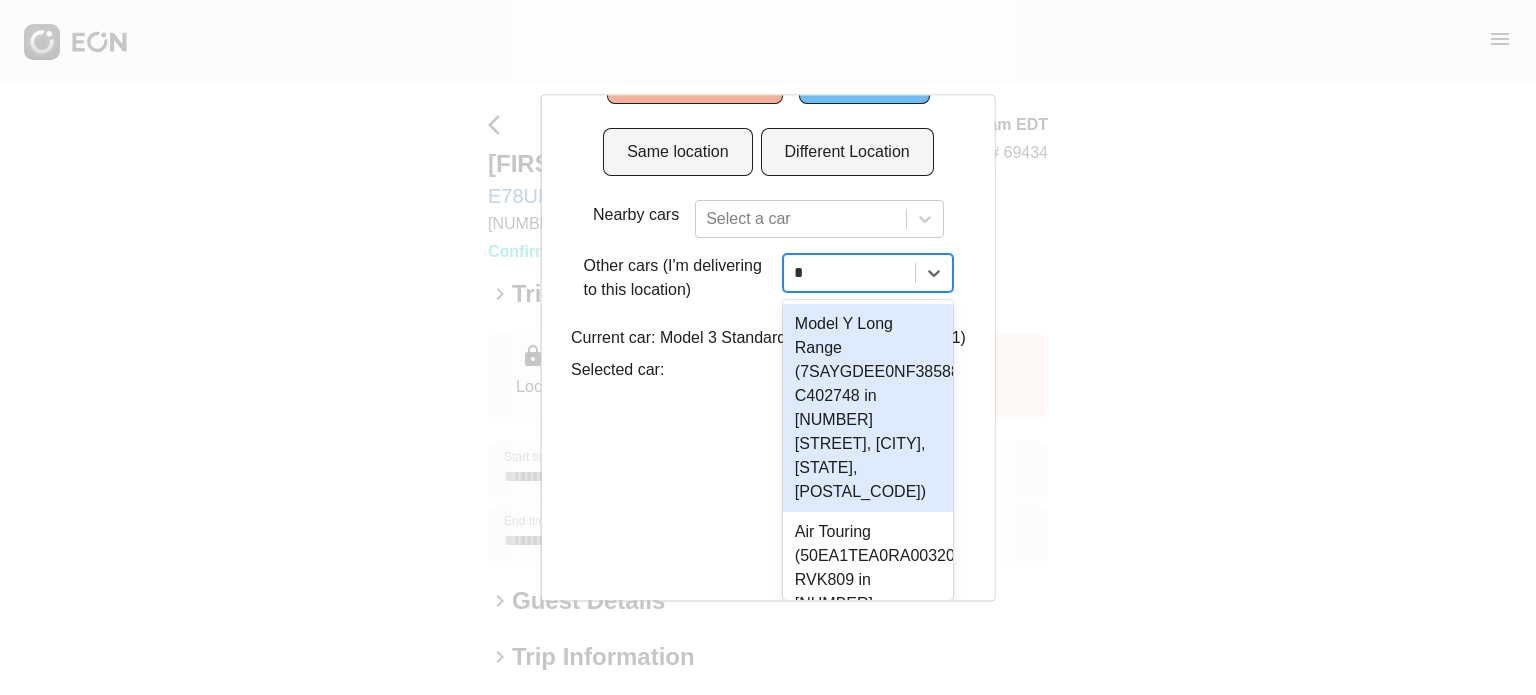 type on "**" 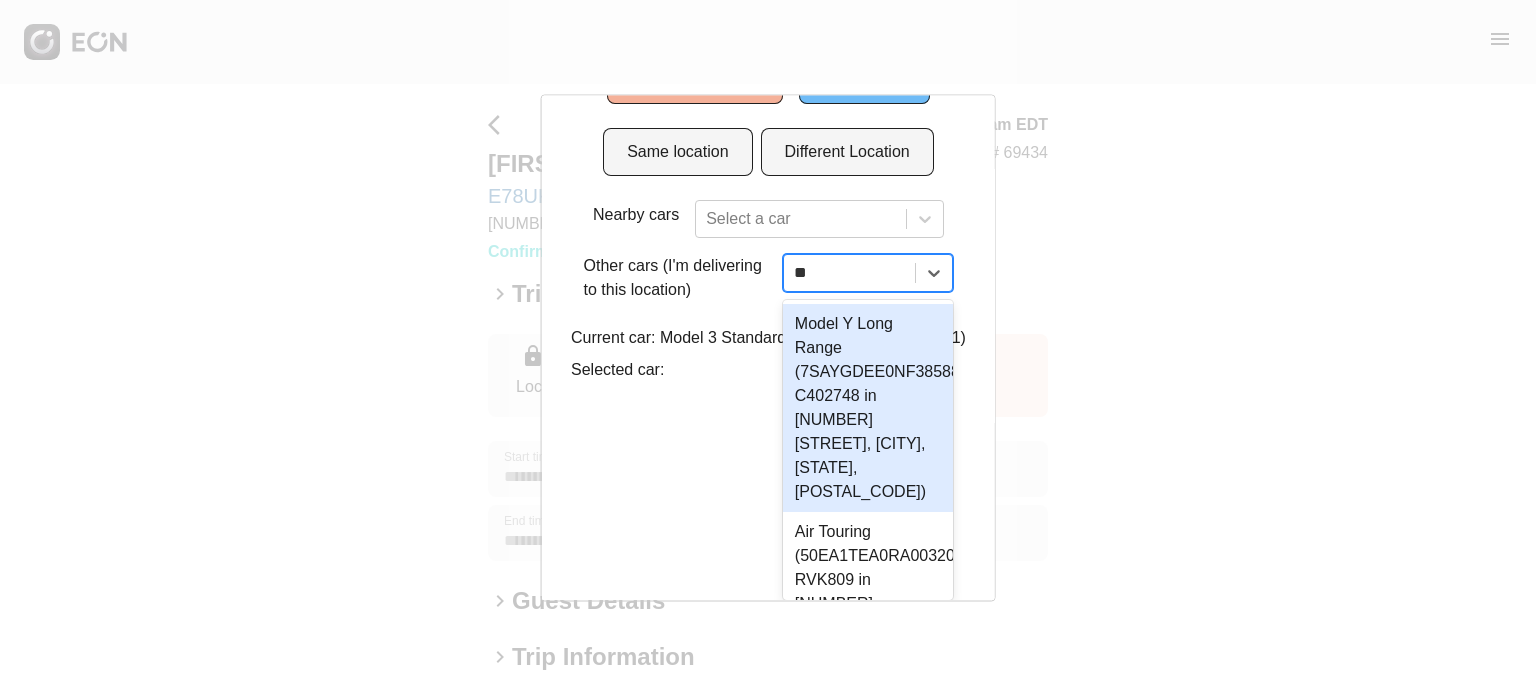 scroll, scrollTop: 64, scrollLeft: 0, axis: vertical 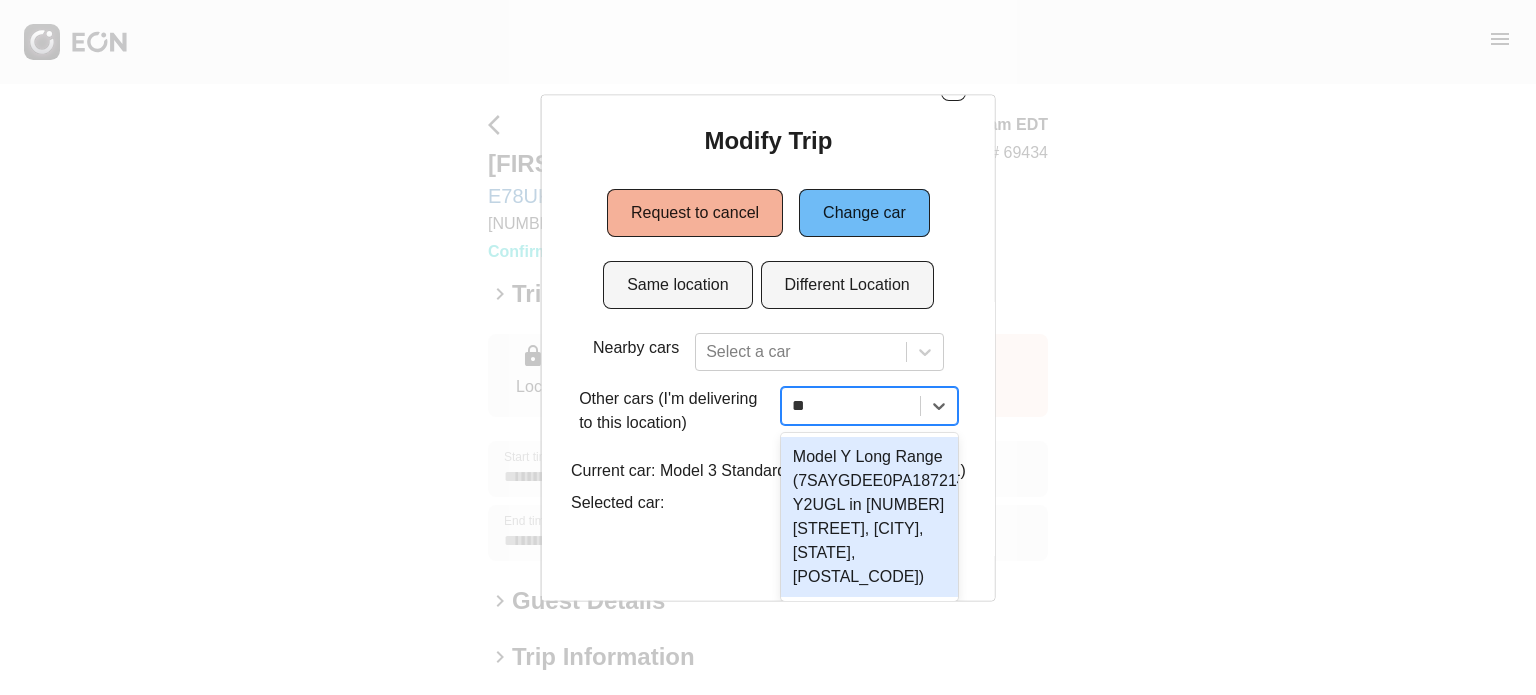 click on "Model Y Long Range
(7SAYGDEE0PA187214 Y2UGL in 610 Exterior Street, The Bronx, New York City, NY, 10451)" at bounding box center [868, 516] 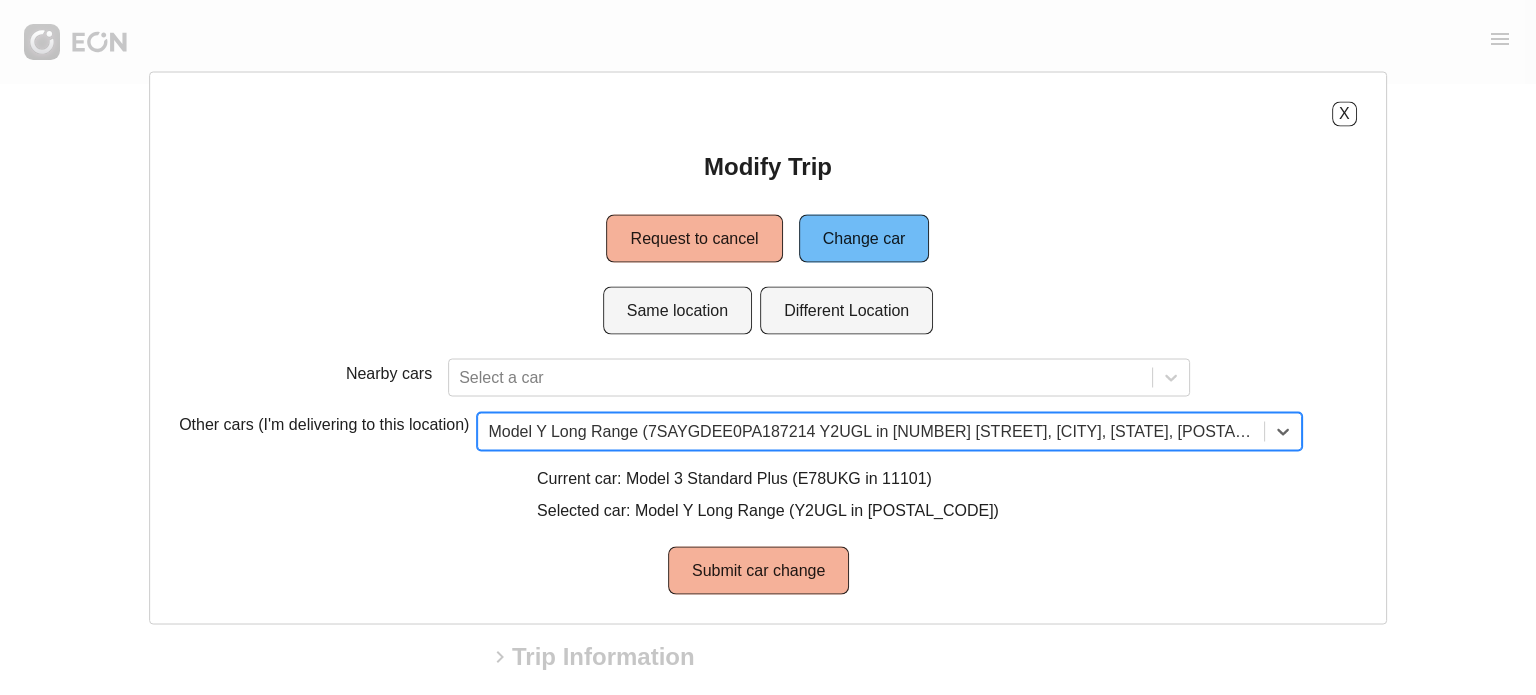 scroll, scrollTop: 0, scrollLeft: 0, axis: both 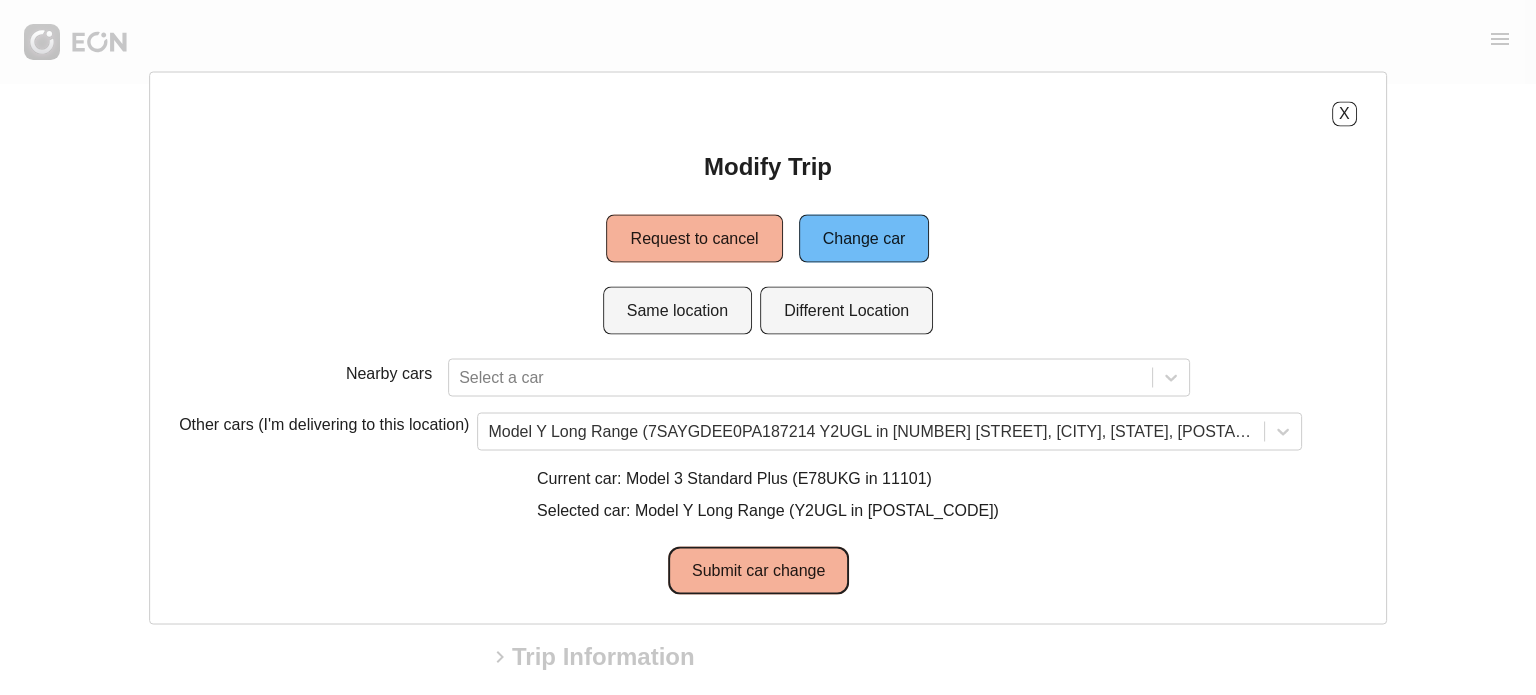 click on "Submit car change" at bounding box center [758, 570] 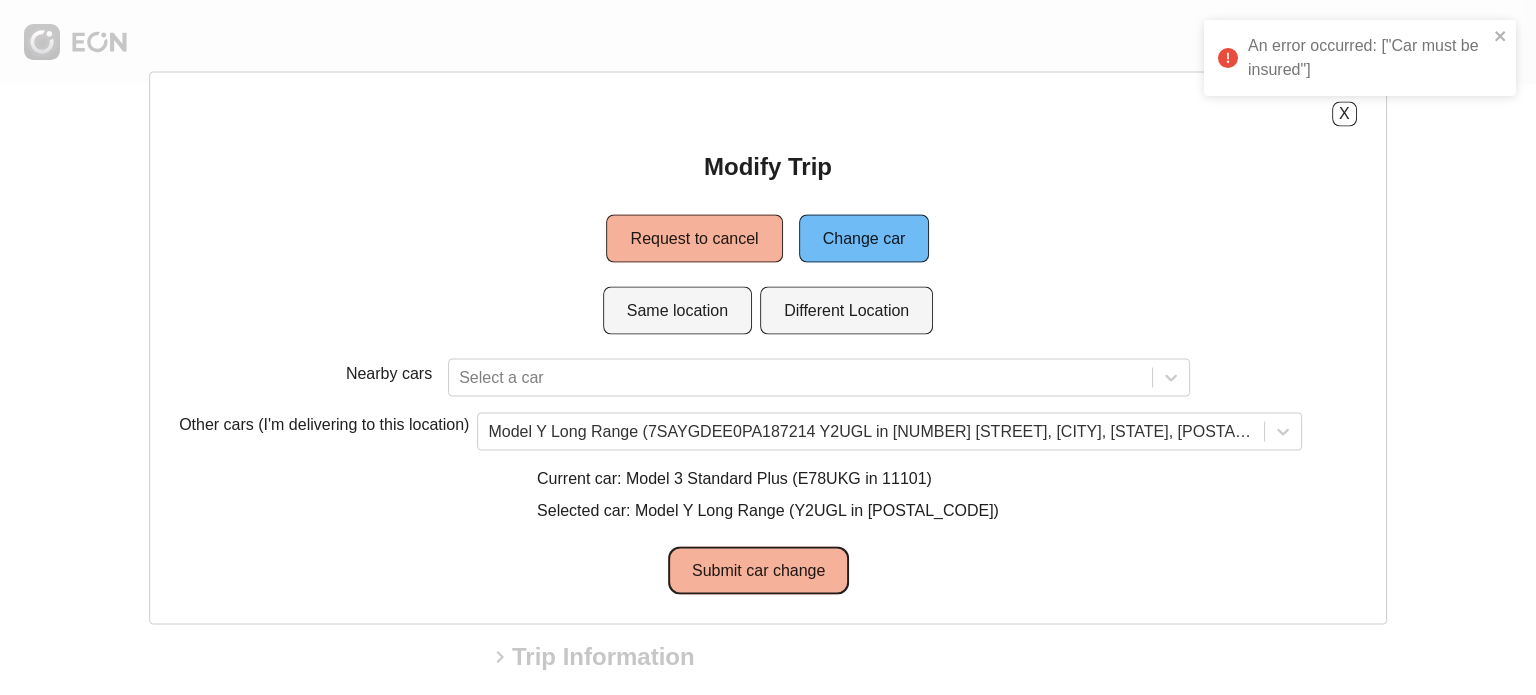 type 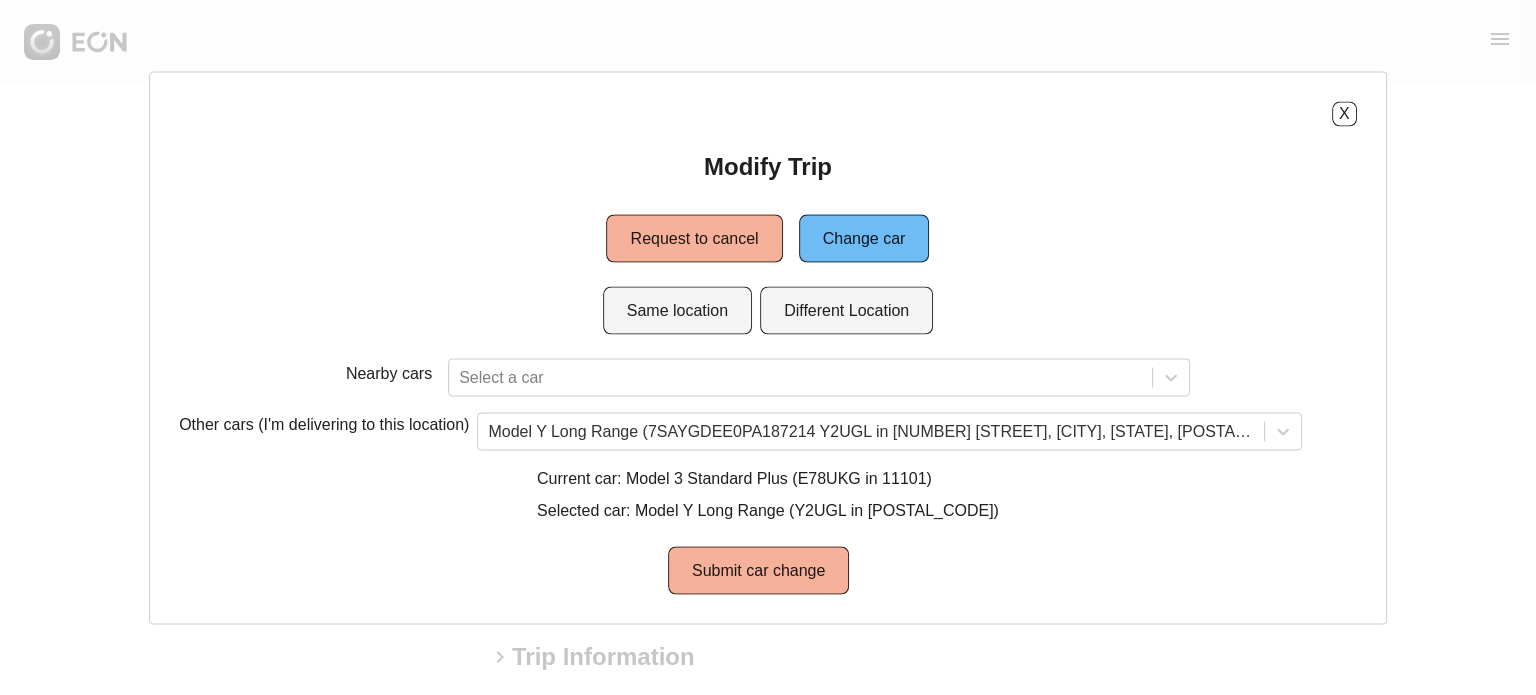 click on "X" at bounding box center [768, 113] 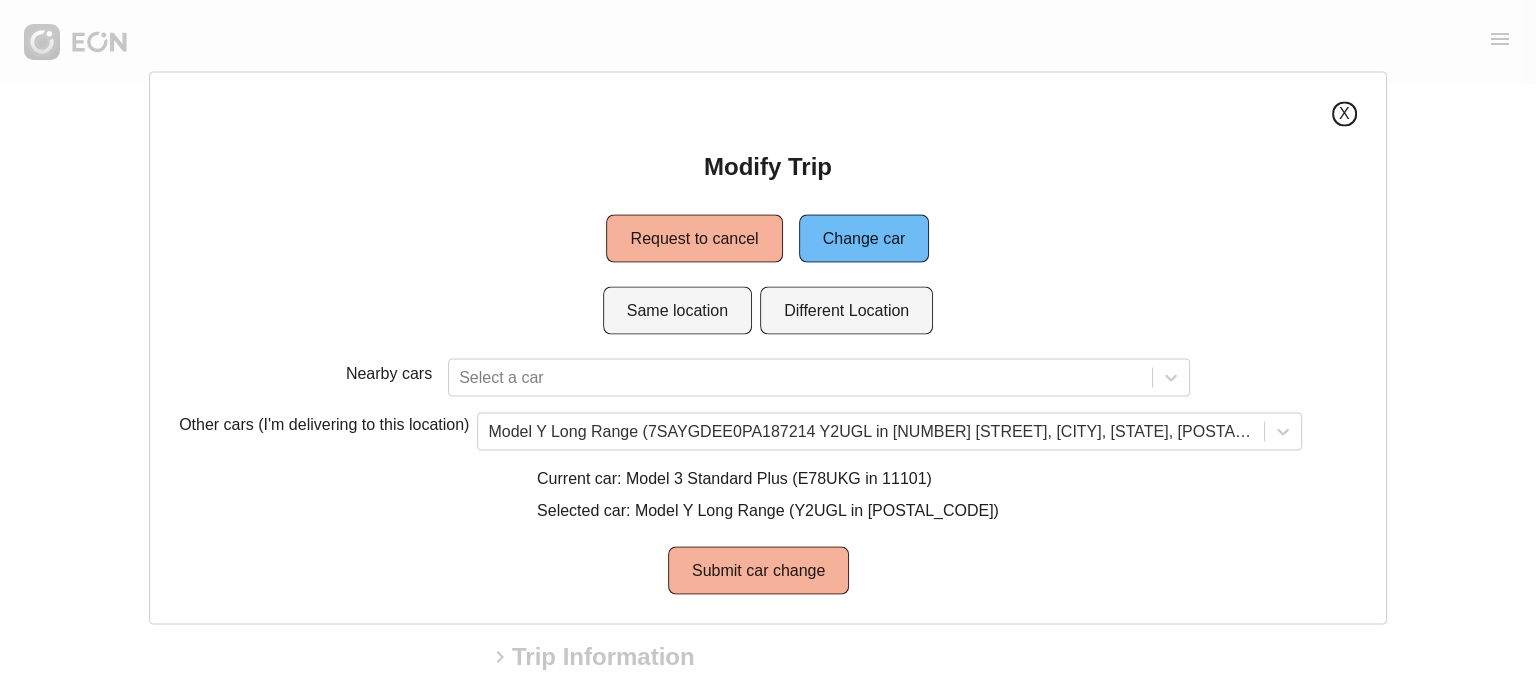 click on "X" at bounding box center (1344, 113) 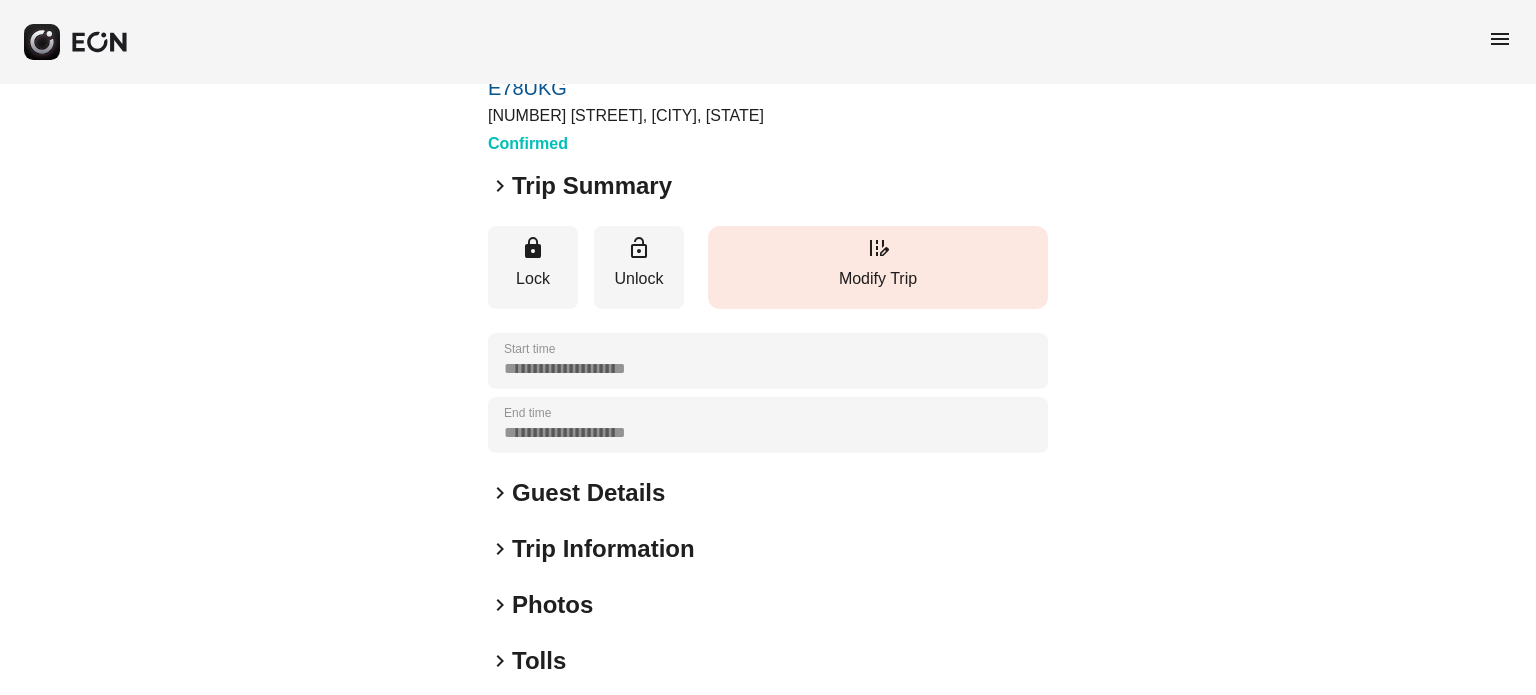 scroll, scrollTop: 0, scrollLeft: 0, axis: both 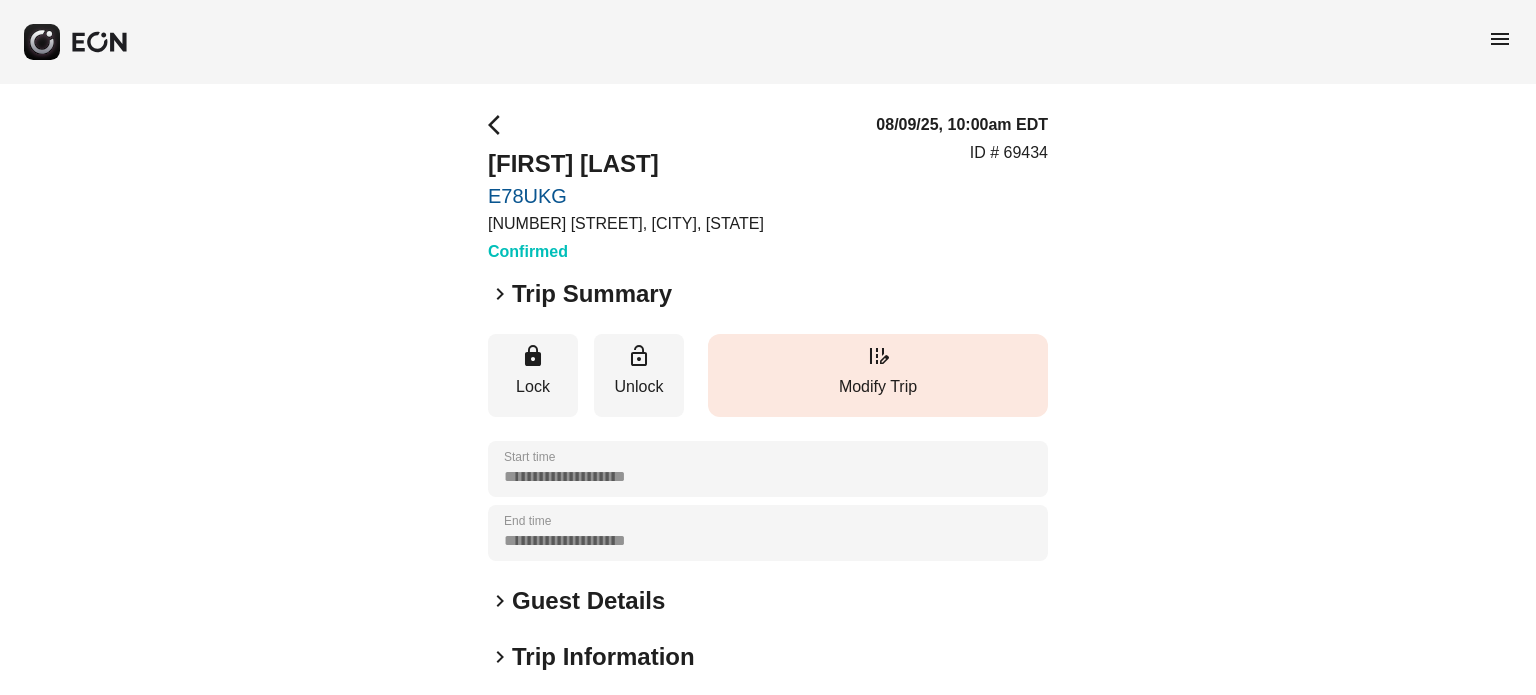 type 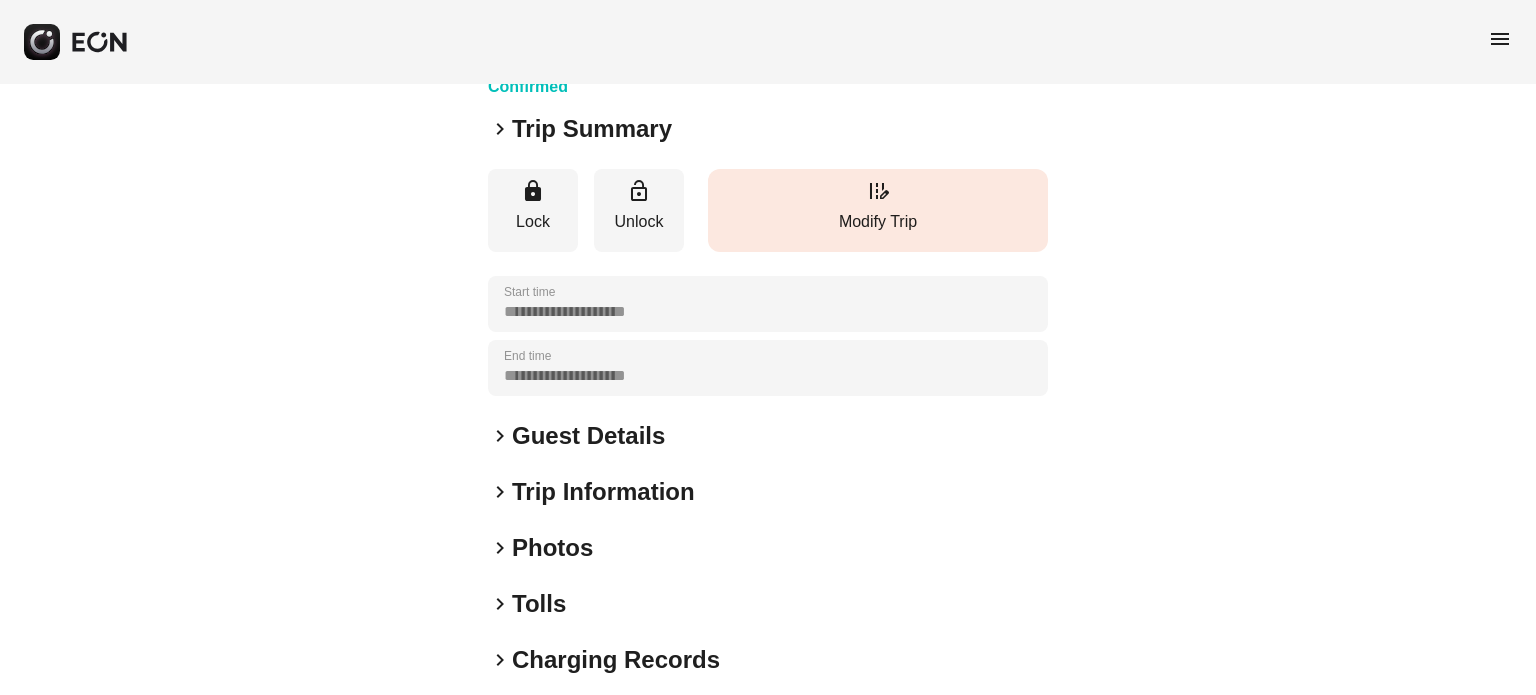 scroll, scrollTop: 1, scrollLeft: 0, axis: vertical 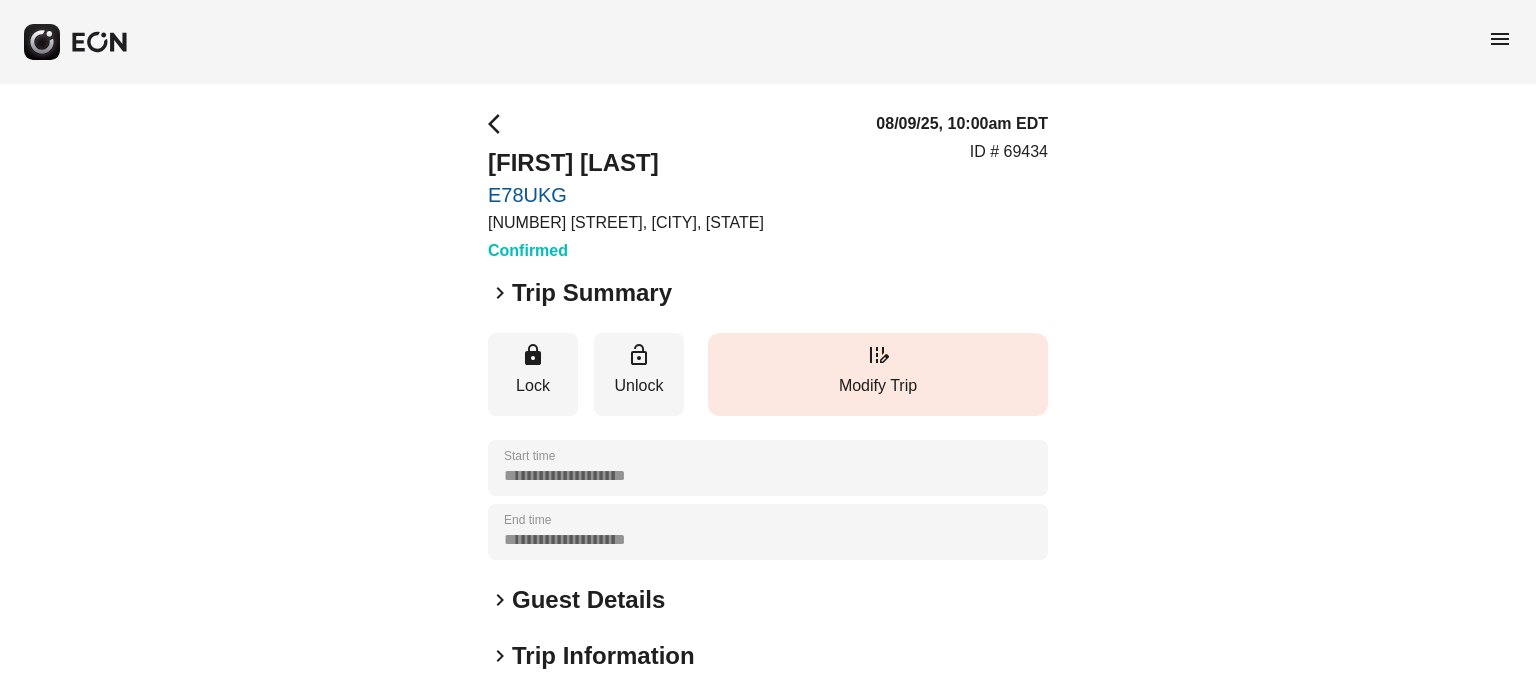 click on "edit_road Modify Trip" at bounding box center (878, 374) 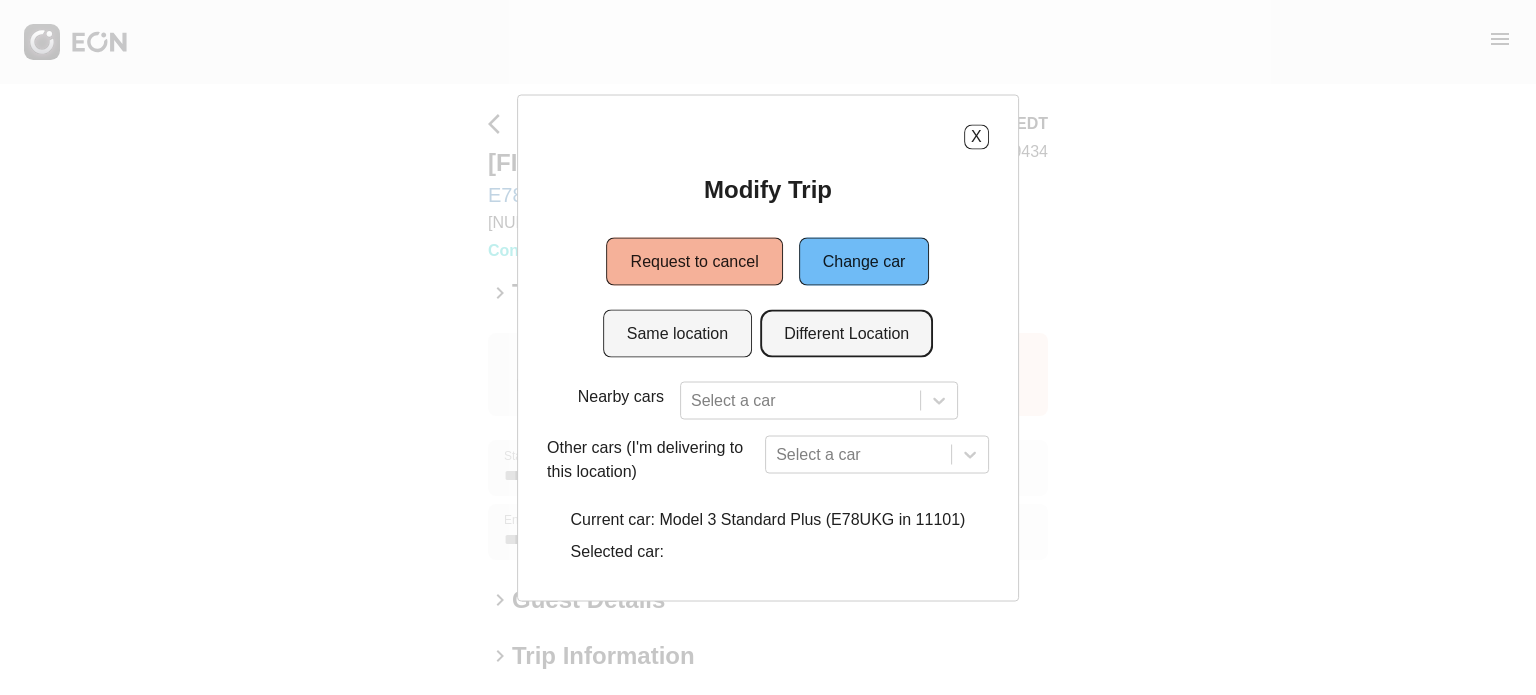 click on "Different Location" at bounding box center (846, 333) 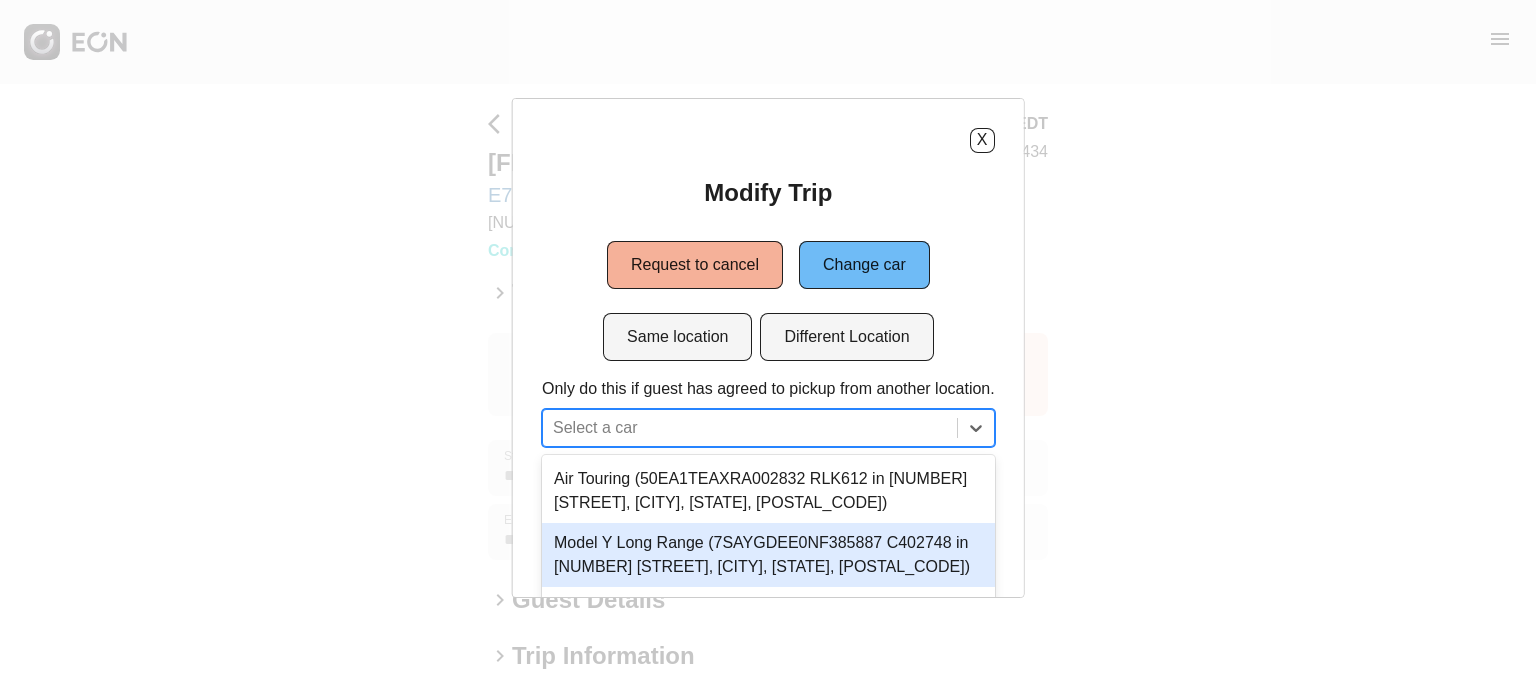 click on "4 results available. Use Up and Down to choose options, press Enter to select the currently focused option, press Escape to exit the menu, press Tab to select the option and exit the menu. Select a car
Air Touring
(50EA1TEAXRA002832 RLK612 in 1960 E Grand Ave, Los Angeles, CA, 90245)
Model Y Long Range
(7SAYGDEE0NF385887 C402748 in 1960 E Grand Ave, Los Angeles, CA, 90245)
Air Touring
(50EA1TEA0RA003200 RVK809 in 610 Exterior Street, The Bronx, New York City, NY, 10451)
Model Y Long Range
(7SAYGDEE0PA187214 Y42UGL in 610 Exterior Street, The Bronx, New York City, NY, 10451)" at bounding box center (768, 428) 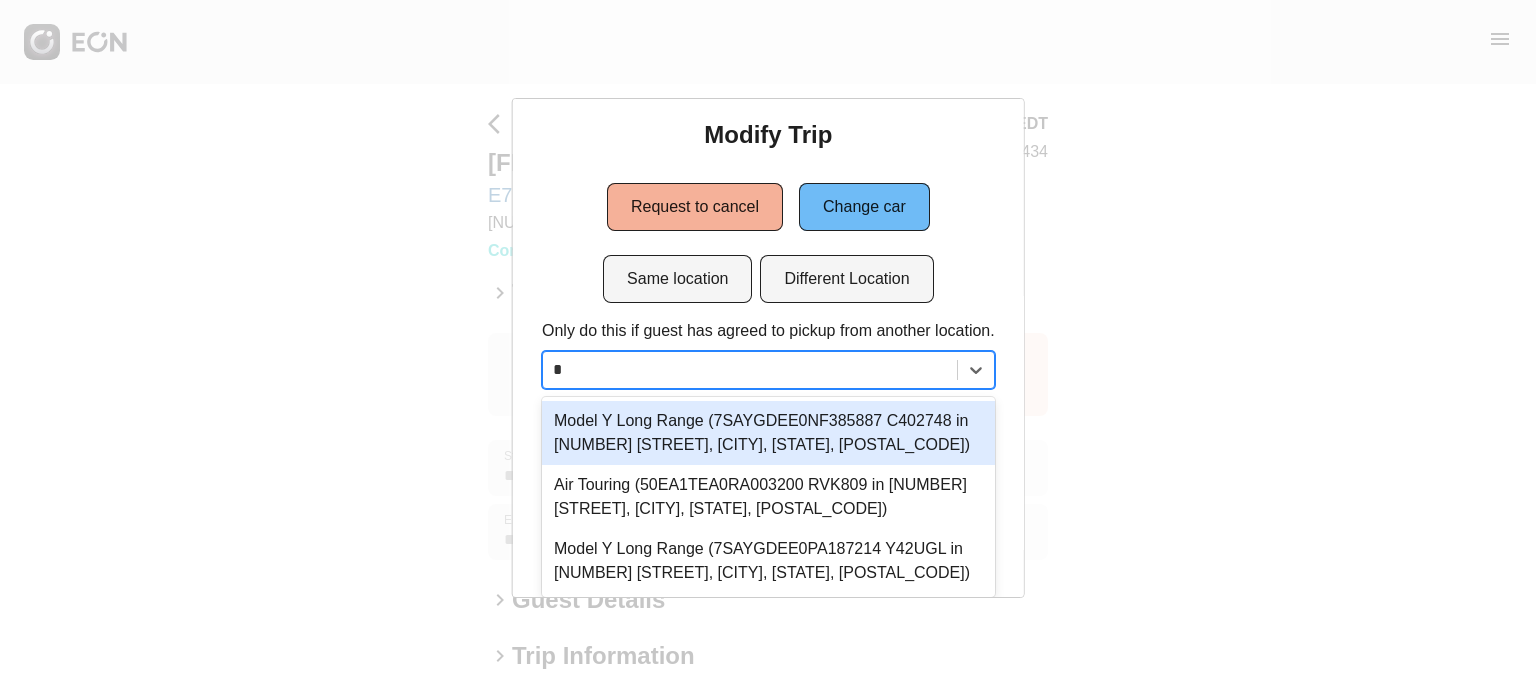scroll, scrollTop: 0, scrollLeft: 0, axis: both 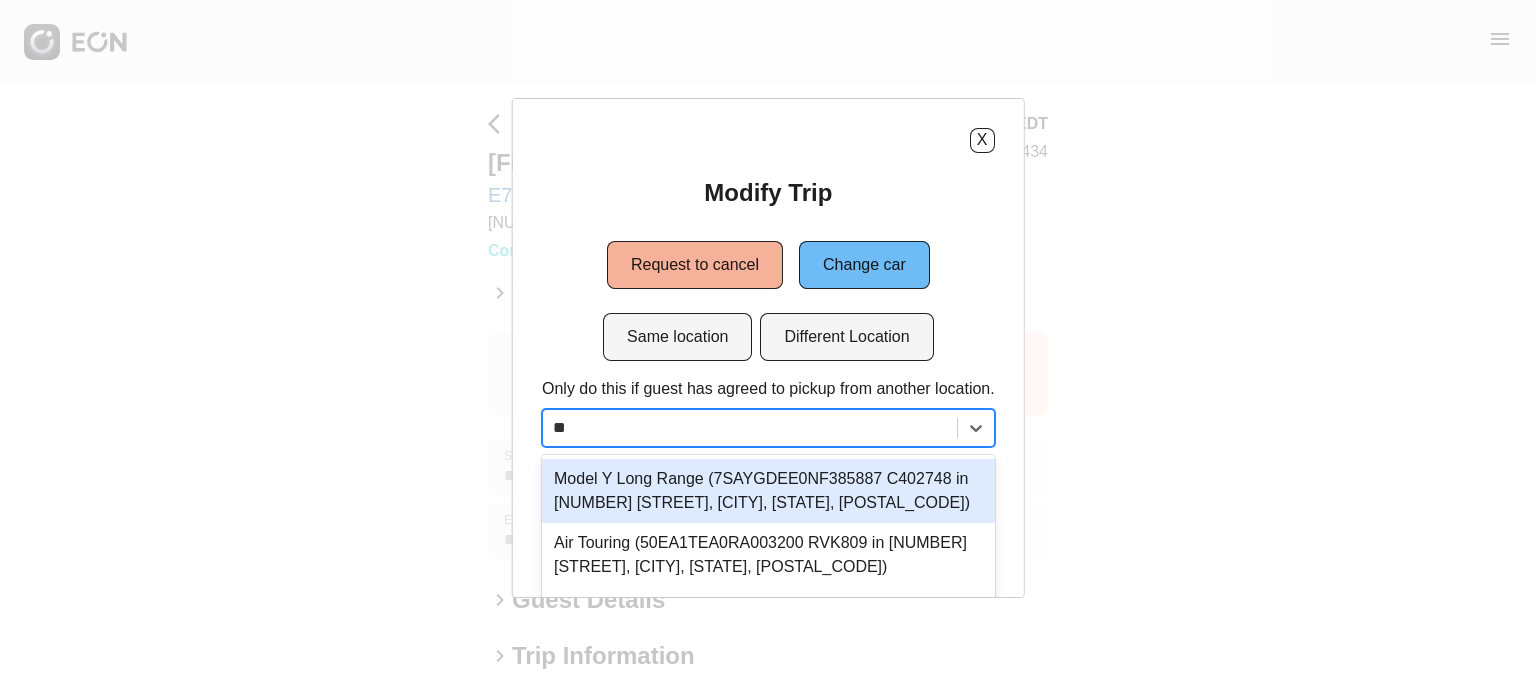 type on "***" 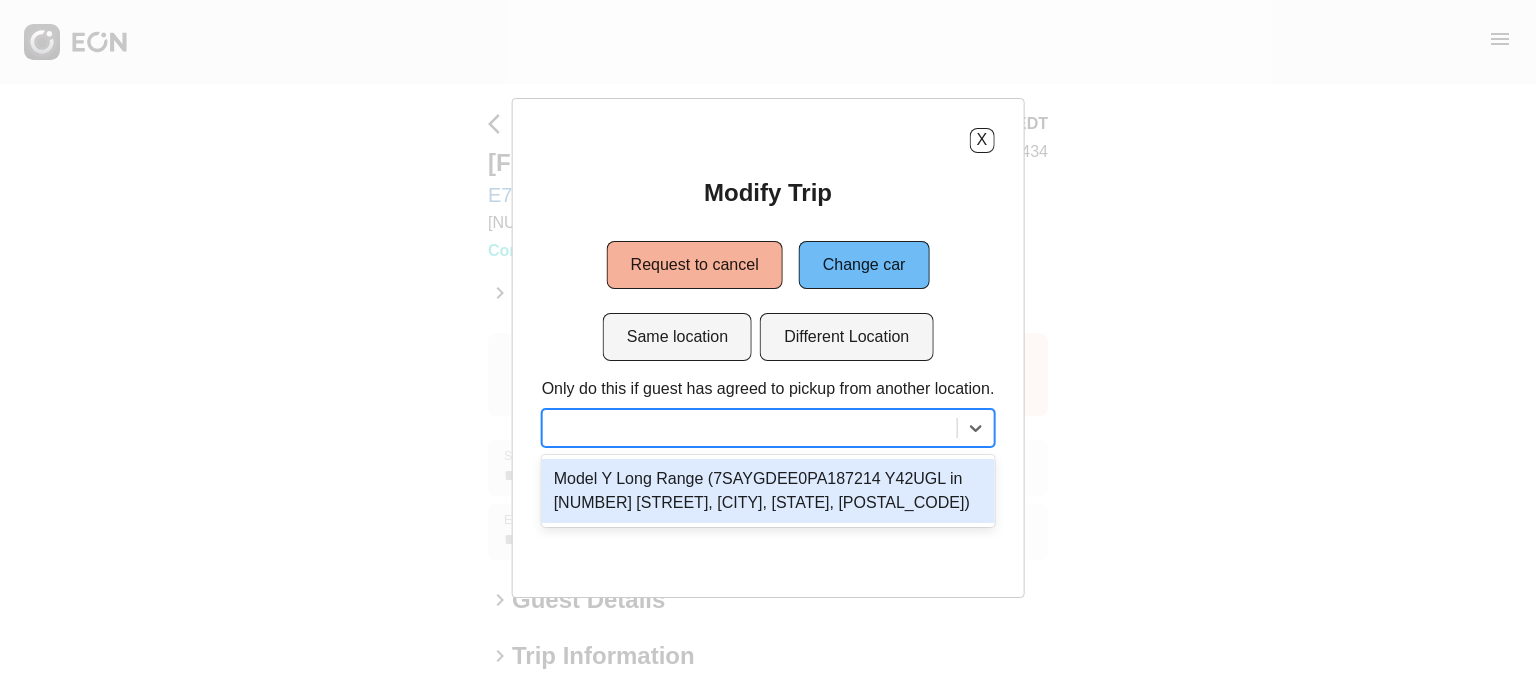 click at bounding box center [750, 428] 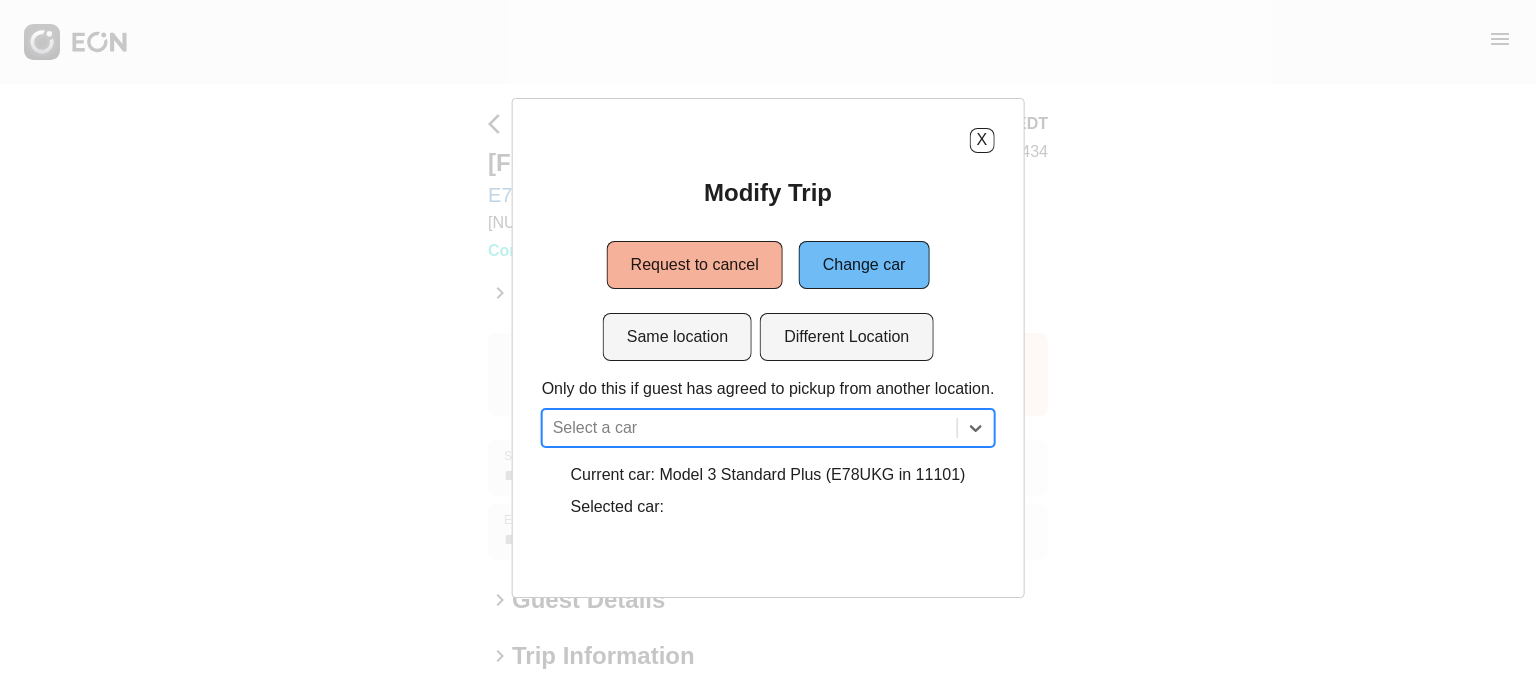 click on "Select a car" at bounding box center (768, 428) 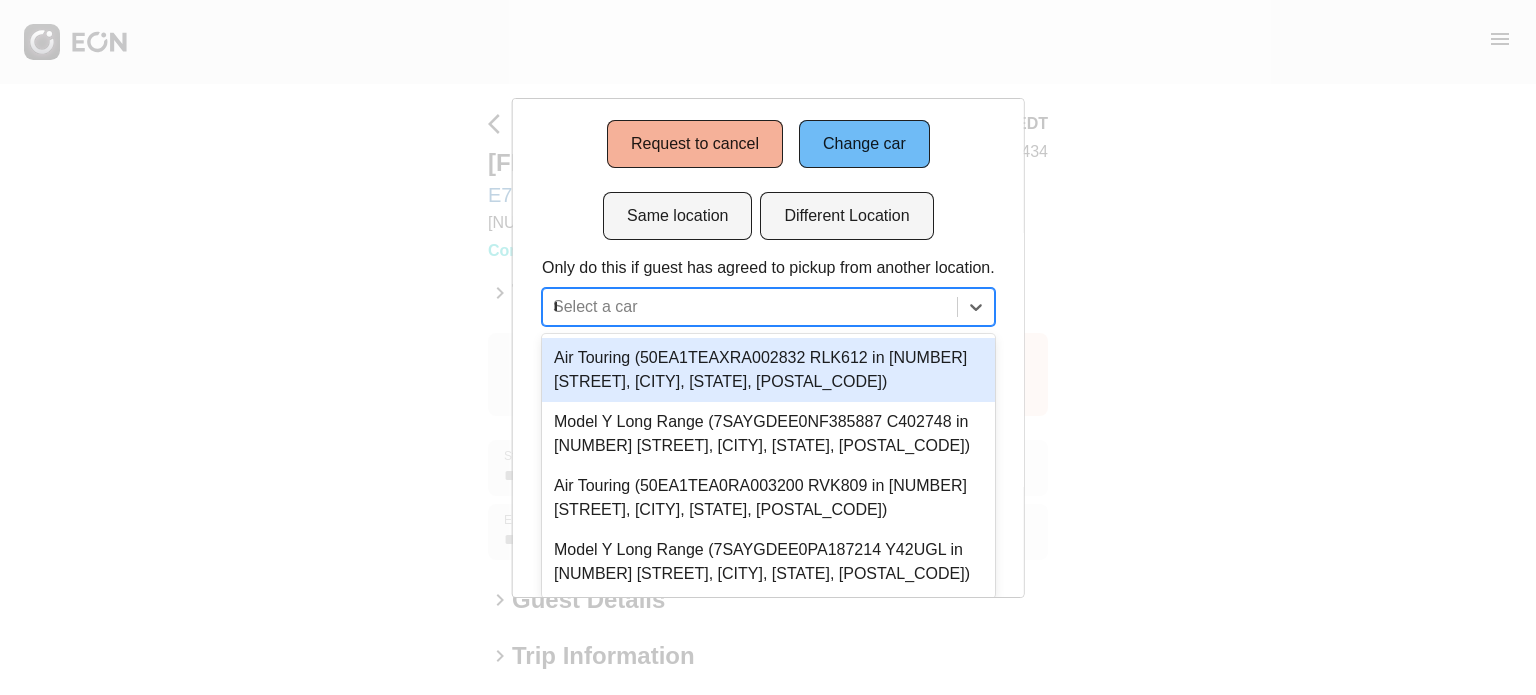 scroll, scrollTop: 0, scrollLeft: 0, axis: both 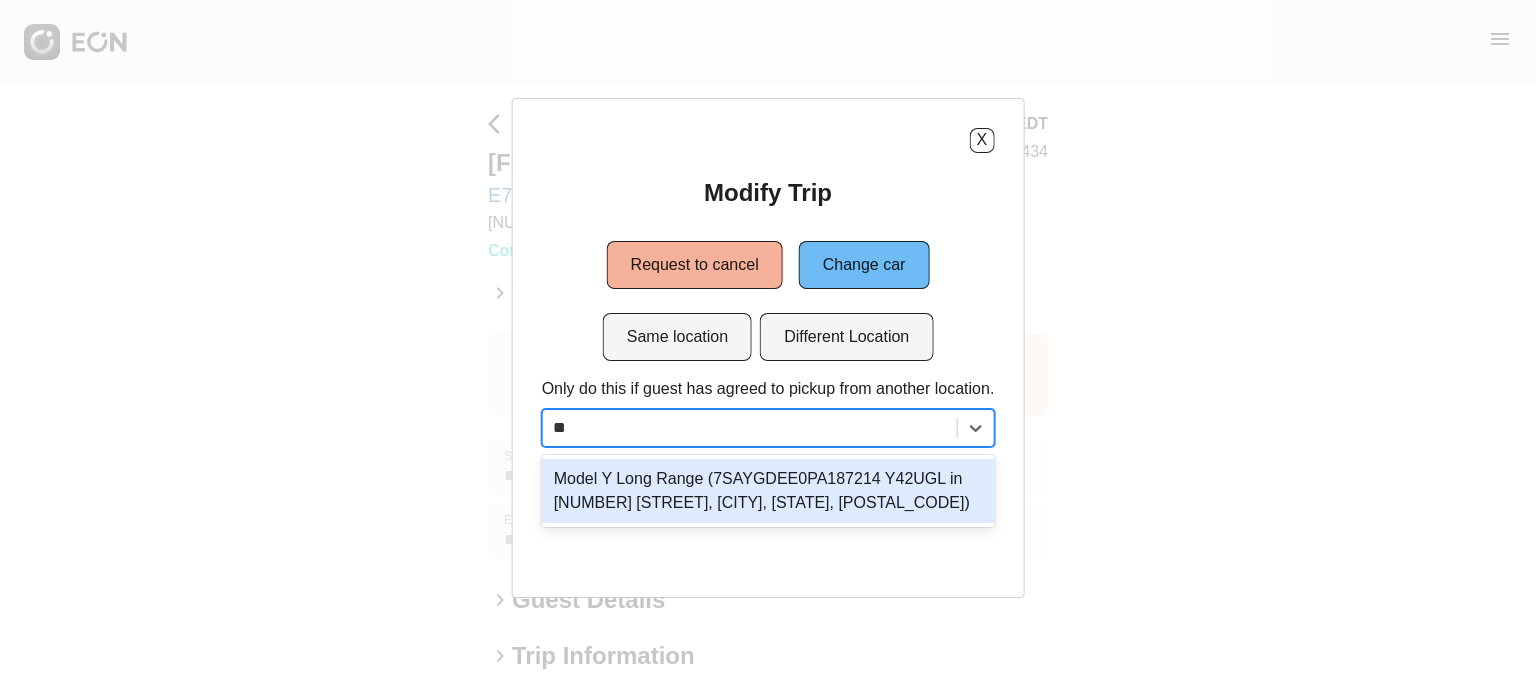 type on "***" 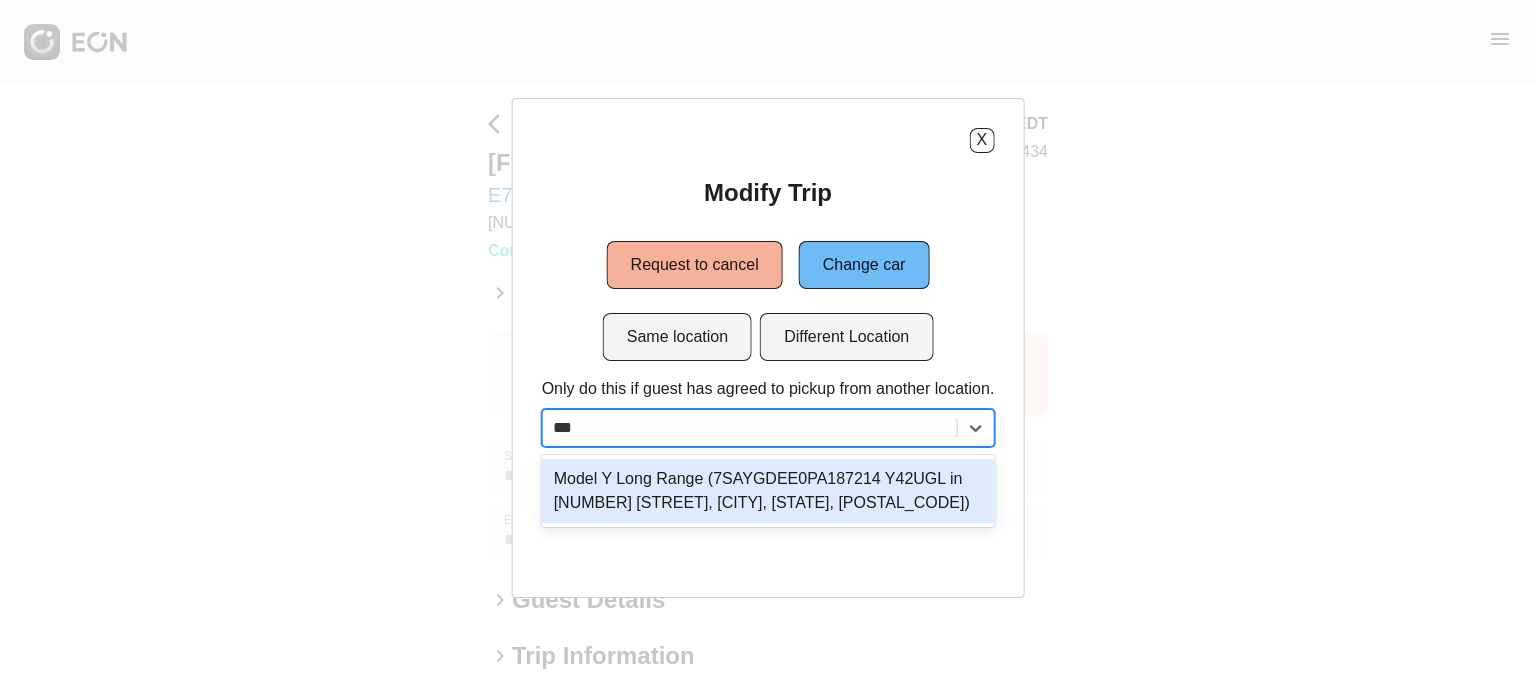 click on "Model Y Long Range
(7SAYGDEE0PA187214 Y42UGL in 610 Exterior Street, The Bronx, New York City, NY, 10451)" at bounding box center [768, 491] 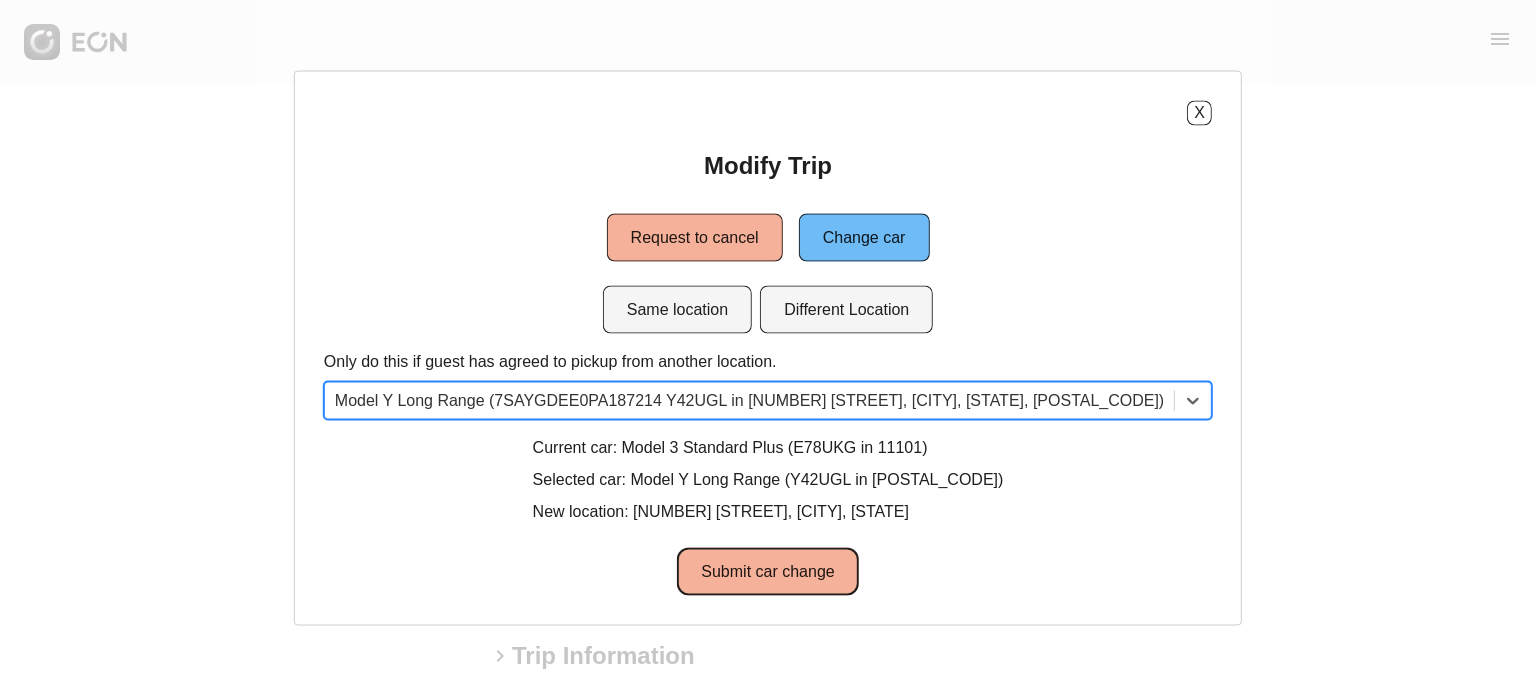 click on "Submit car change" at bounding box center [767, 571] 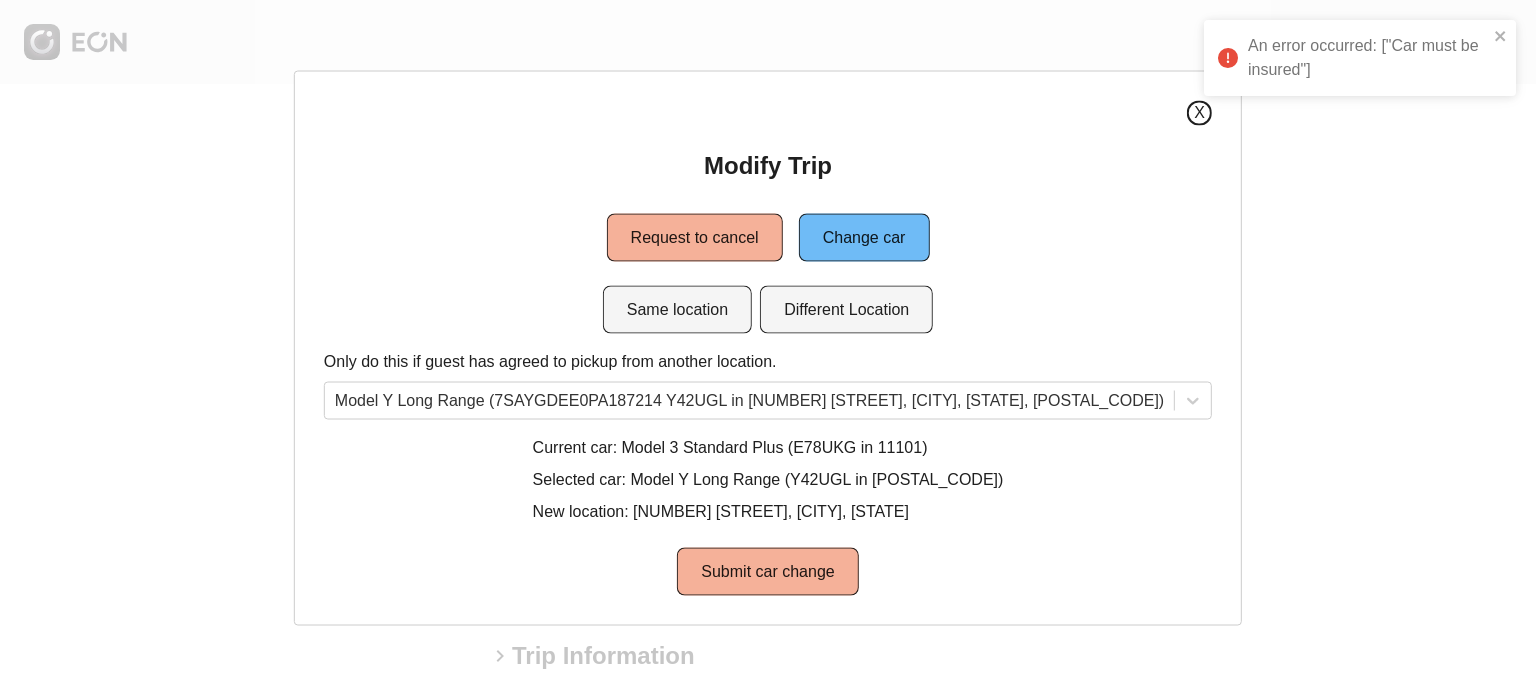 click on "X" at bounding box center (1199, 112) 